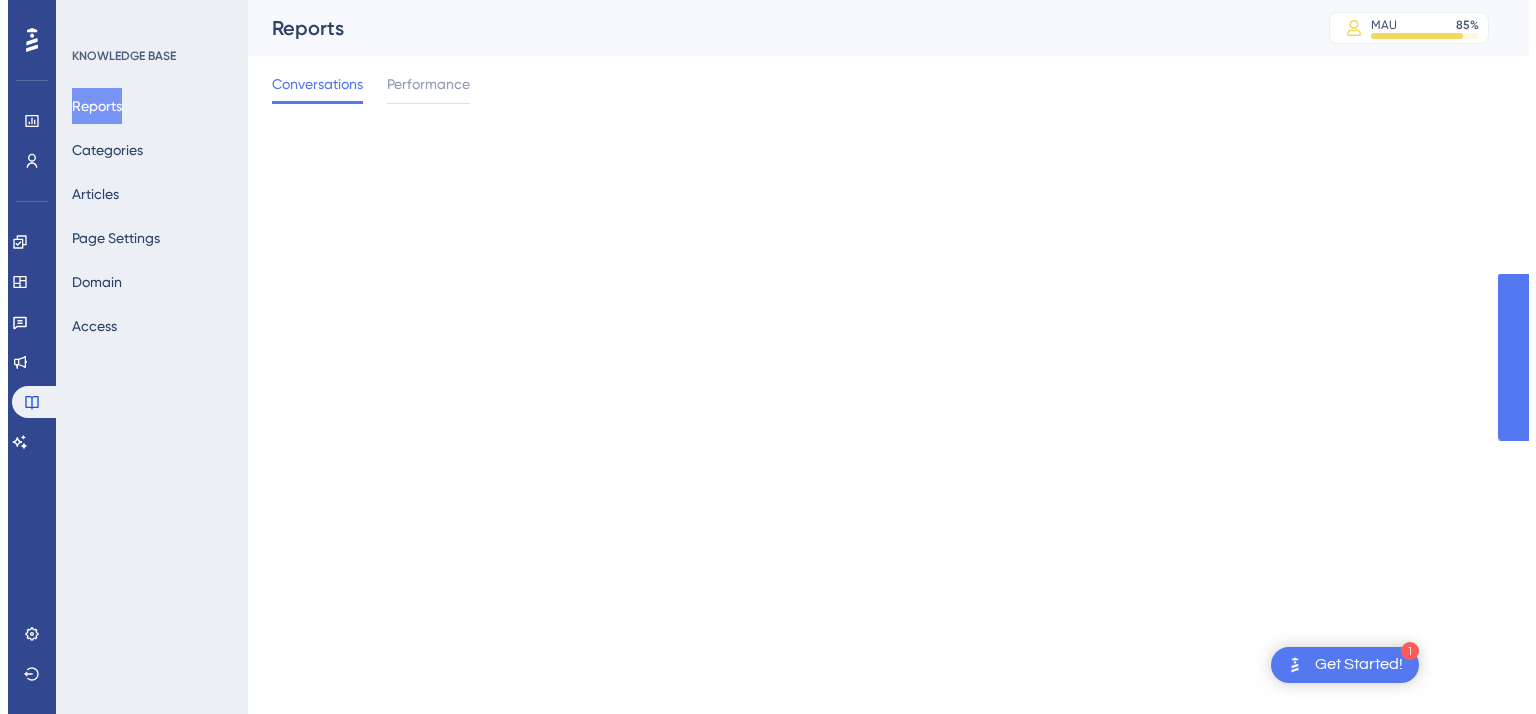 scroll, scrollTop: 0, scrollLeft: 0, axis: both 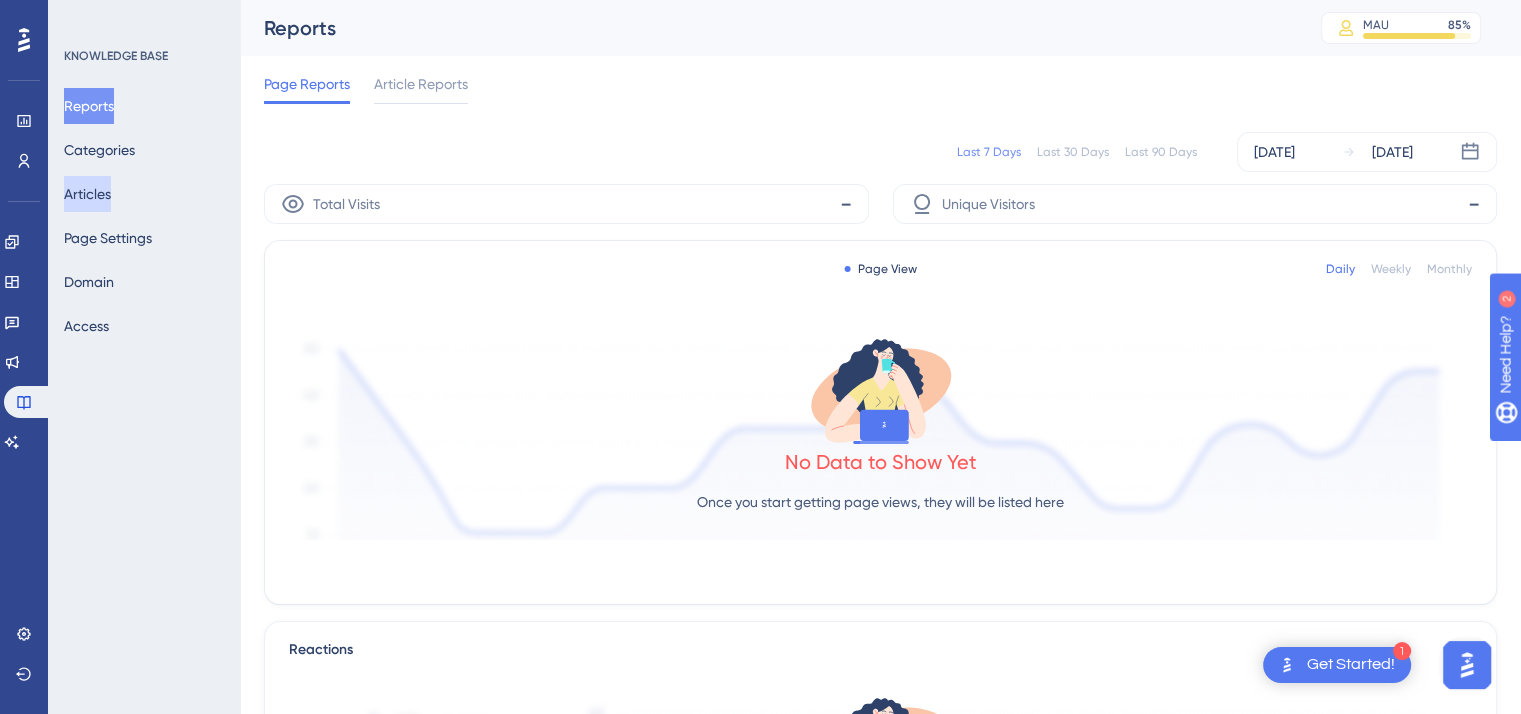 click on "Articles" at bounding box center [87, 194] 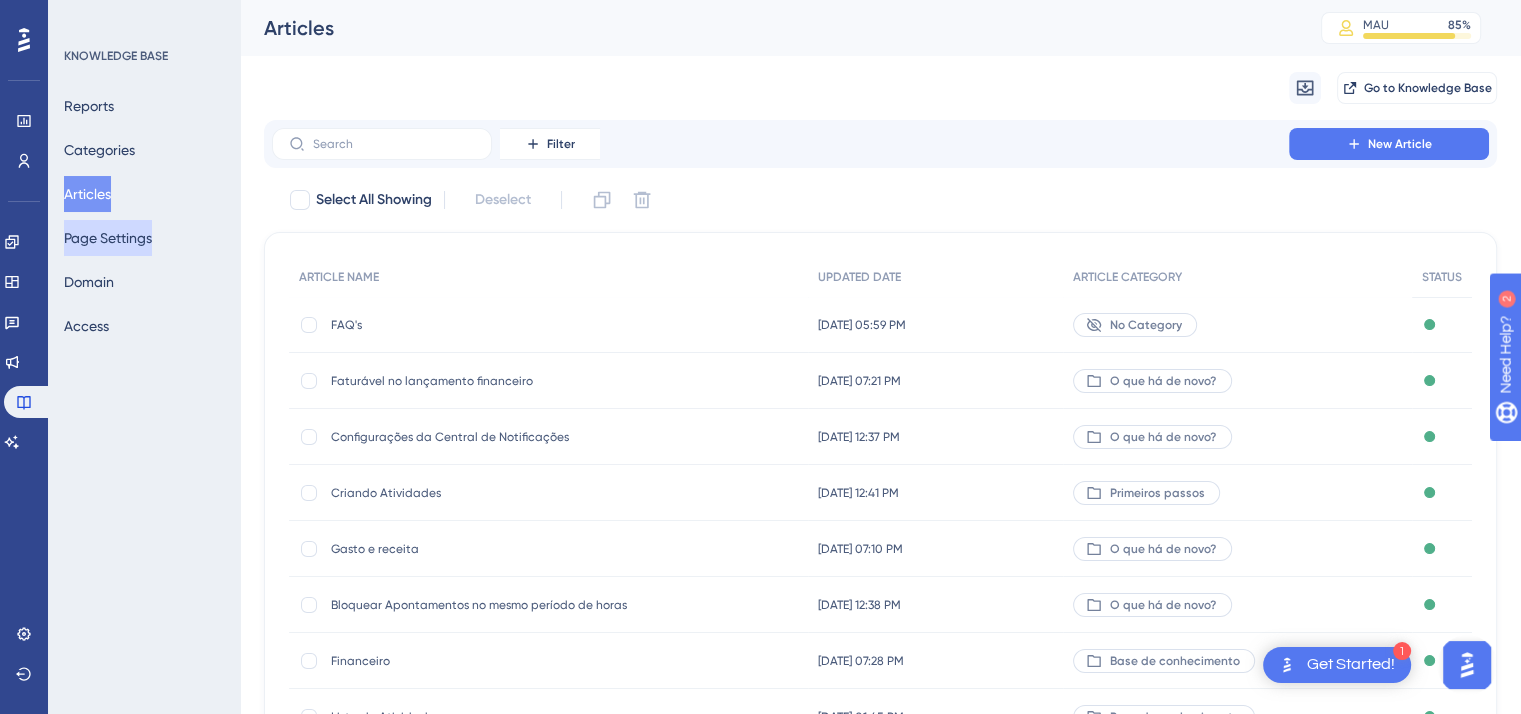 click on "Page Settings" at bounding box center [108, 238] 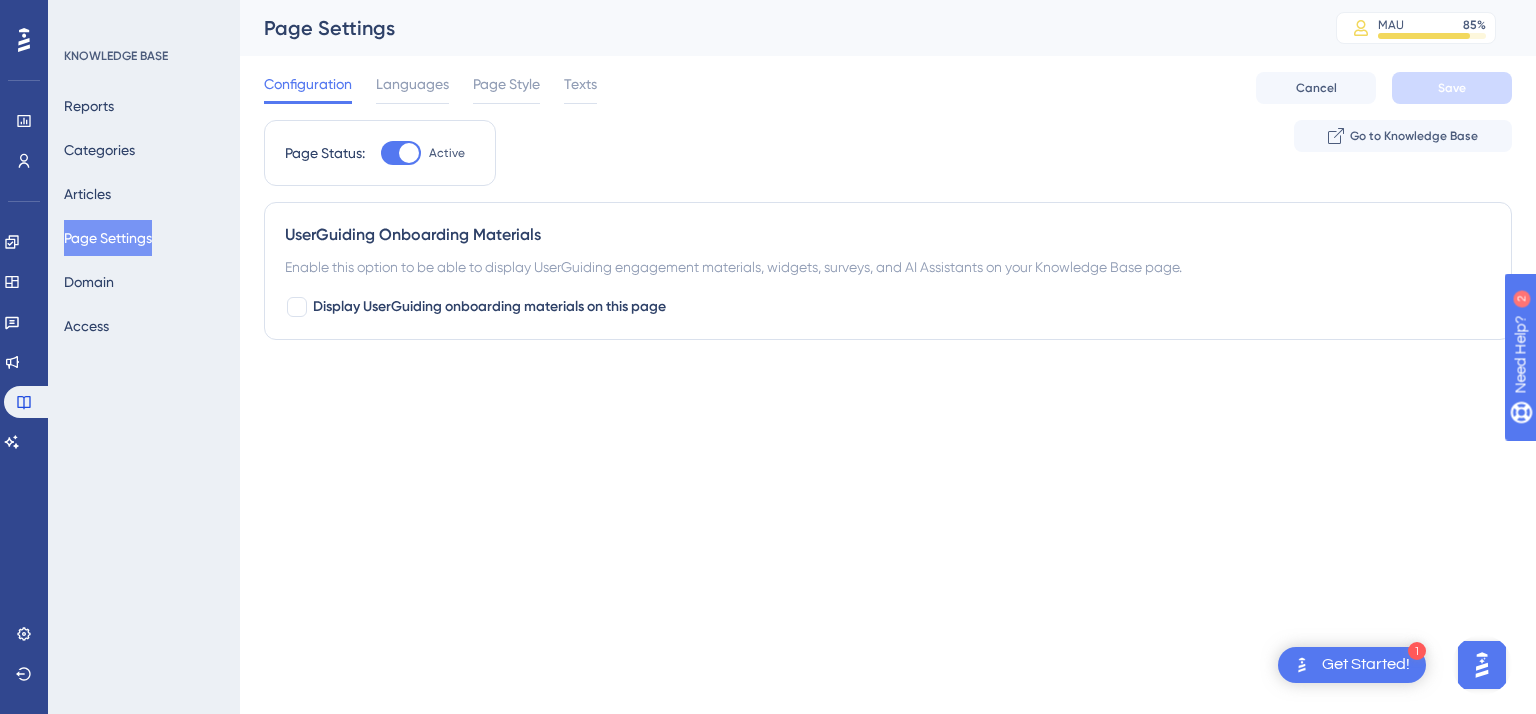 click on "Reports Categories Articles Page Settings Domain Access" at bounding box center [145, 216] 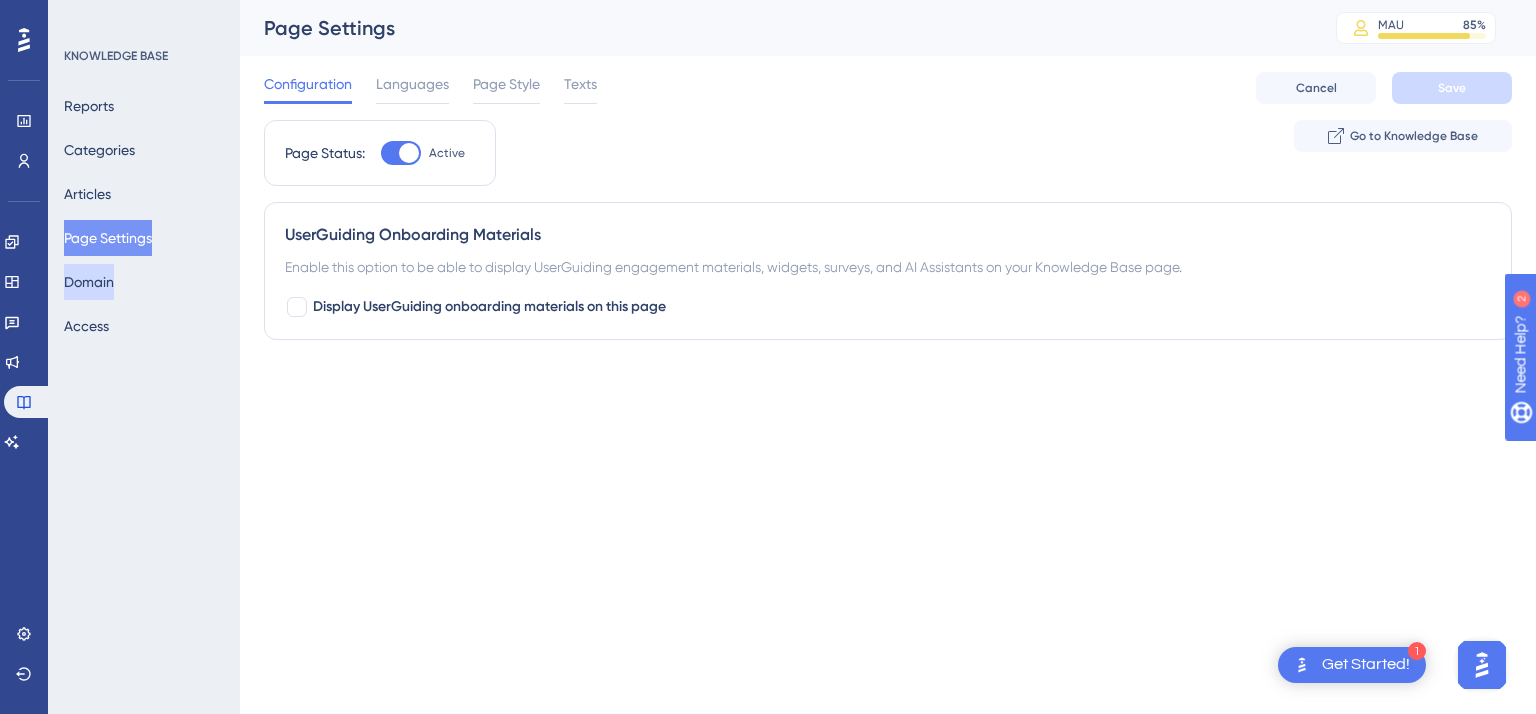 click on "Domain" at bounding box center (89, 282) 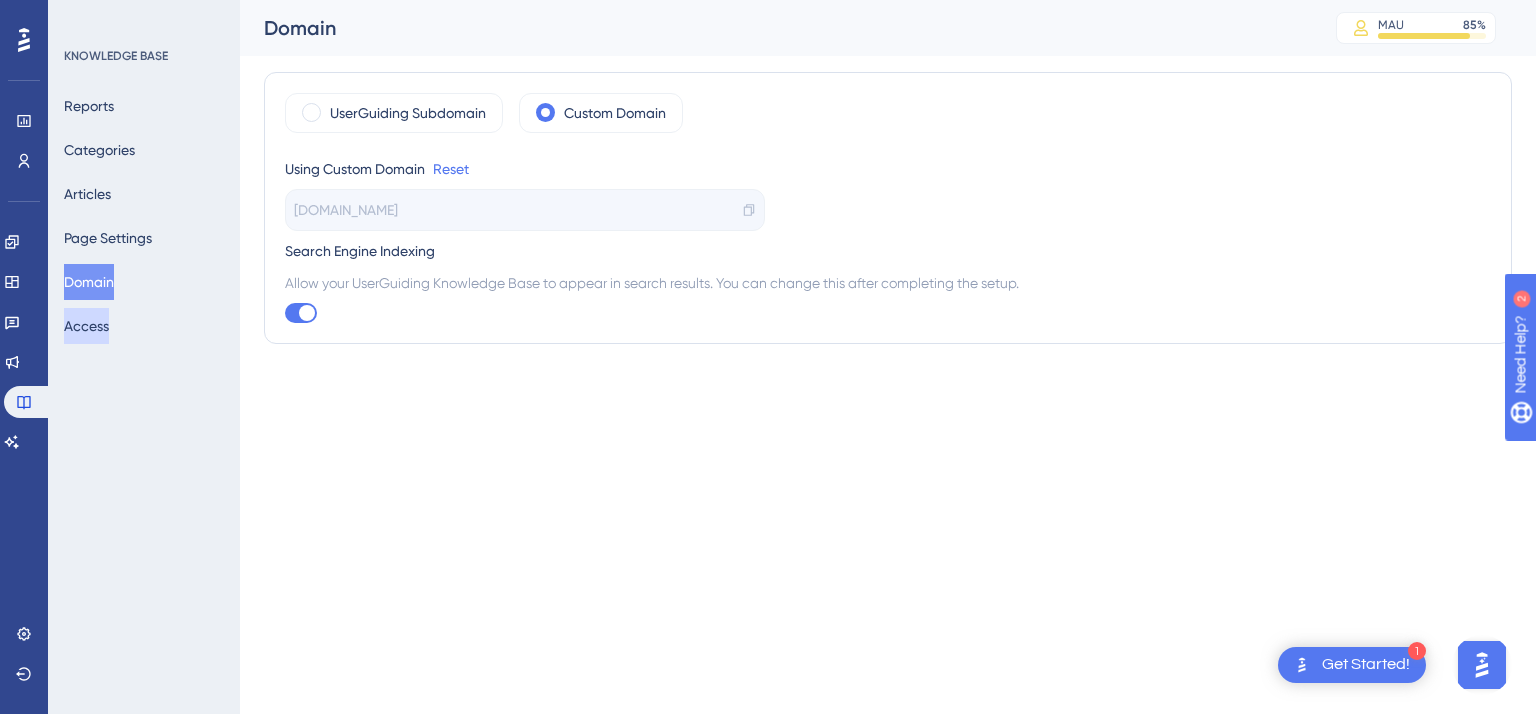 click on "Access" at bounding box center [86, 326] 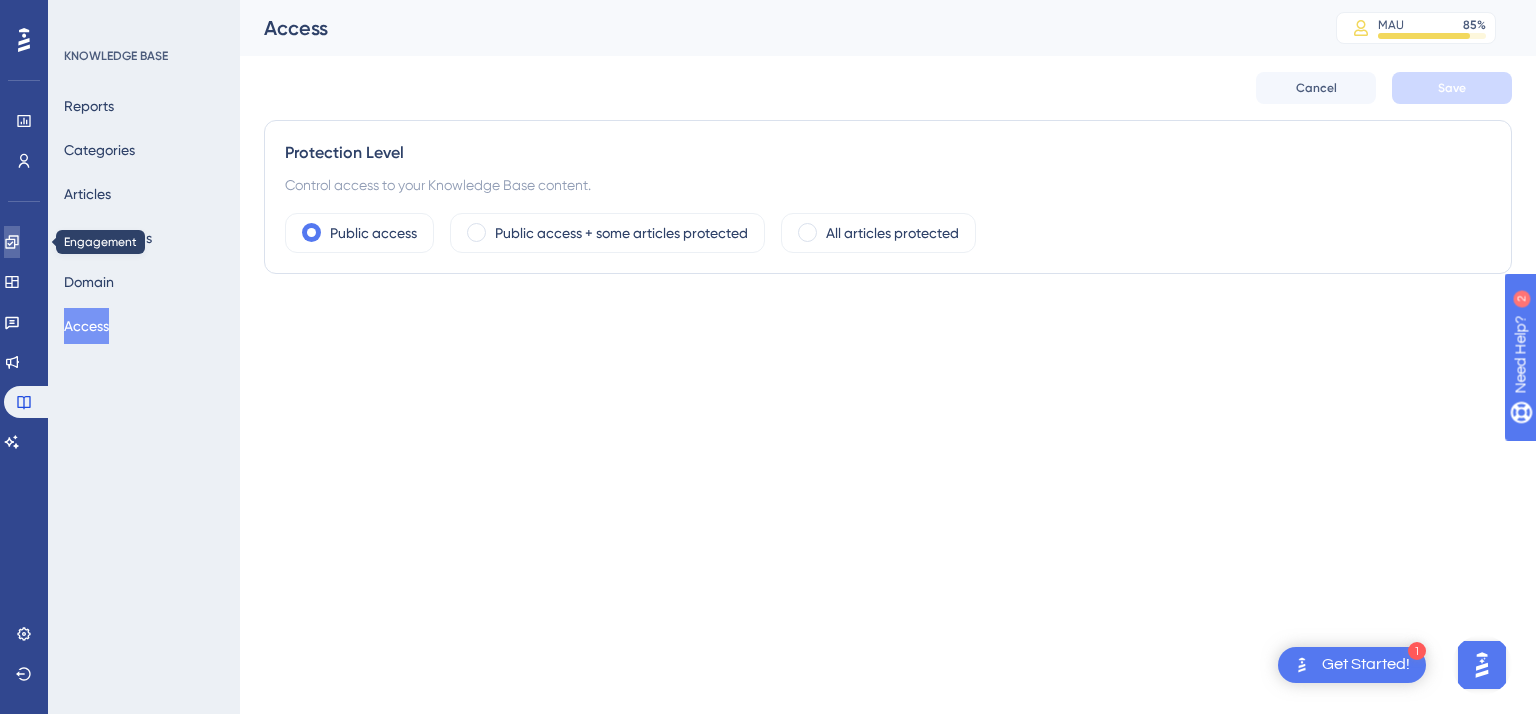 click at bounding box center [12, 242] 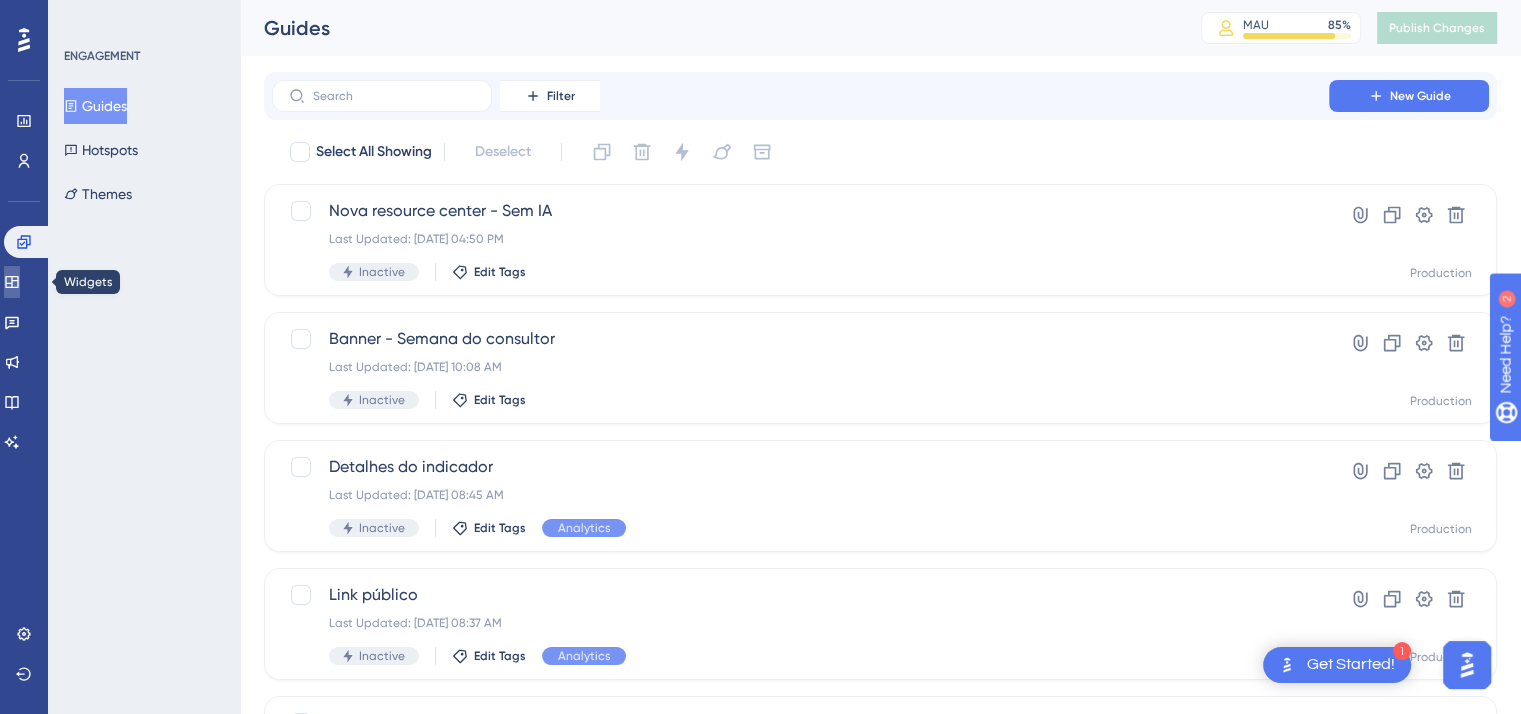 click at bounding box center (12, 282) 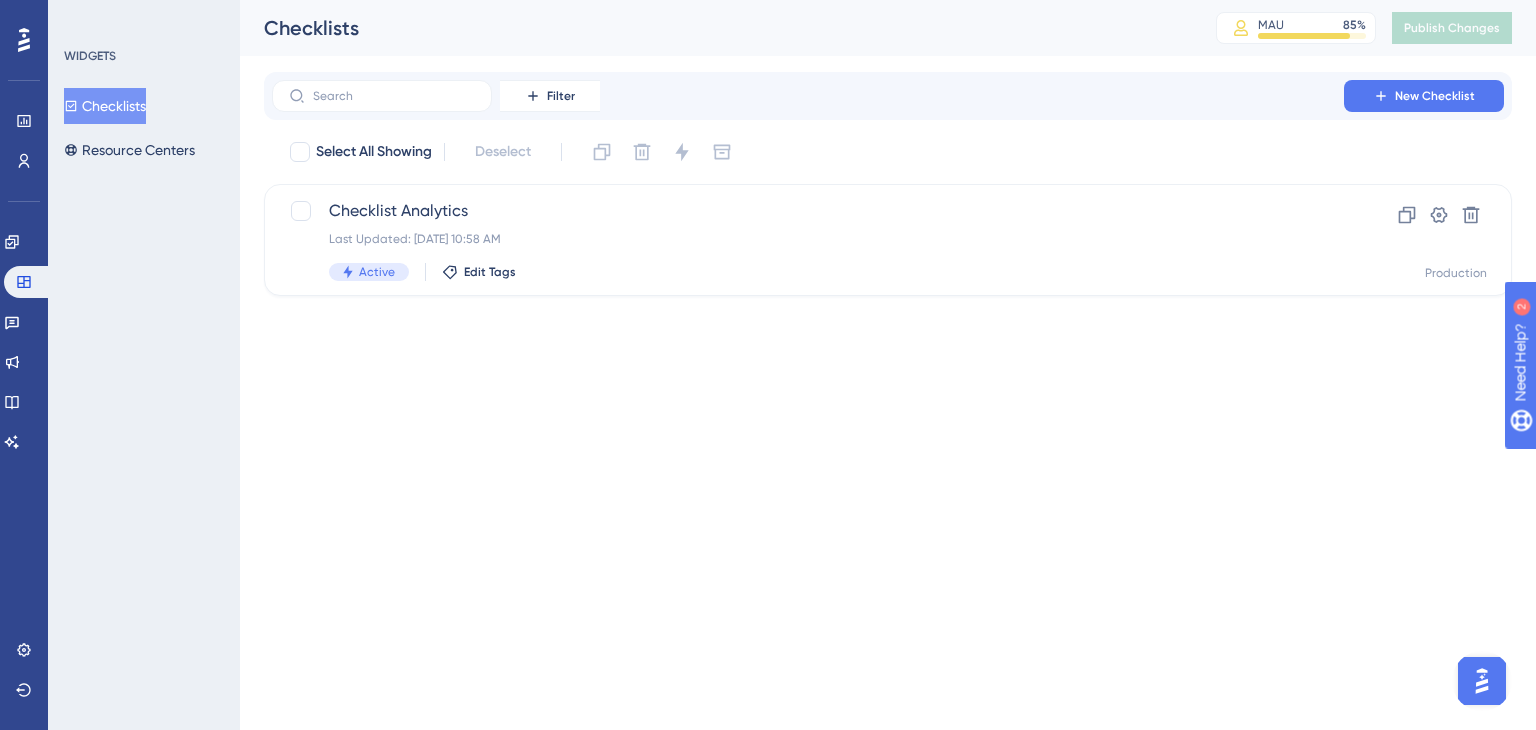 click on "WIDGETS Checklists Resource Centers" at bounding box center (144, 365) 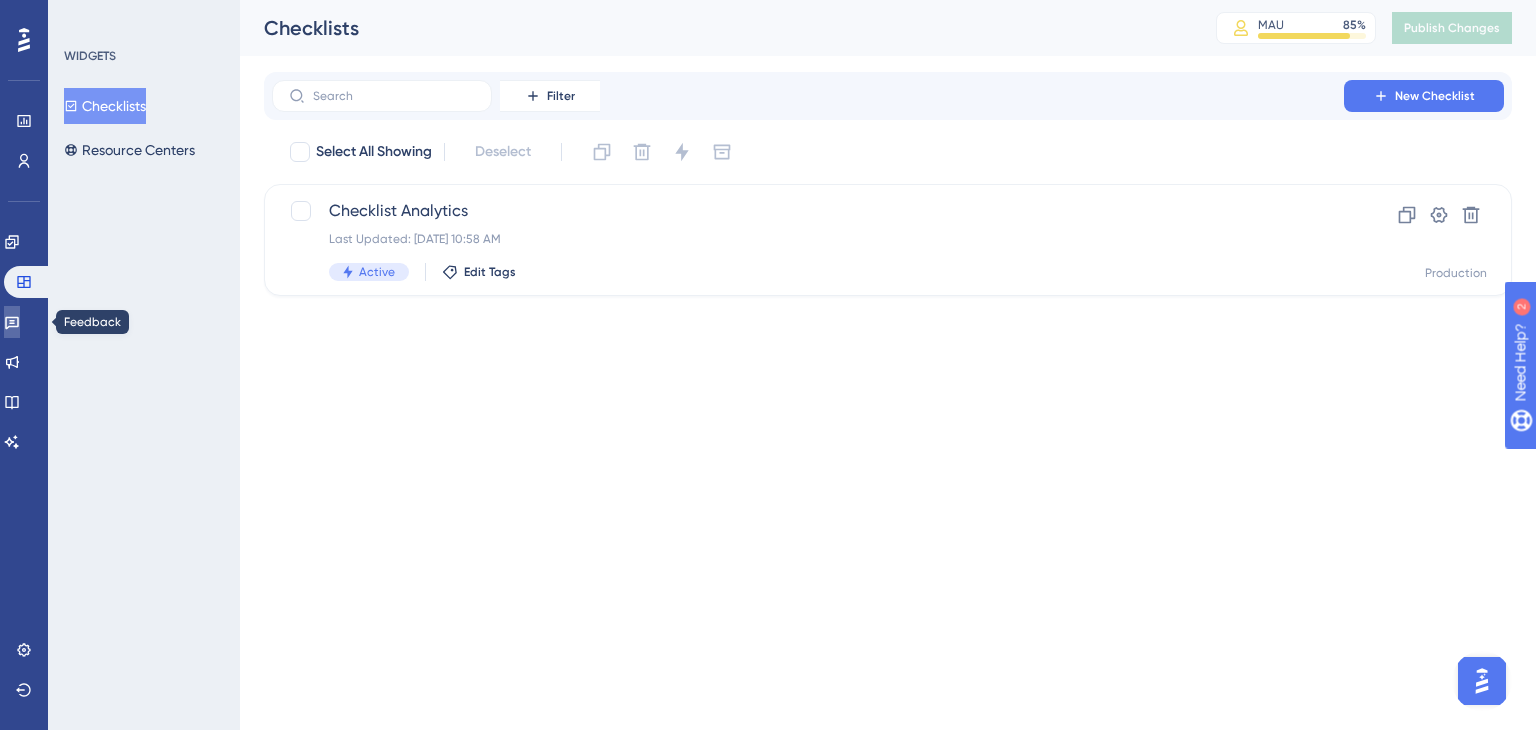 click at bounding box center [12, 322] 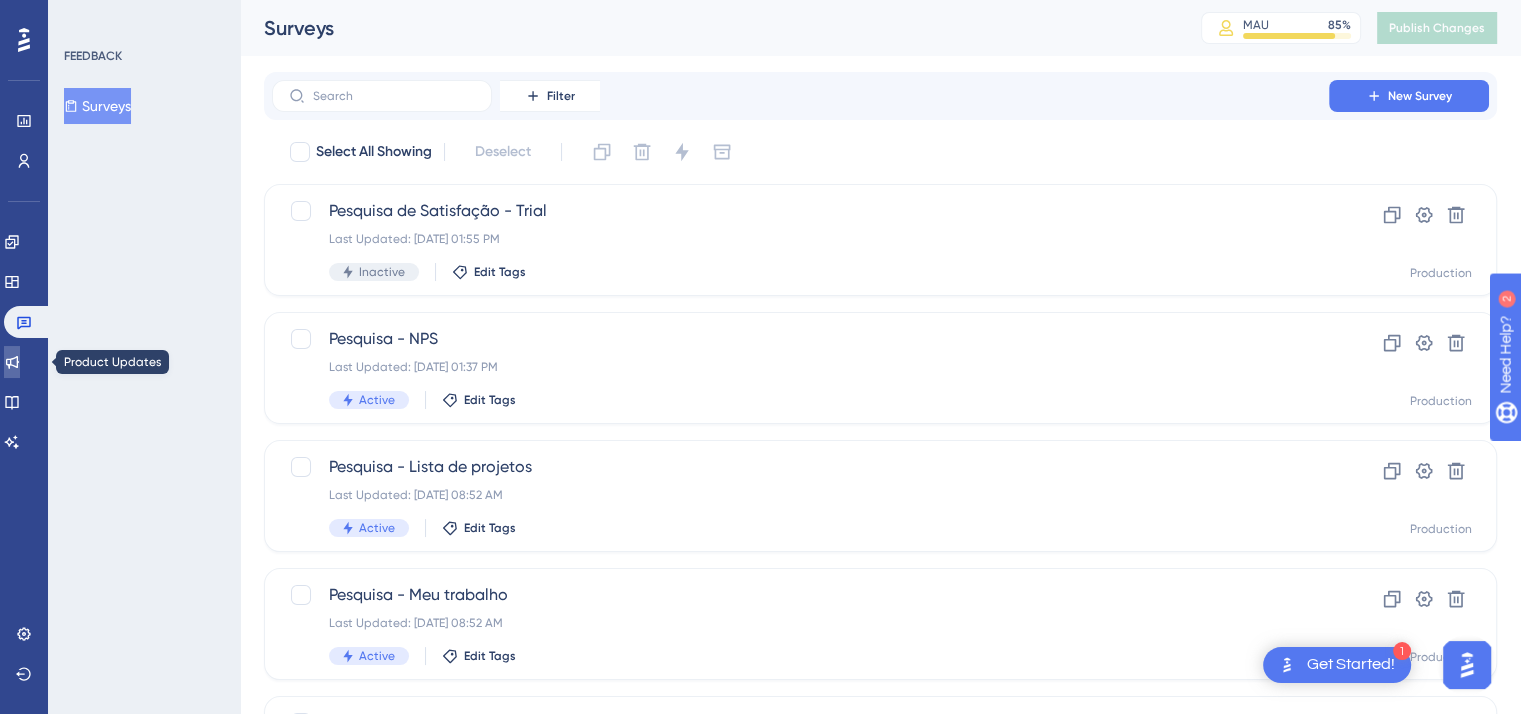click at bounding box center [12, 362] 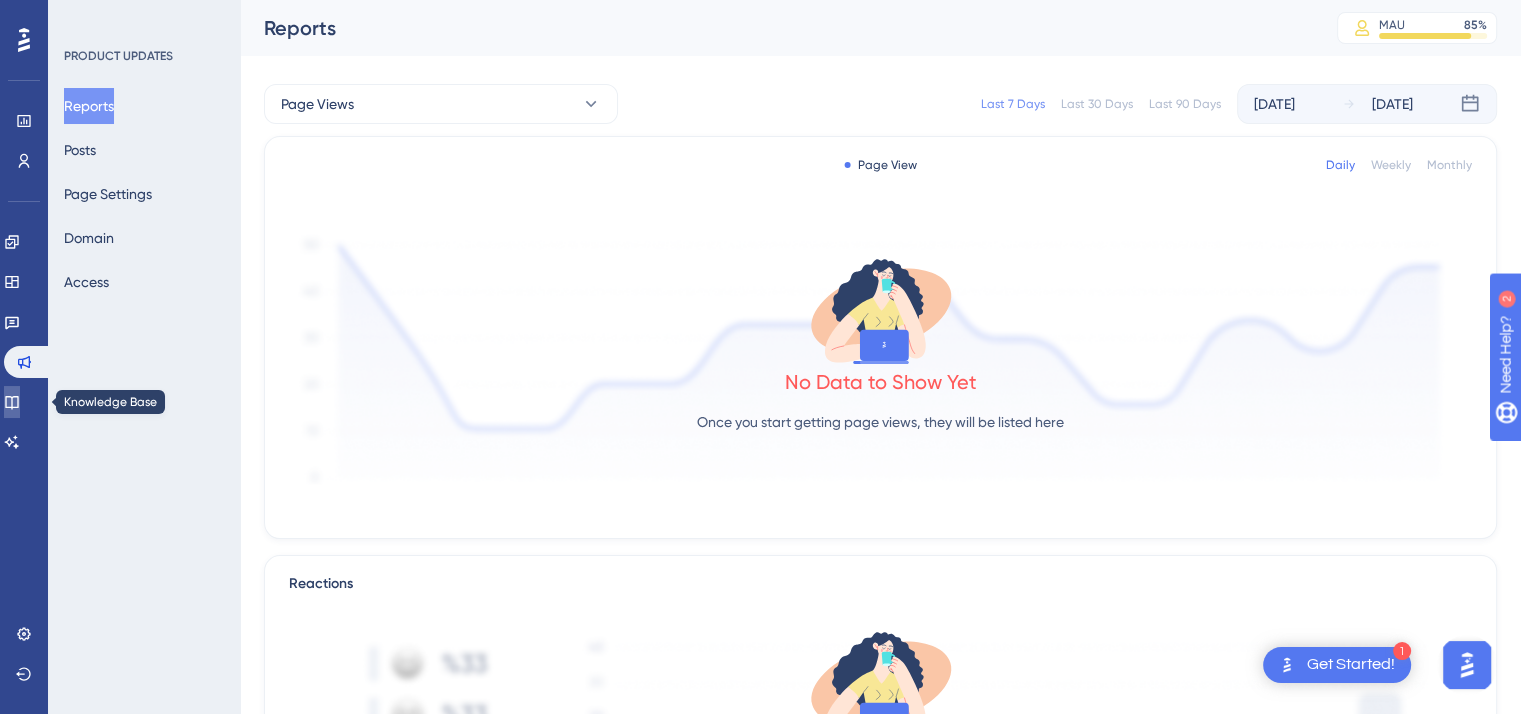 click at bounding box center [12, 402] 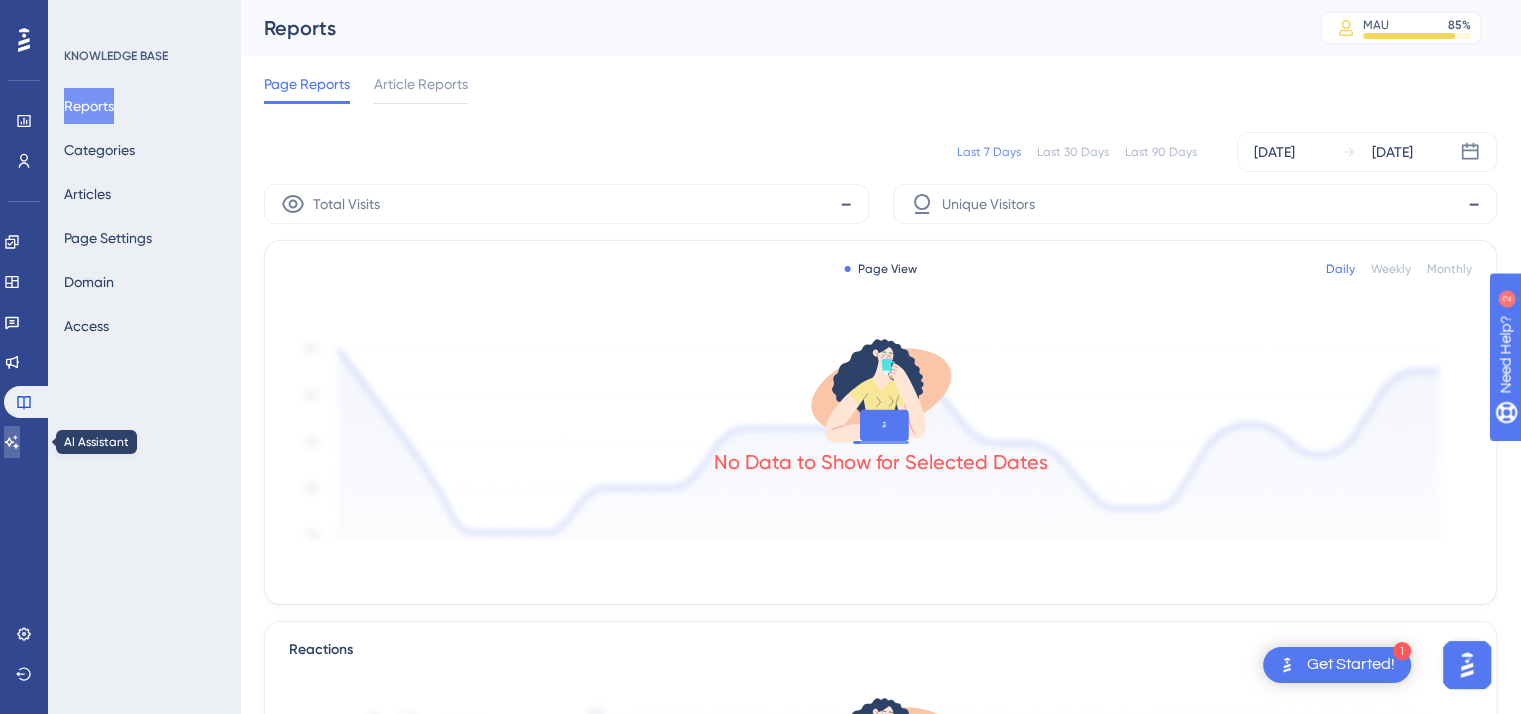 click at bounding box center (12, 442) 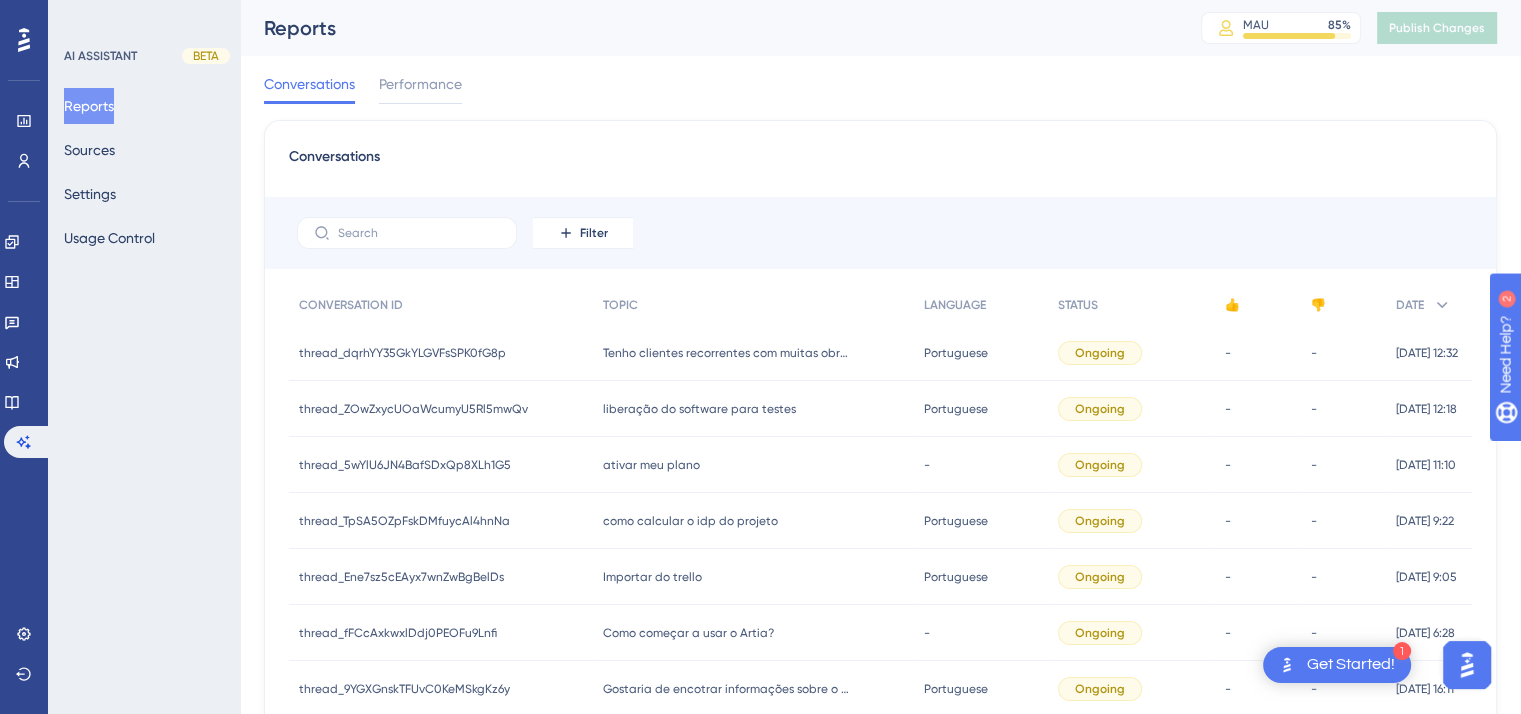 click on "Get Started!" at bounding box center (1351, 665) 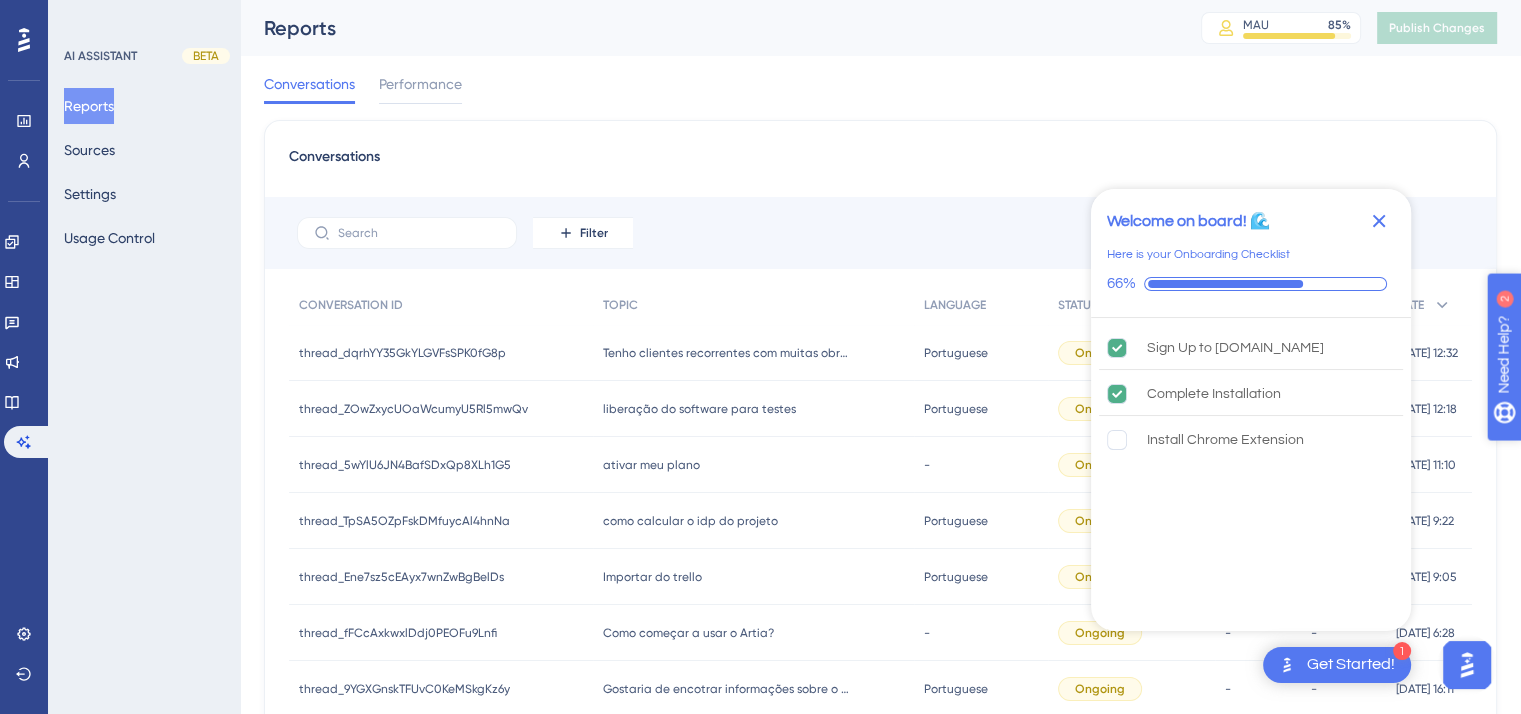 click on "Need Help?" at bounding box center [1573, 457] 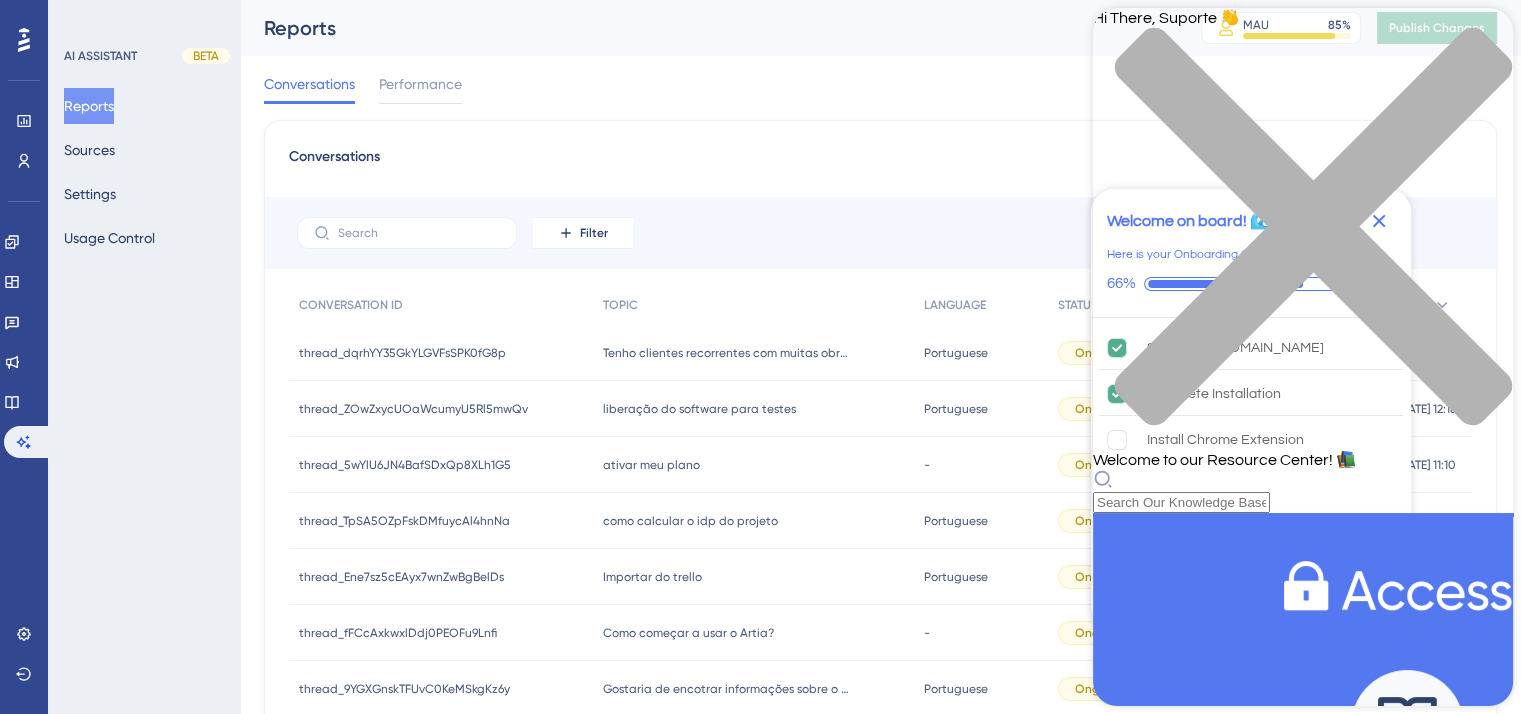 click 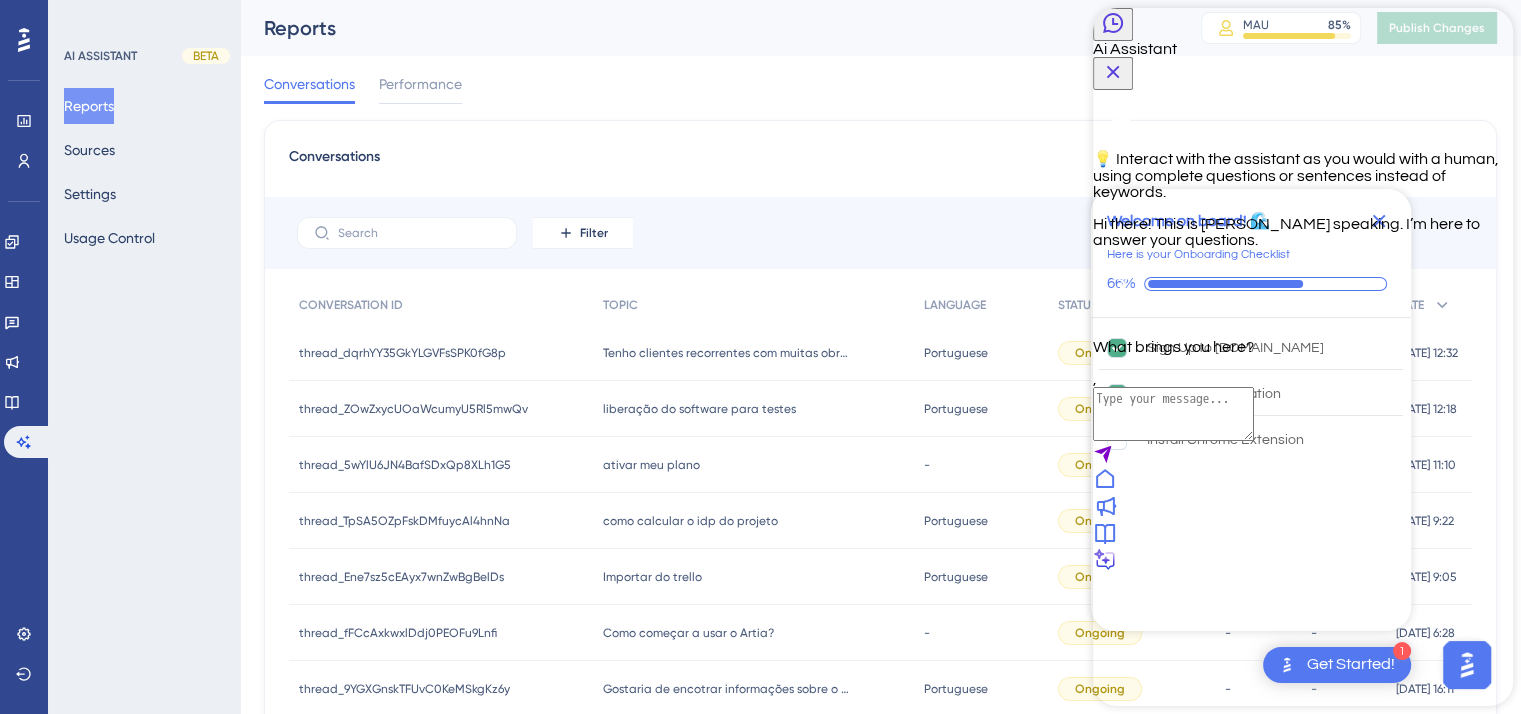 click at bounding box center (1173, 414) 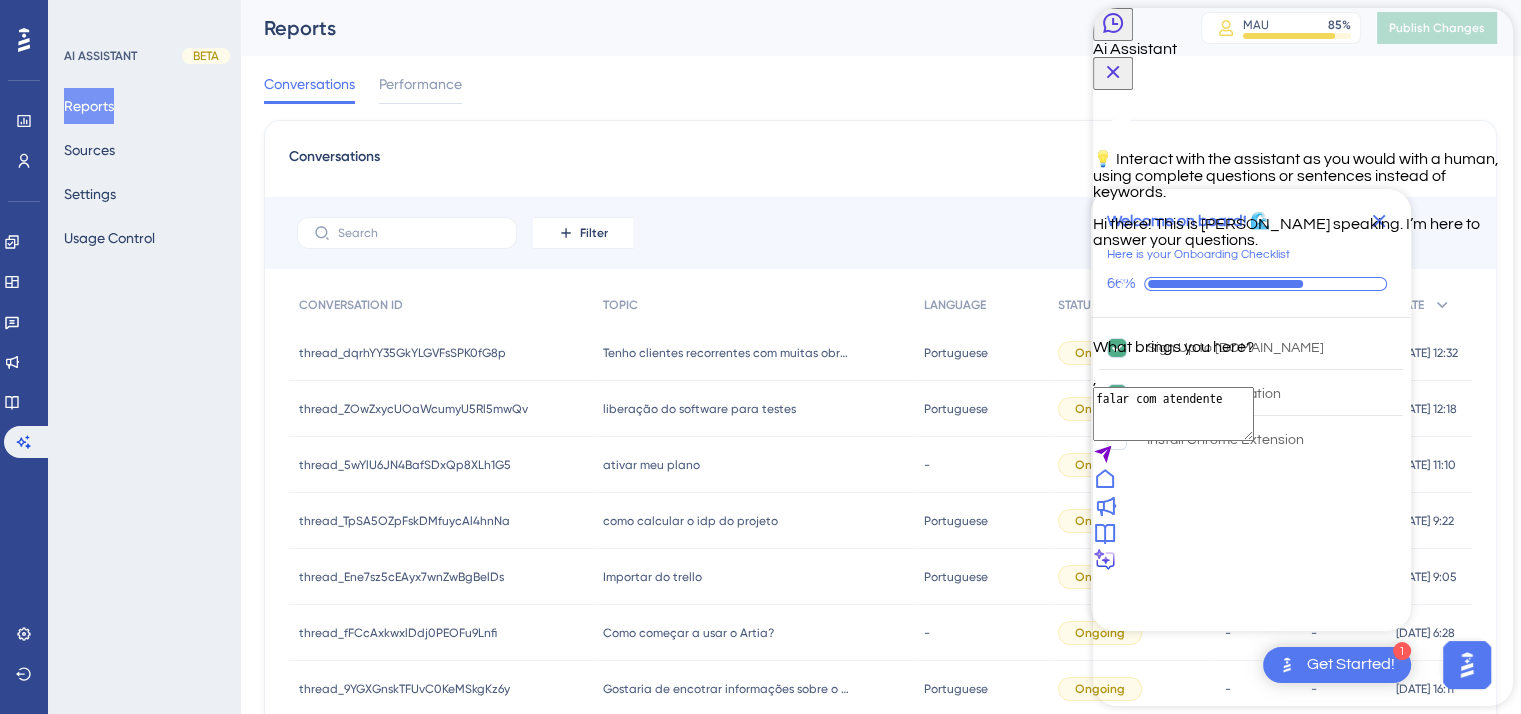 type on "falar com atendente" 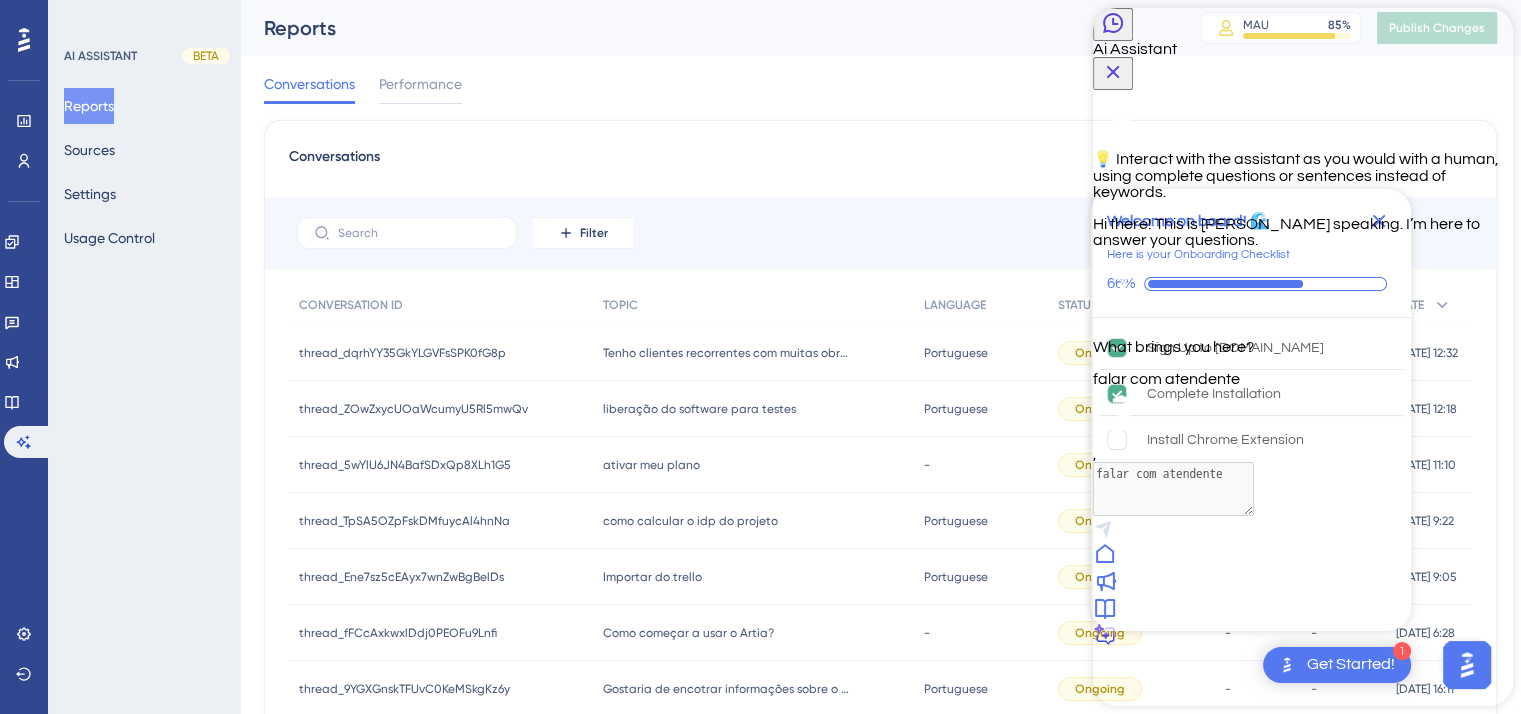 type 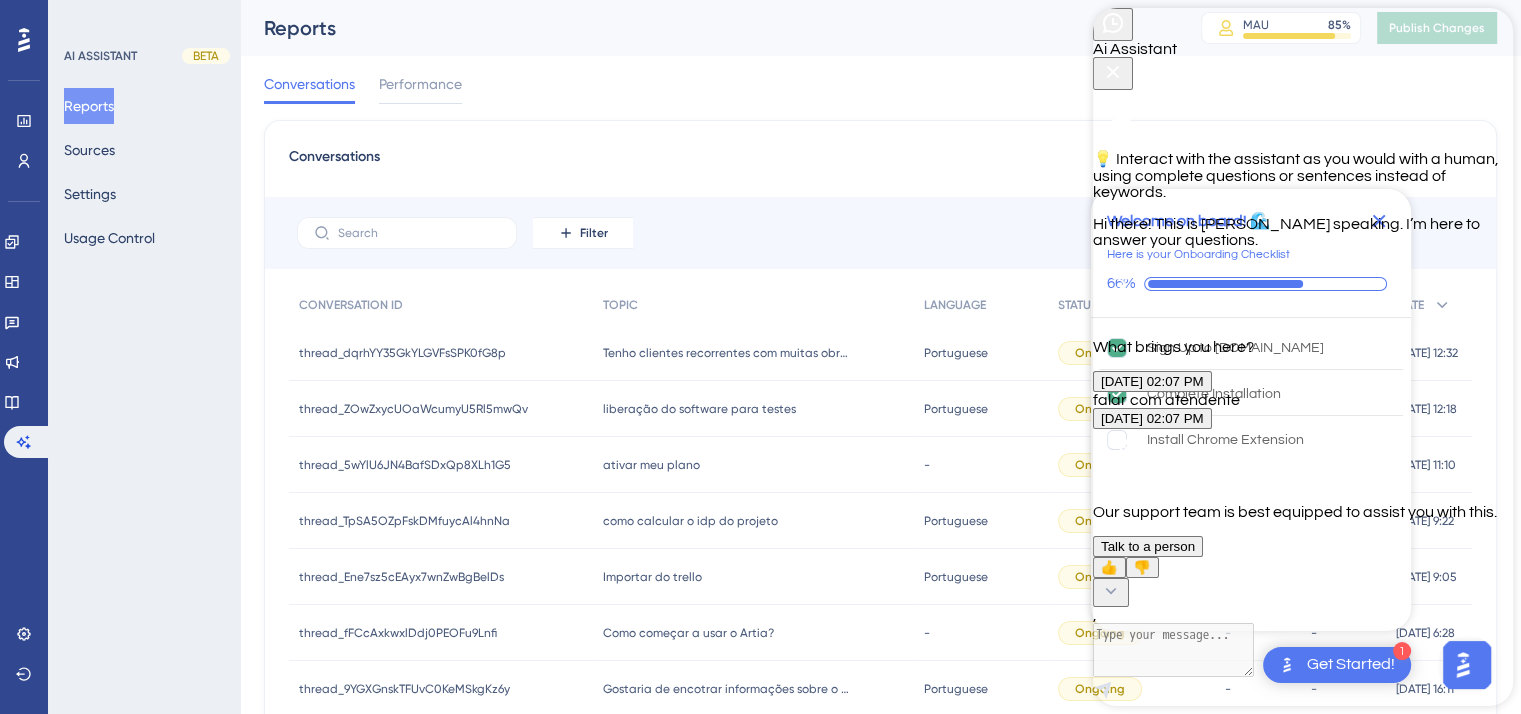 scroll, scrollTop: 156, scrollLeft: 0, axis: vertical 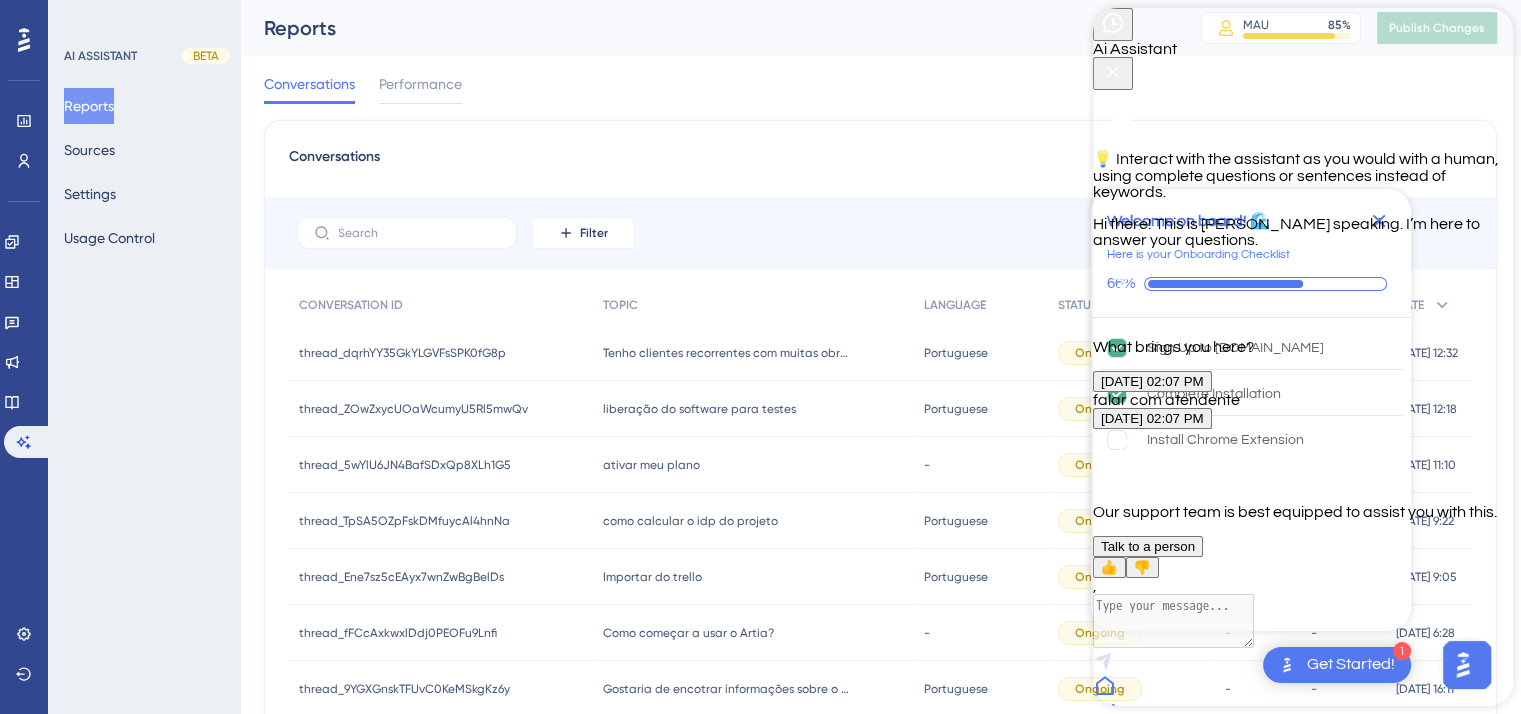 click on "Talk to a person" at bounding box center (1148, 546) 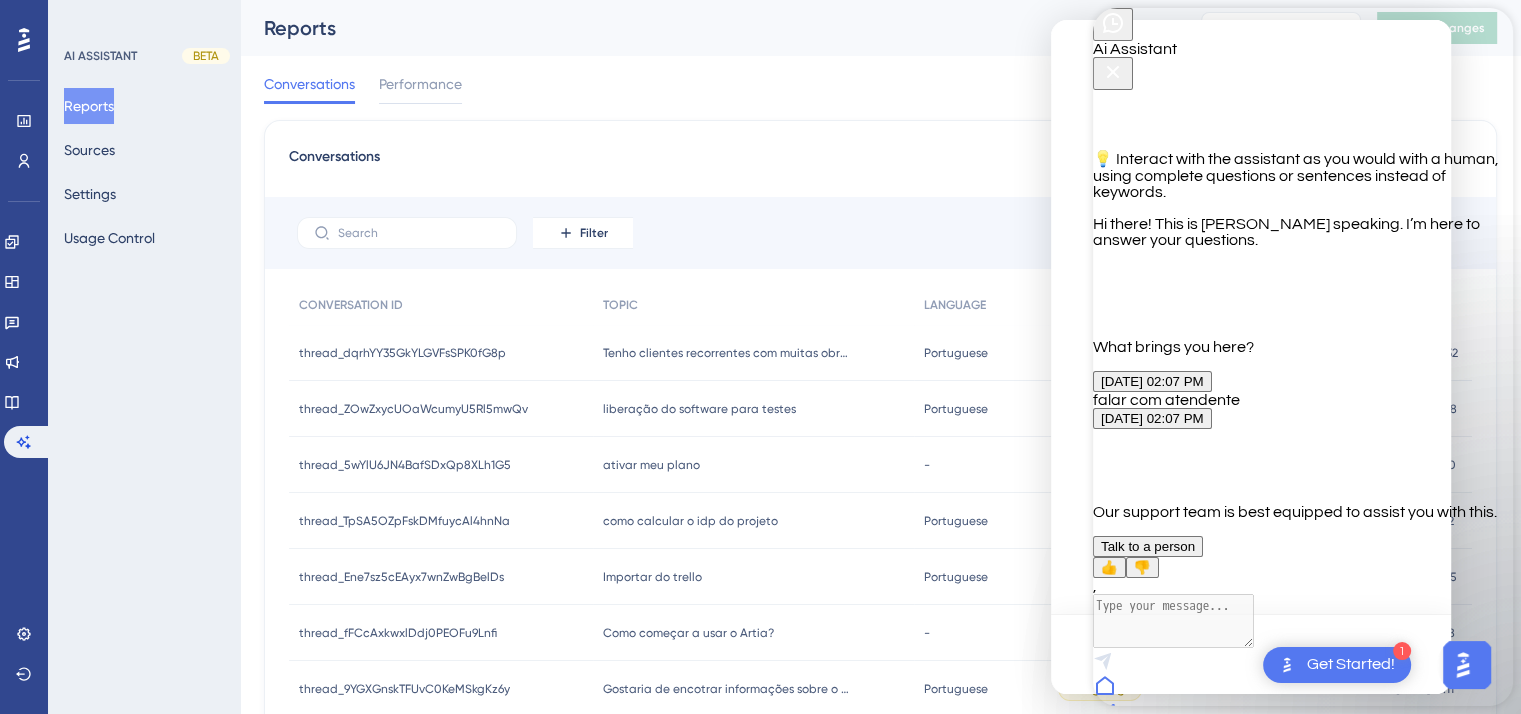 scroll, scrollTop: 0, scrollLeft: 0, axis: both 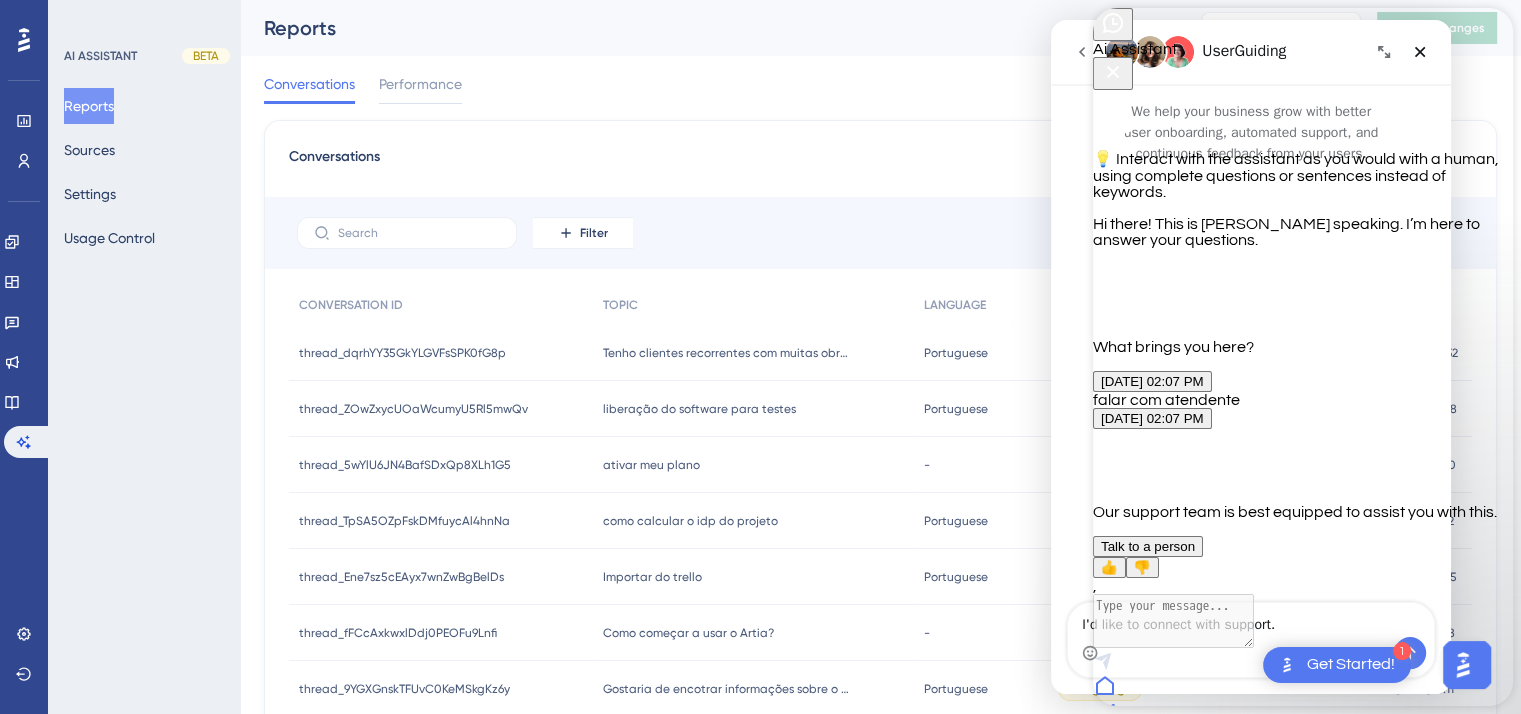 click 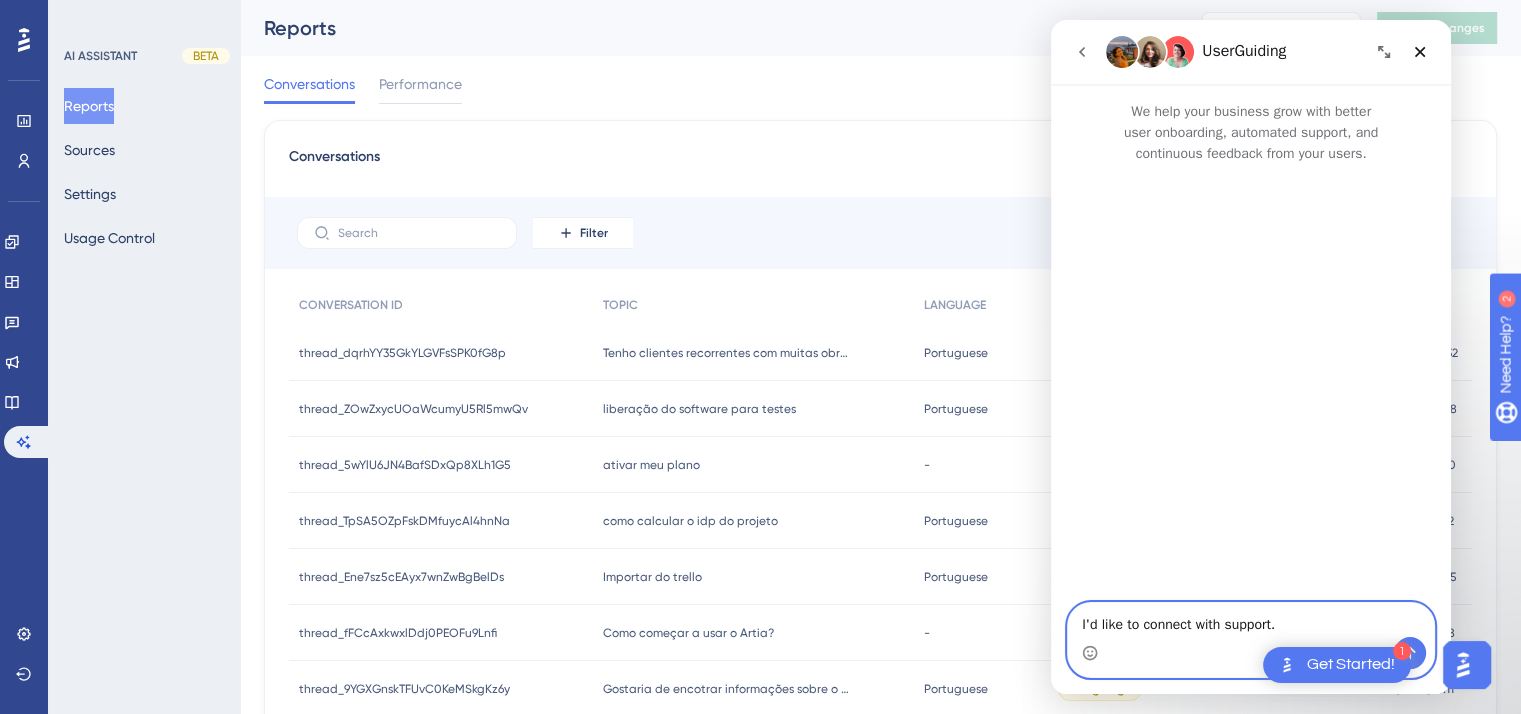 click on "I'd like to connect with support." at bounding box center (1251, 620) 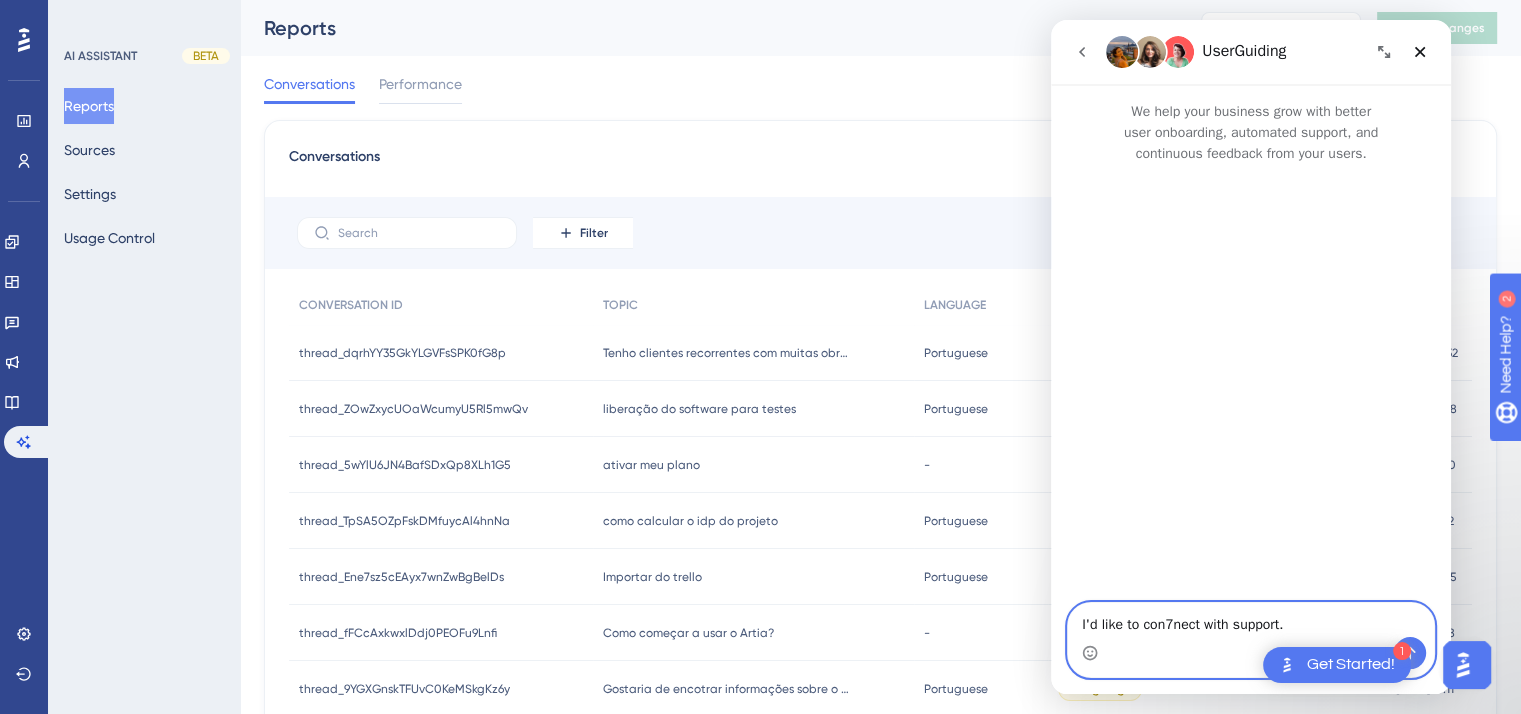 type on "I'd like to connect with support." 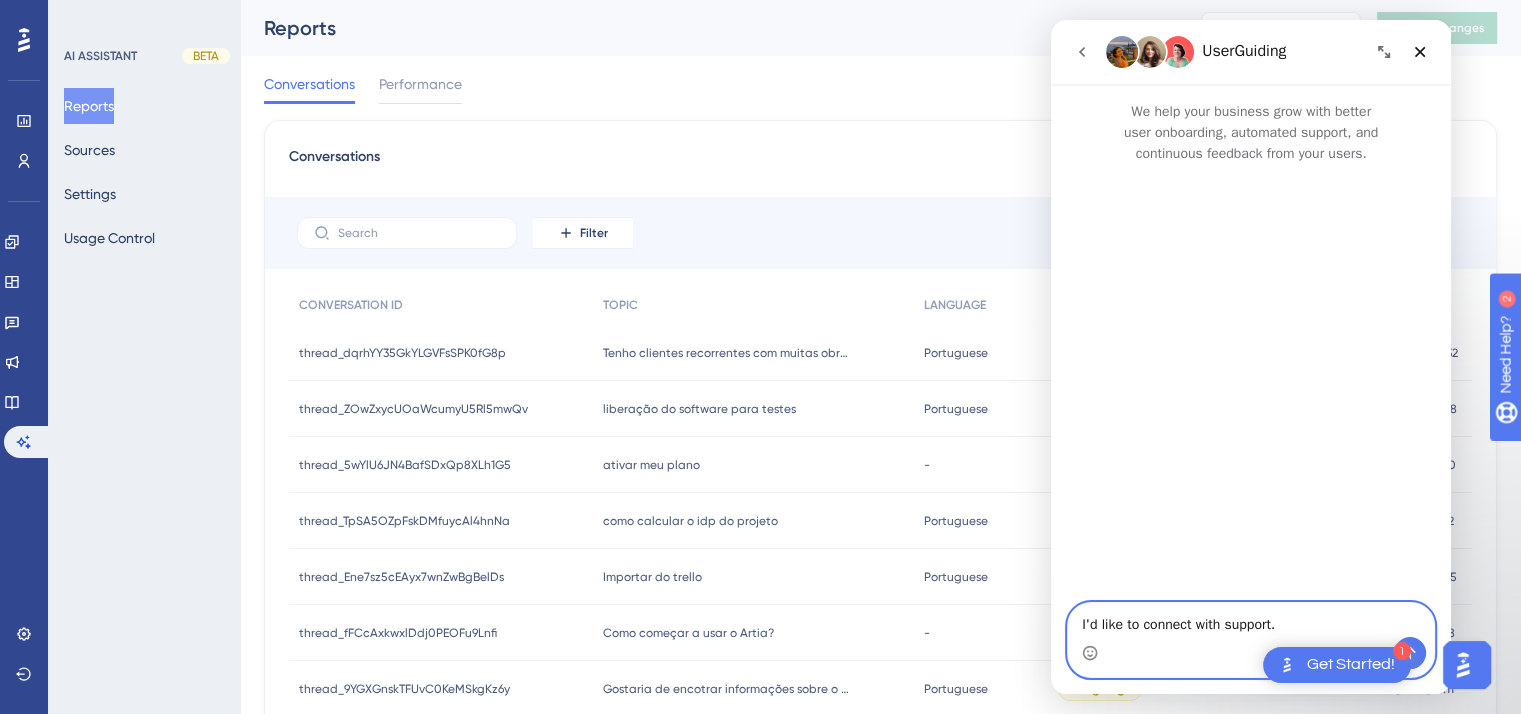 type 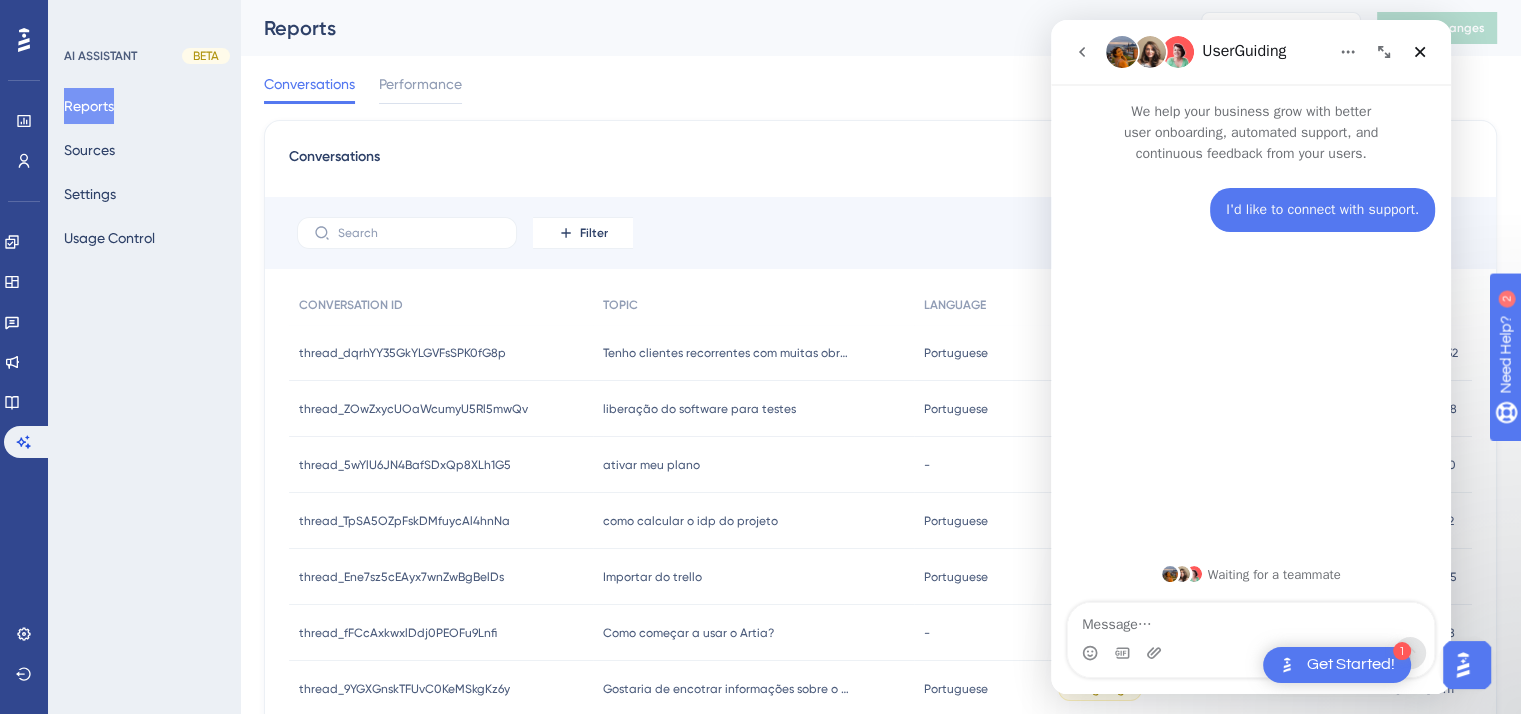 click on "I'd like to connect with support. Suporte    •   1m ago" at bounding box center (1251, 356) 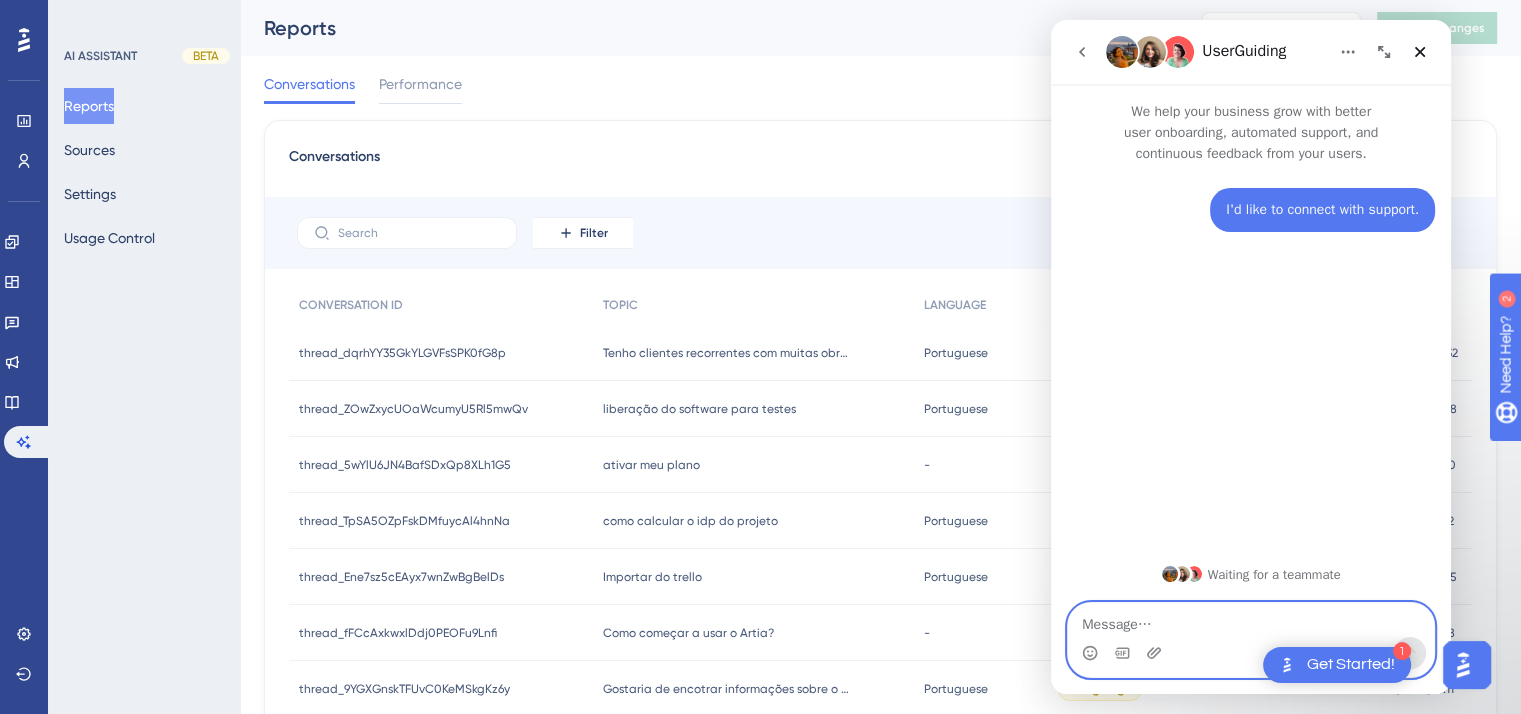 click at bounding box center (1251, 620) 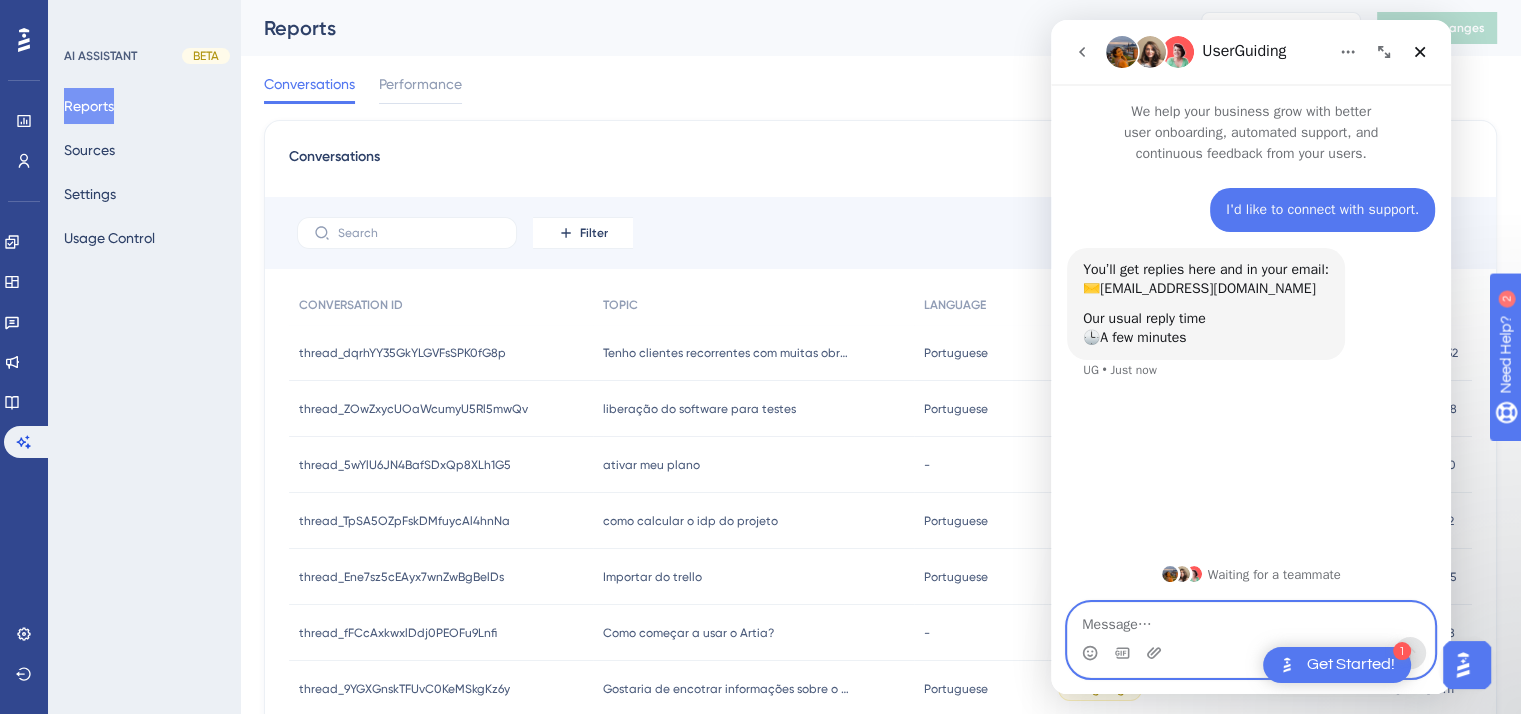click at bounding box center (1251, 620) 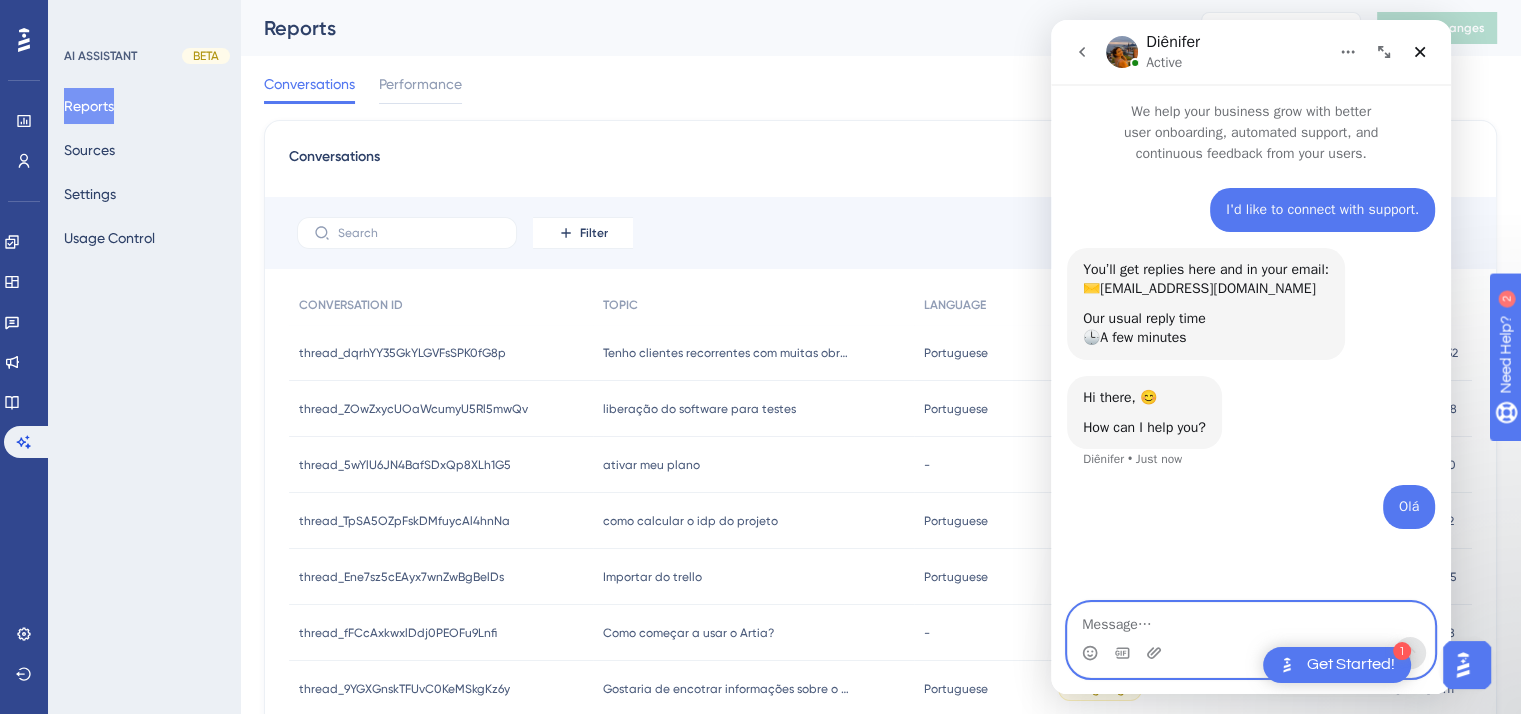 click at bounding box center (1251, 620) 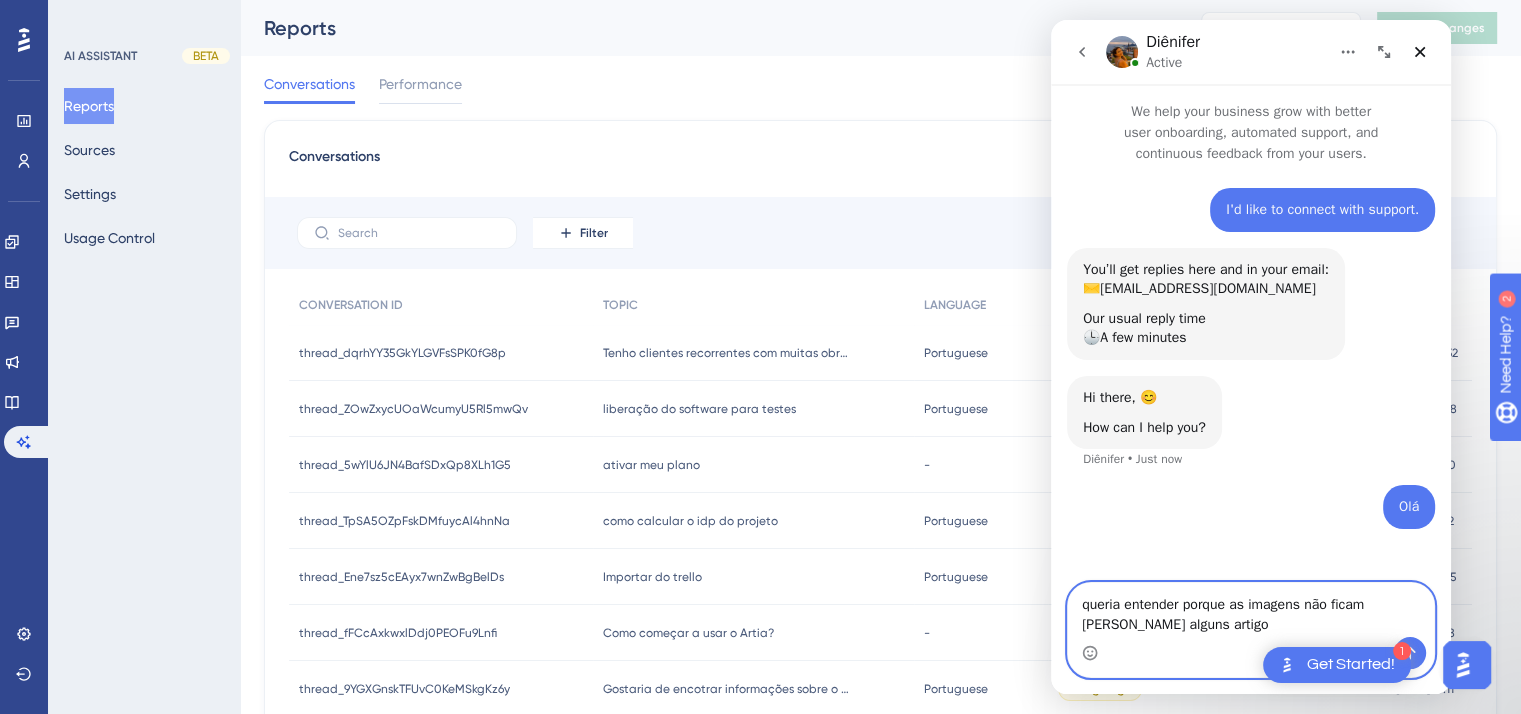 type on "queria entender porque as imagens não ficam [PERSON_NAME] alguns artigos" 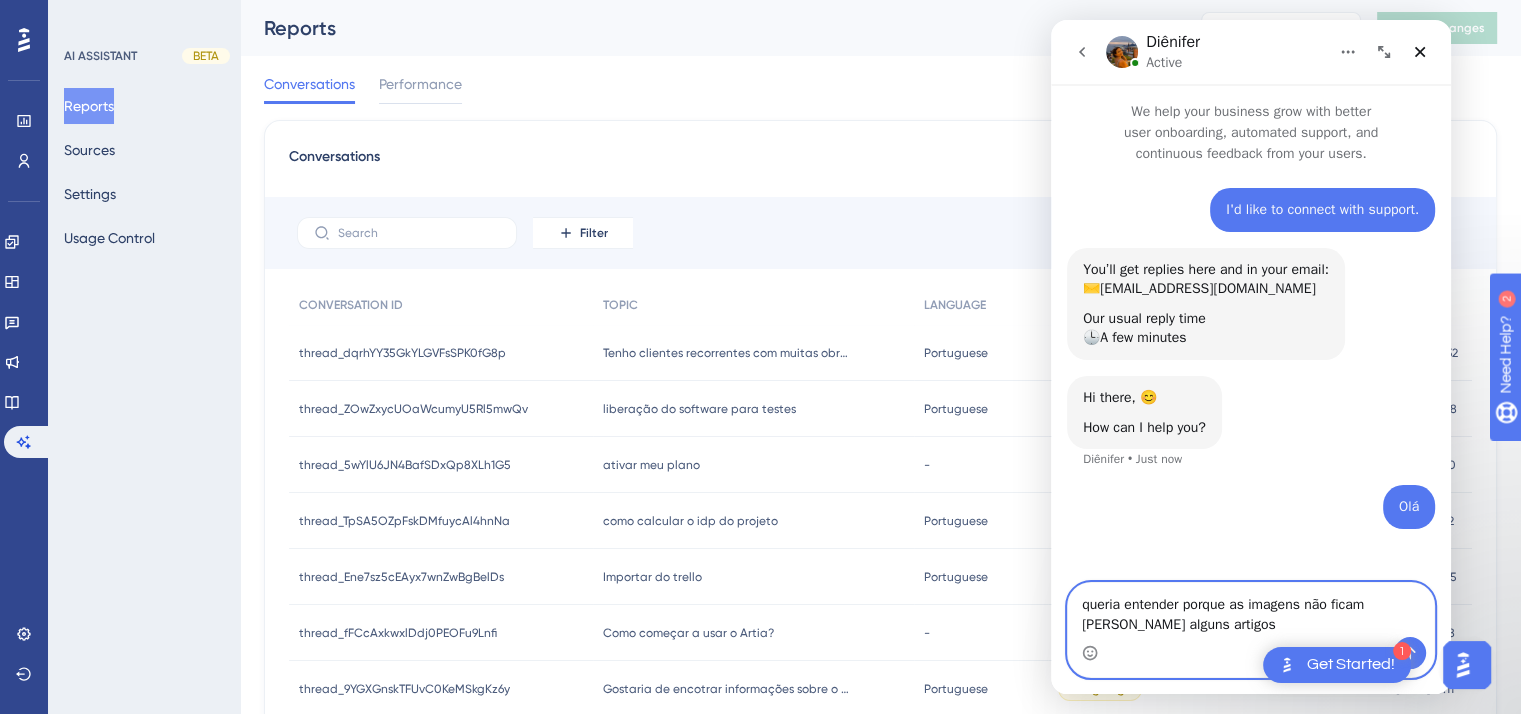 type 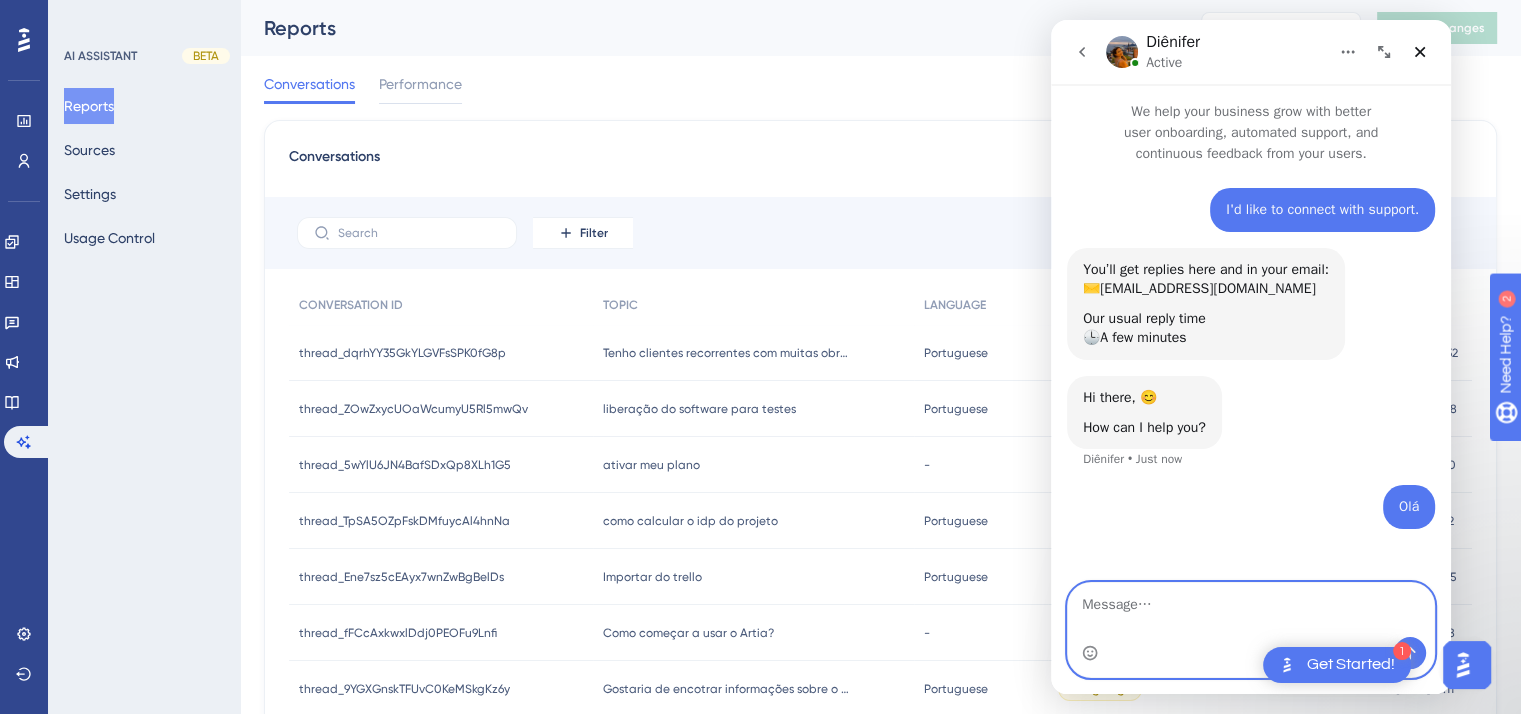 scroll, scrollTop: 12, scrollLeft: 0, axis: vertical 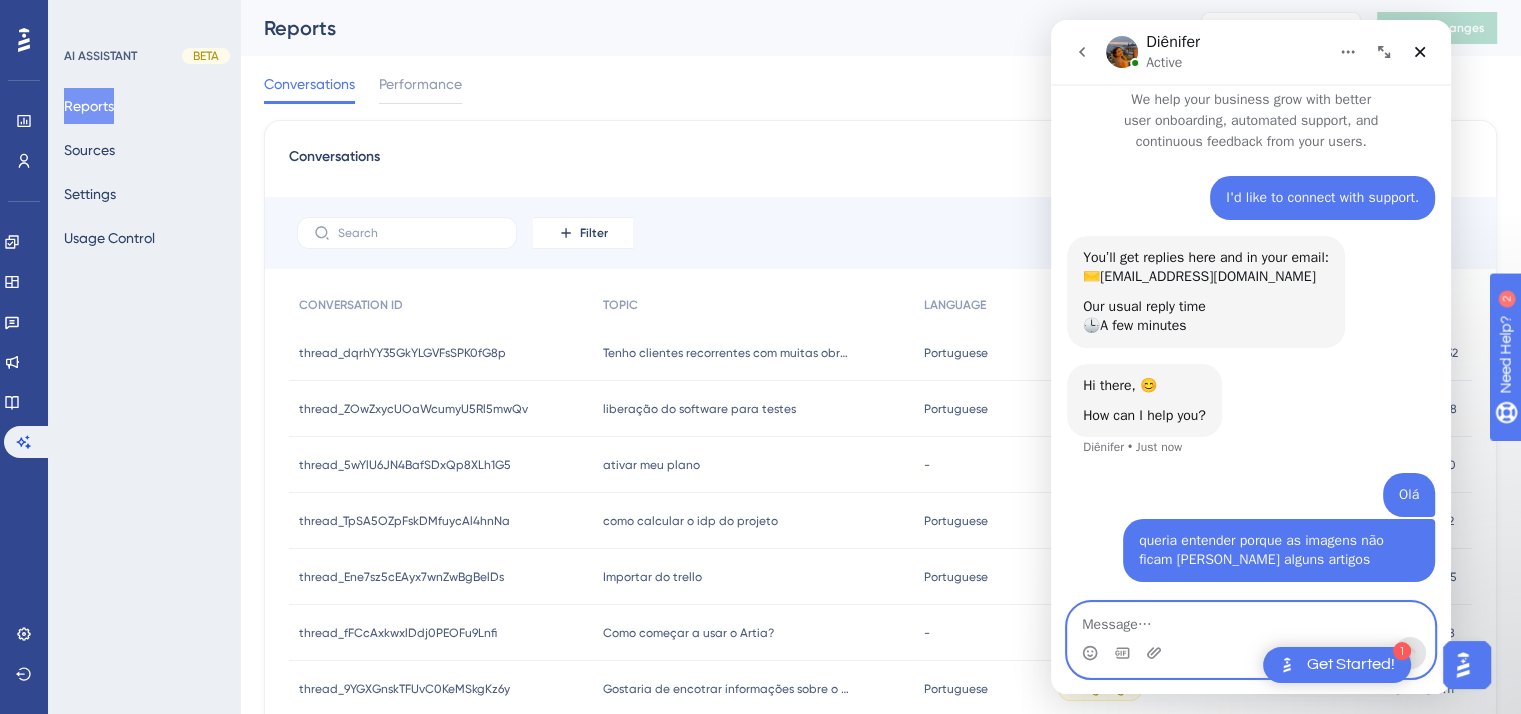 click at bounding box center [1251, 620] 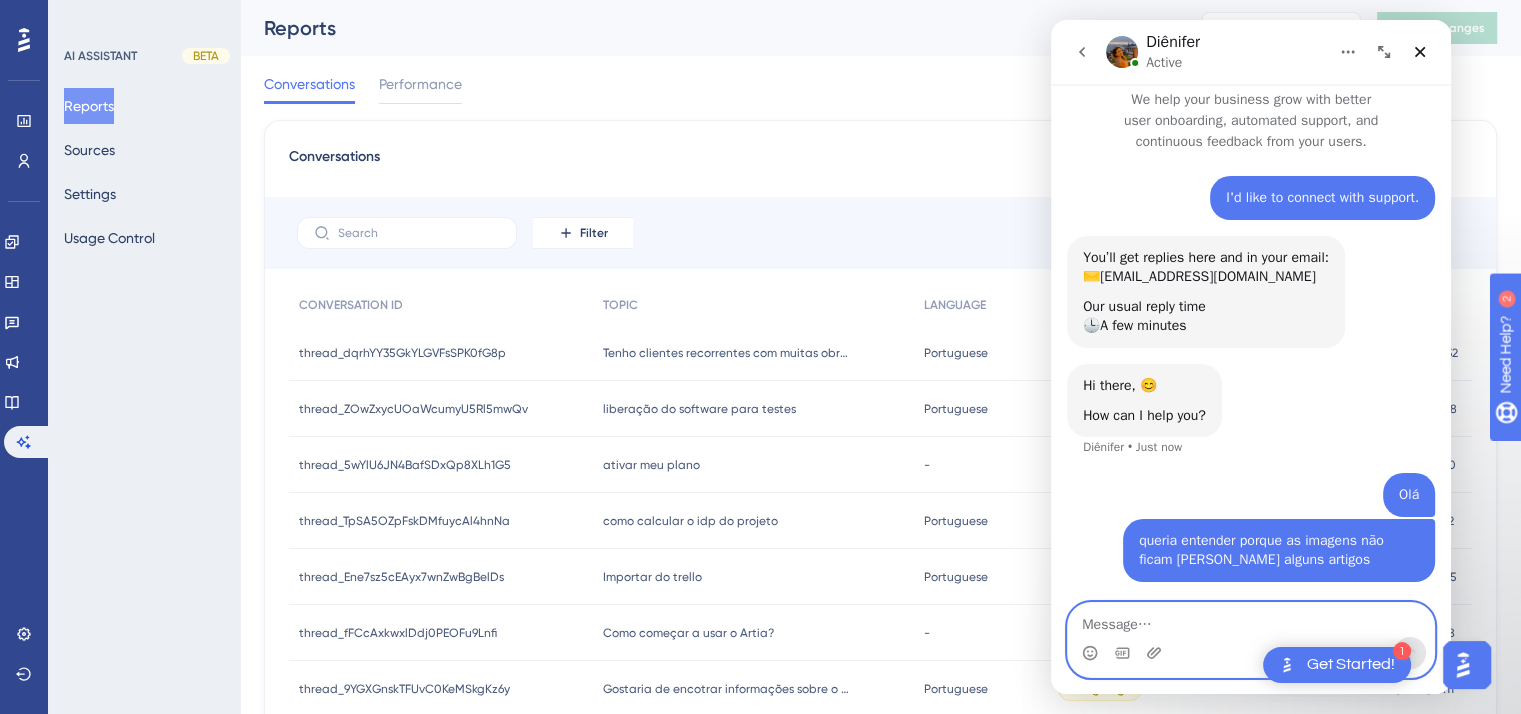 click at bounding box center [1251, 620] 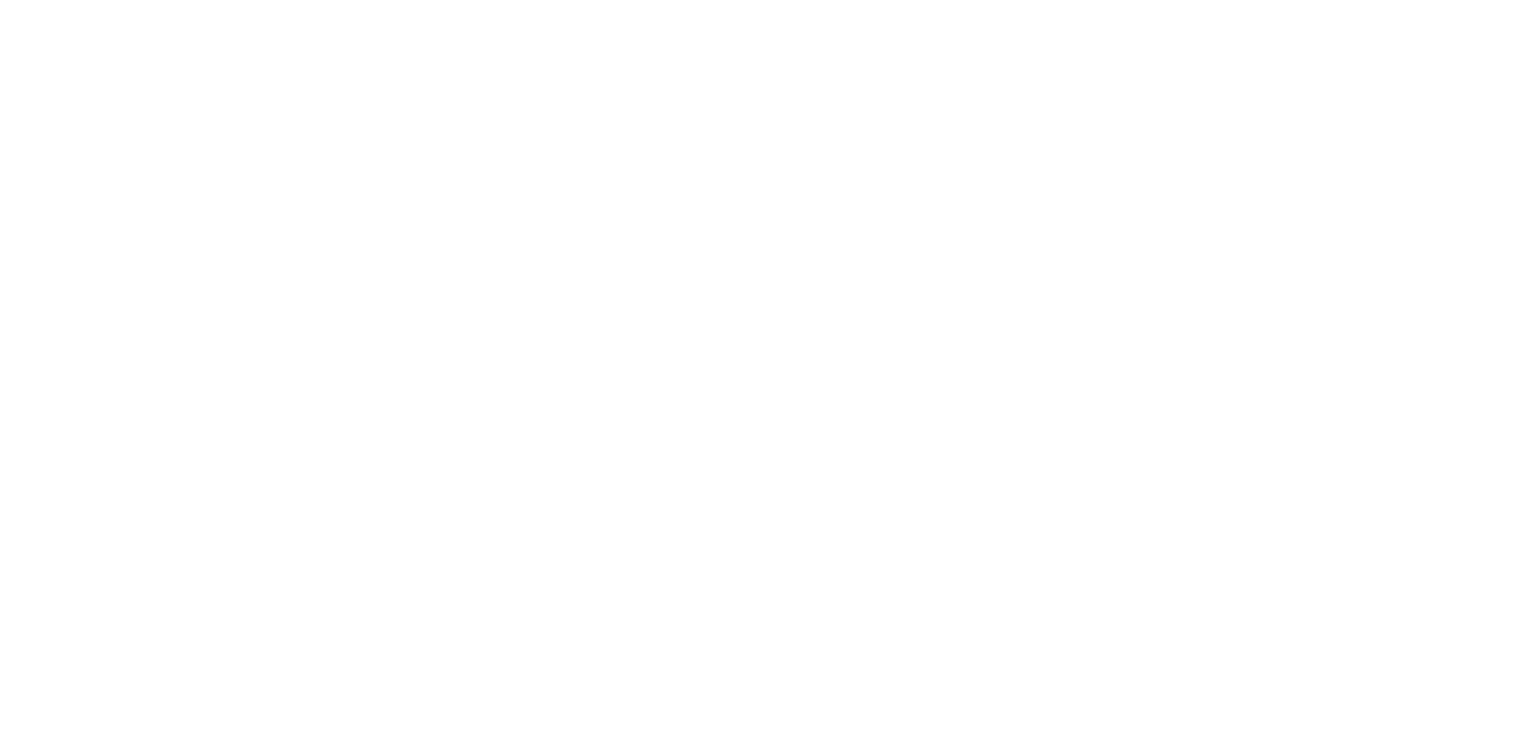 scroll, scrollTop: 0, scrollLeft: 0, axis: both 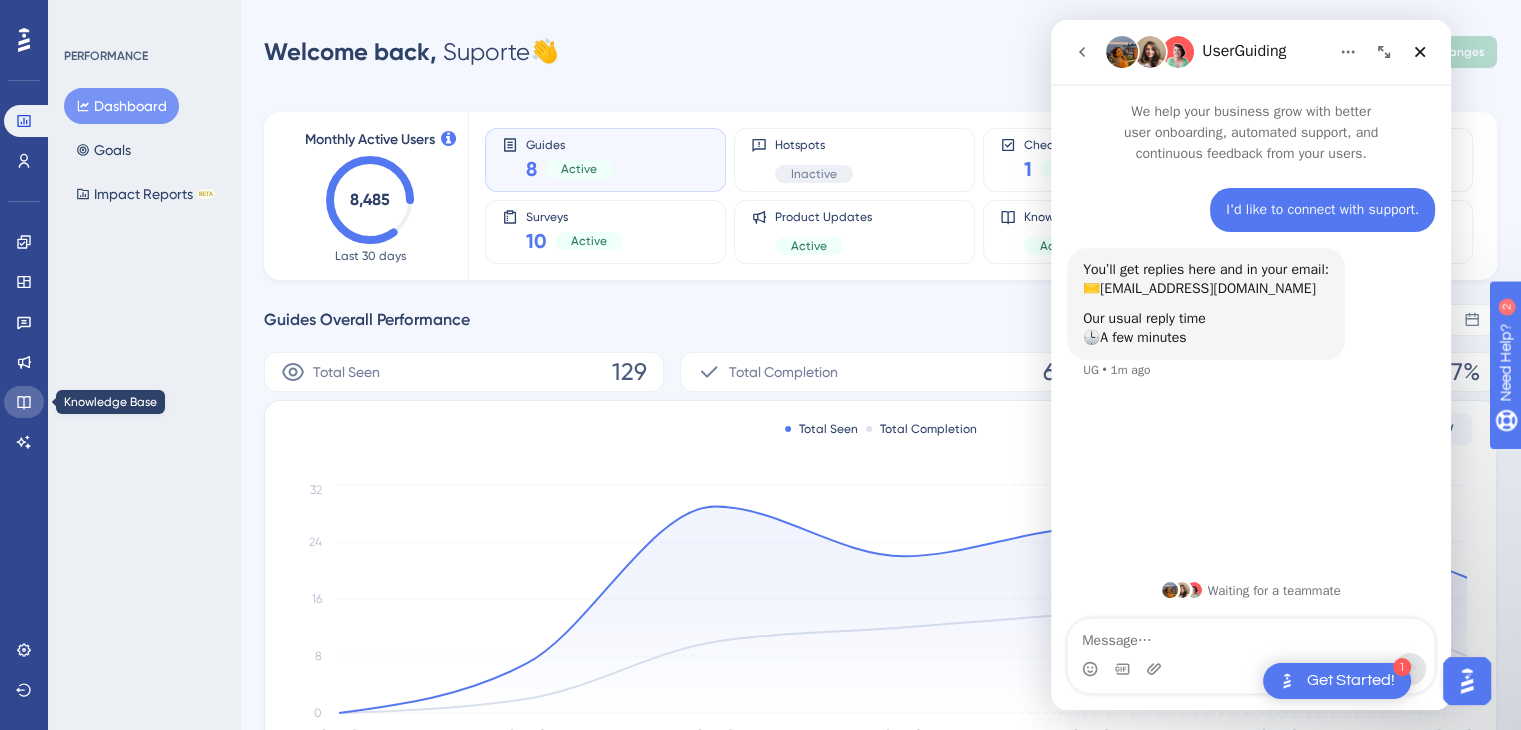 click 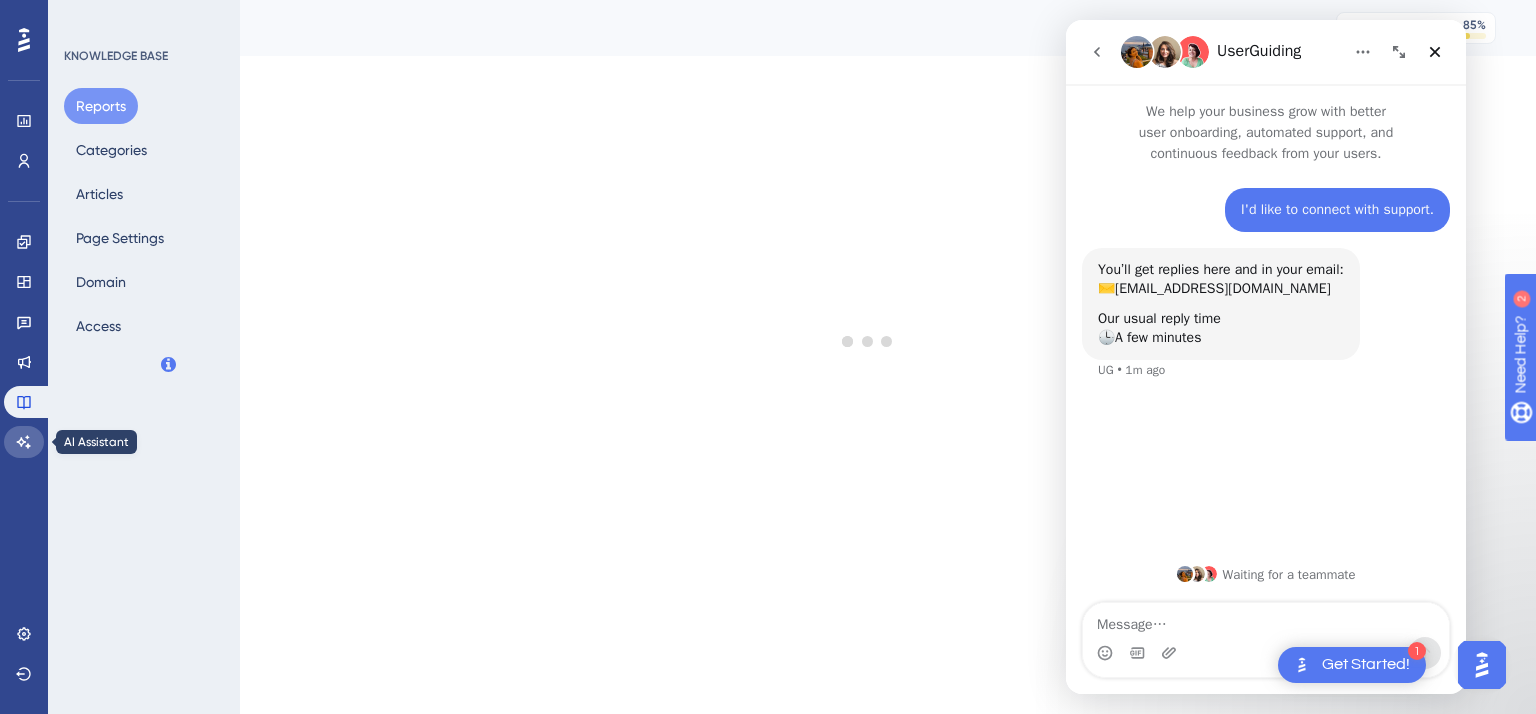 click 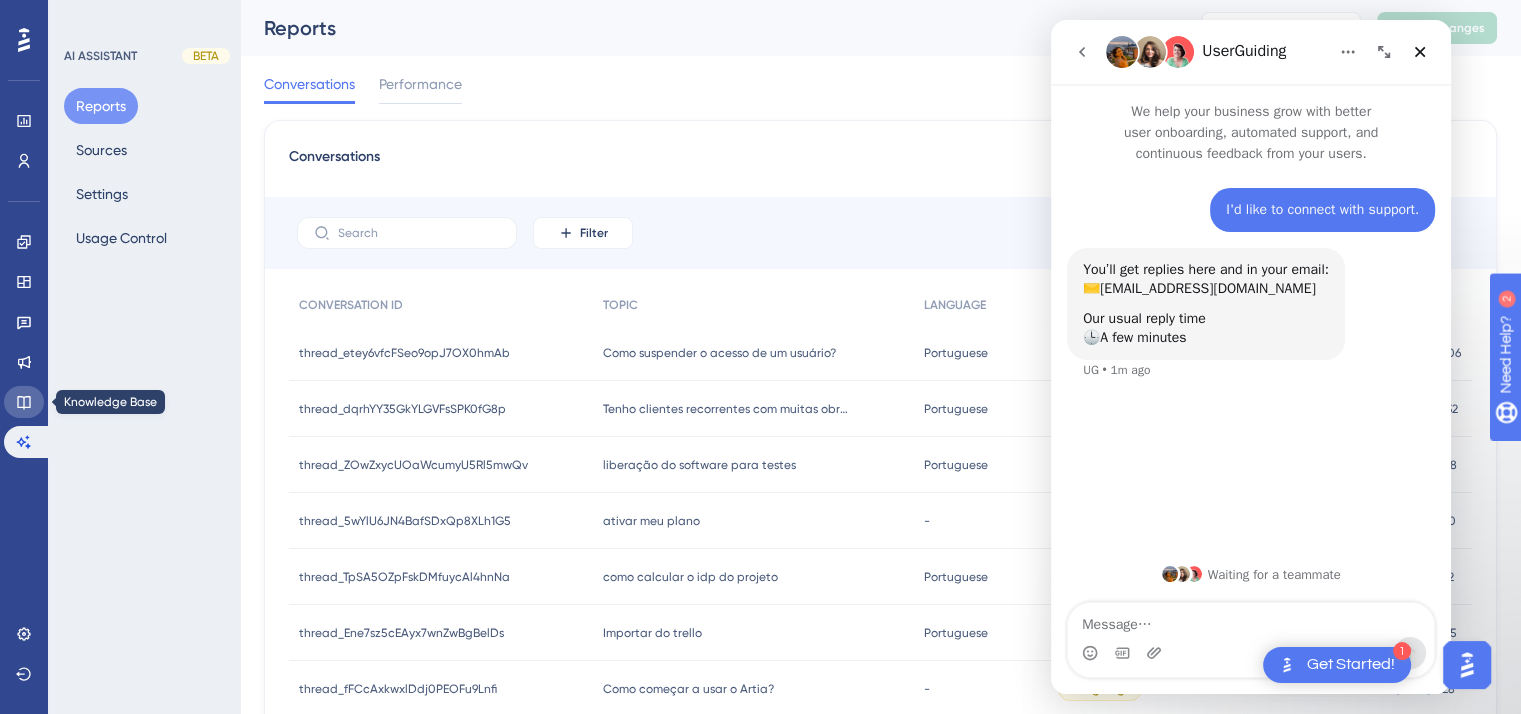 click 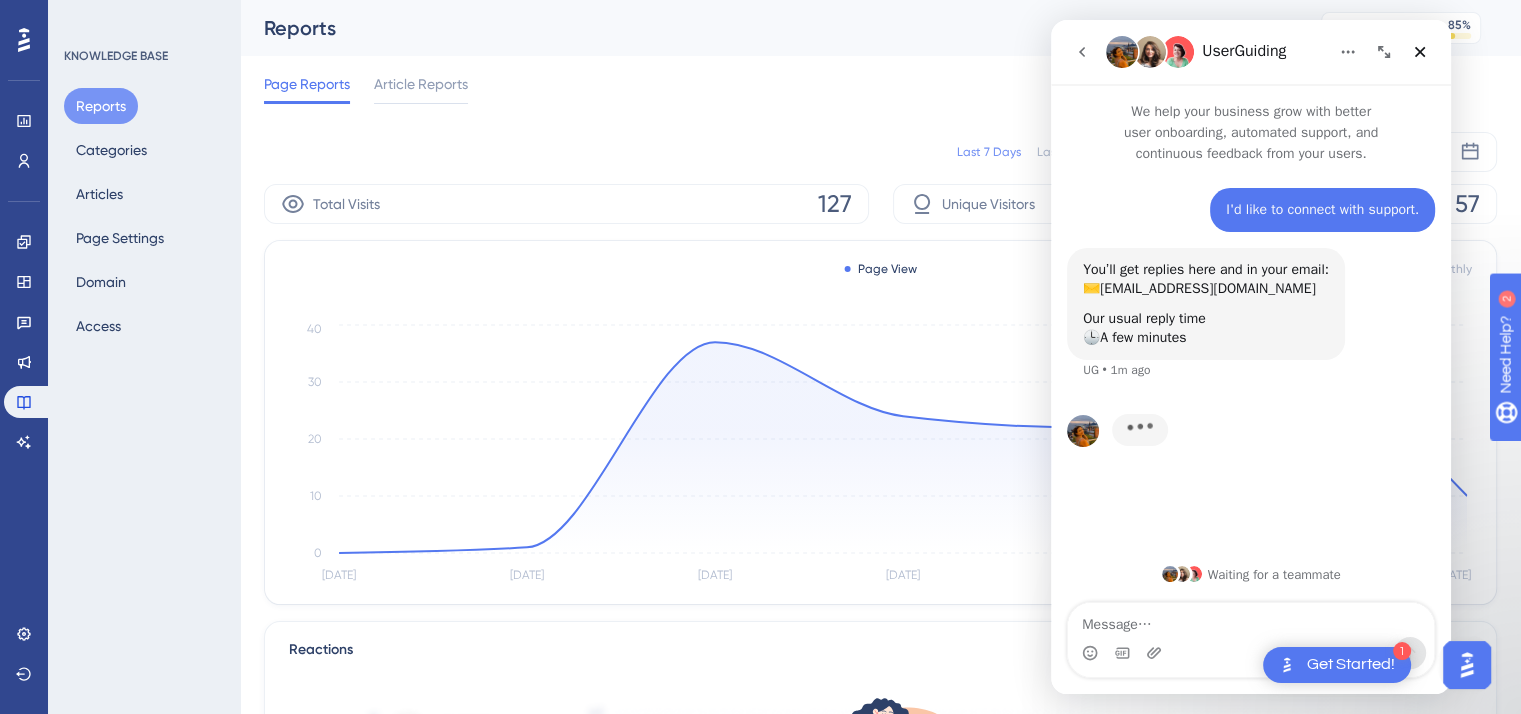 click on "Last 7 Days Last 30 Days Last 90 Days Jul 05 2025 Jul 11 2025" at bounding box center (880, 152) 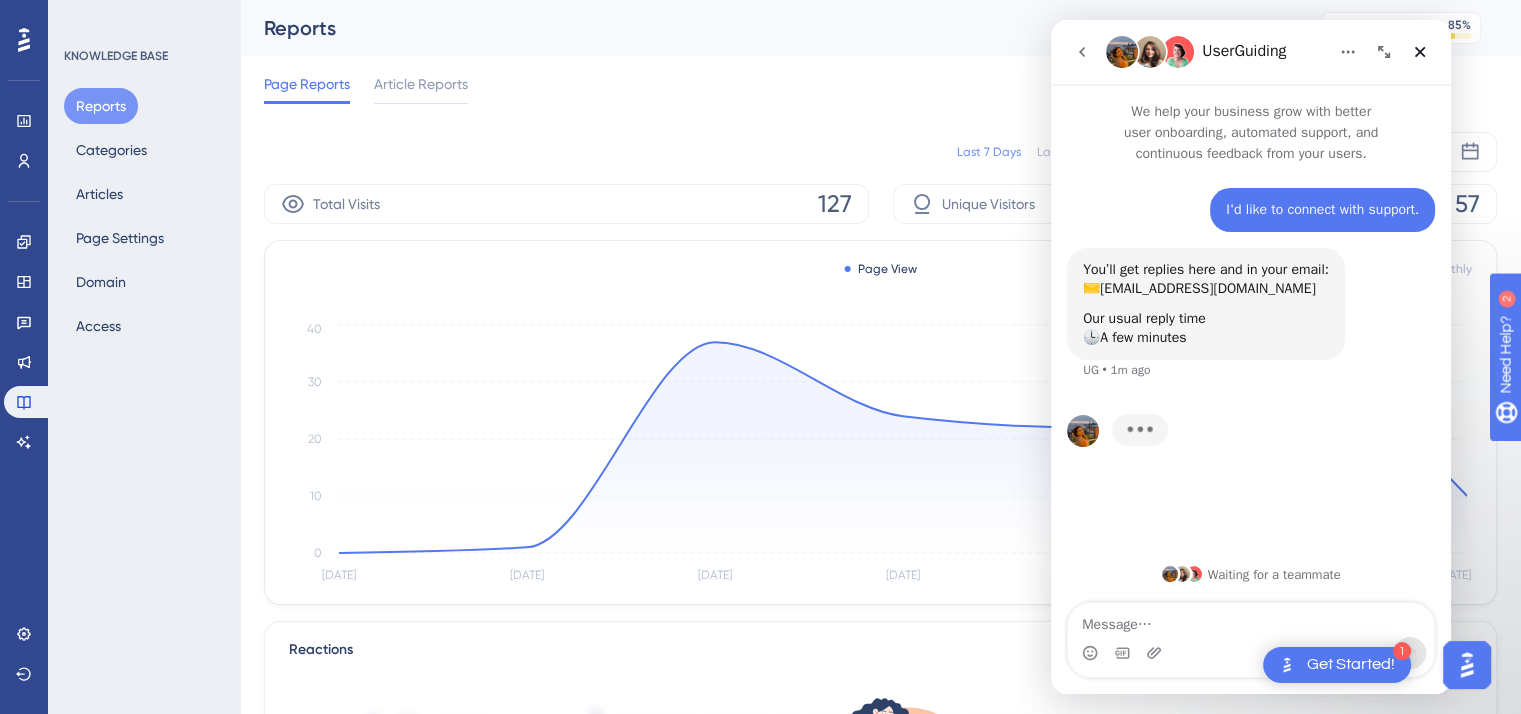click on "KNOWLEDGE BASE Reports Categories Articles Page Settings Domain Access" at bounding box center (144, 357) 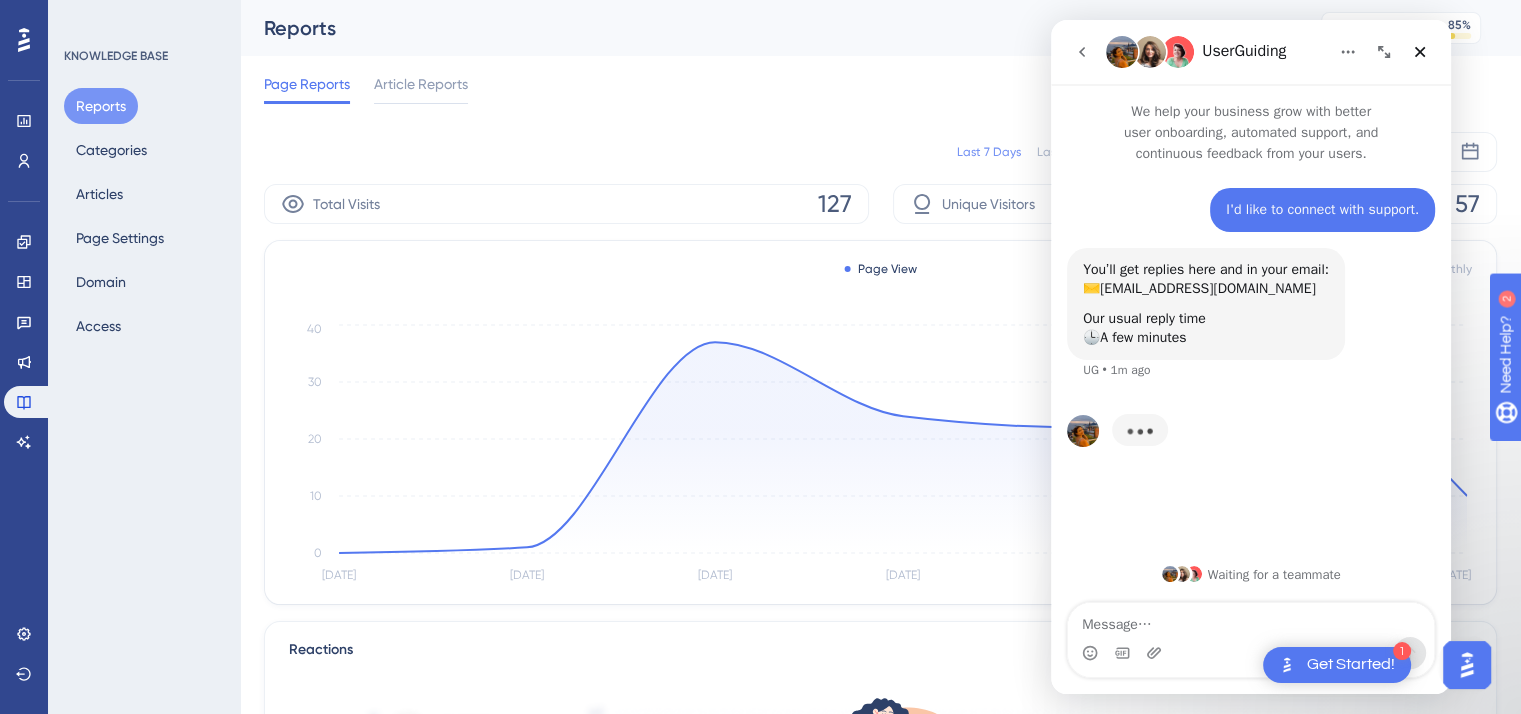 click on "KNOWLEDGE BASE Reports Categories Articles Page Settings Domain Access" at bounding box center (144, 357) 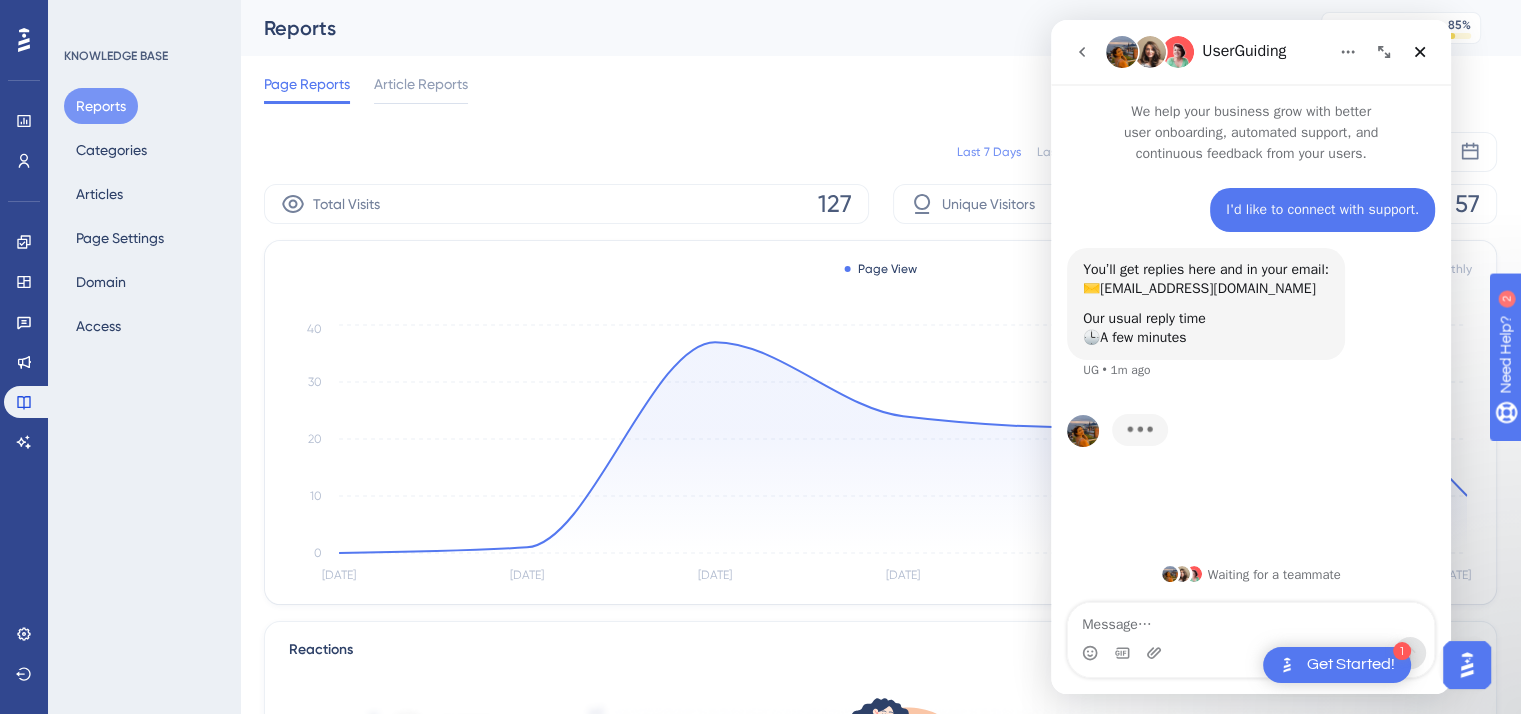 click on "KNOWLEDGE BASE Reports Categories Articles Page Settings Domain Access" at bounding box center (144, 357) 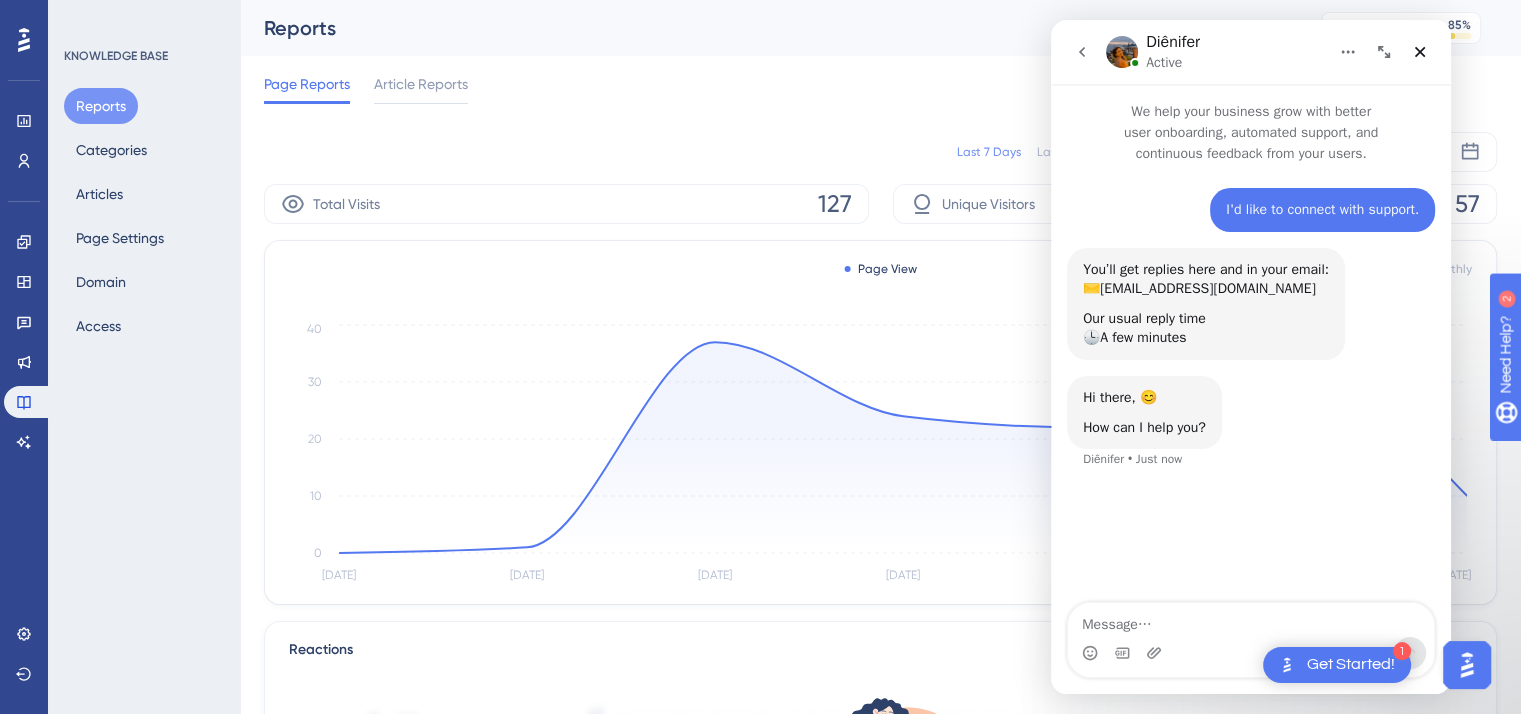 click on "Page Reports Article Reports" at bounding box center [880, 88] 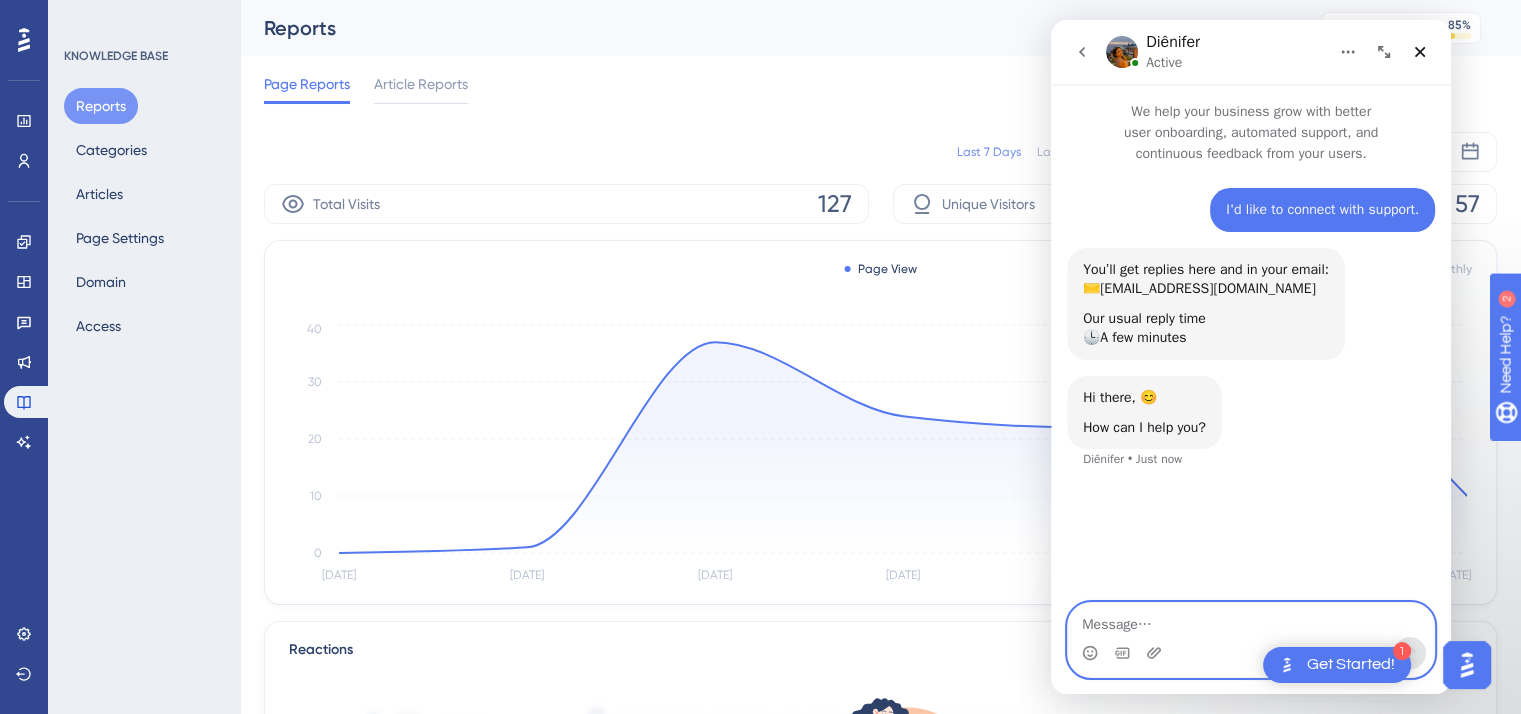 click at bounding box center [1251, 620] 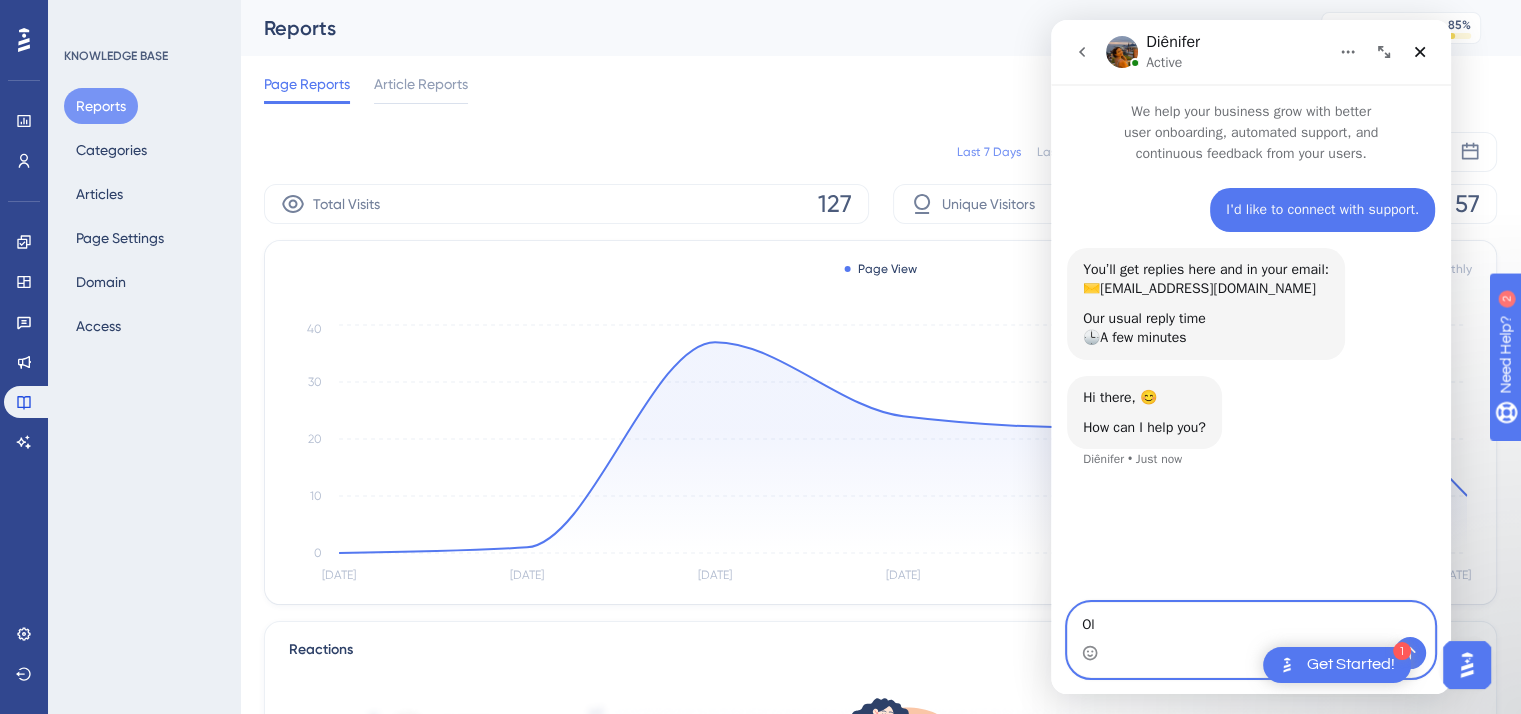 type on "Olá" 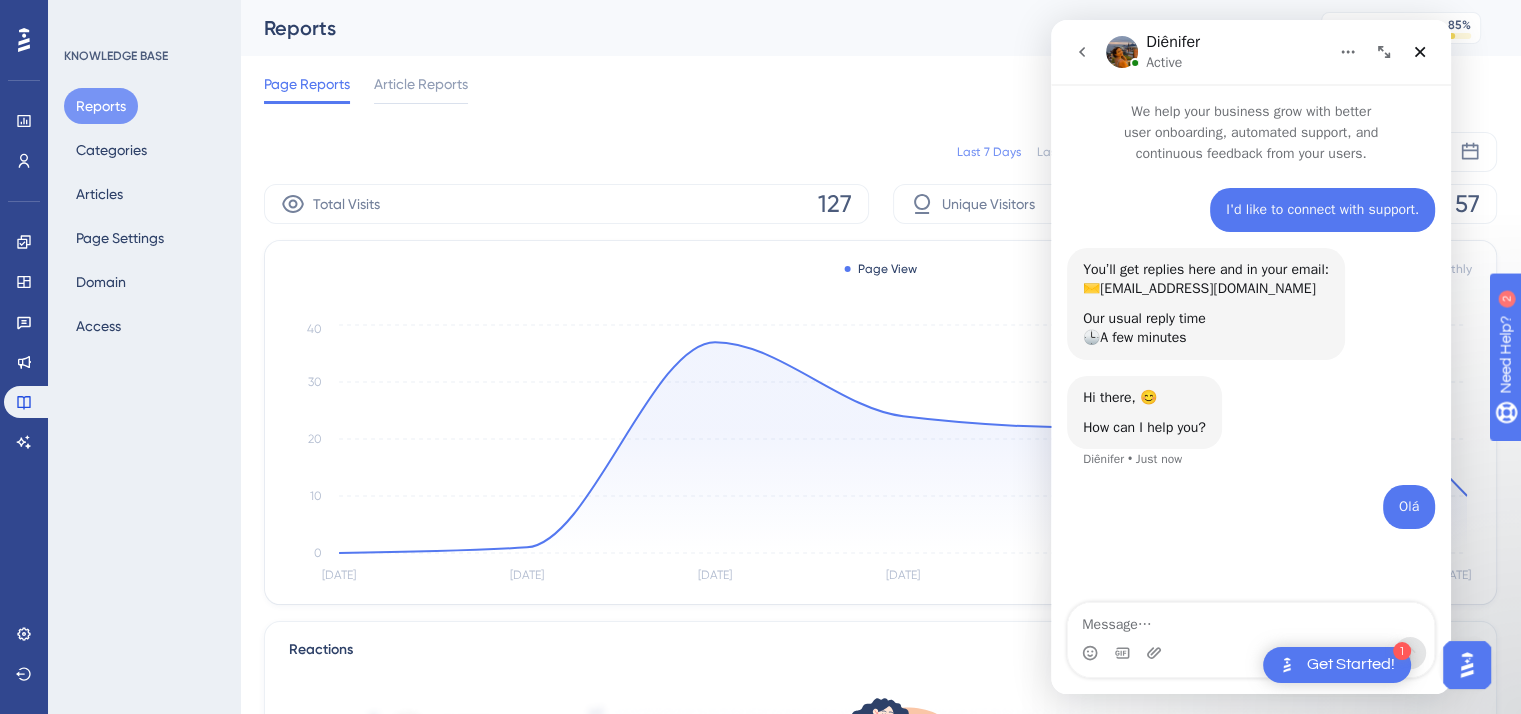 click on "Total Visits 127" at bounding box center (566, 204) 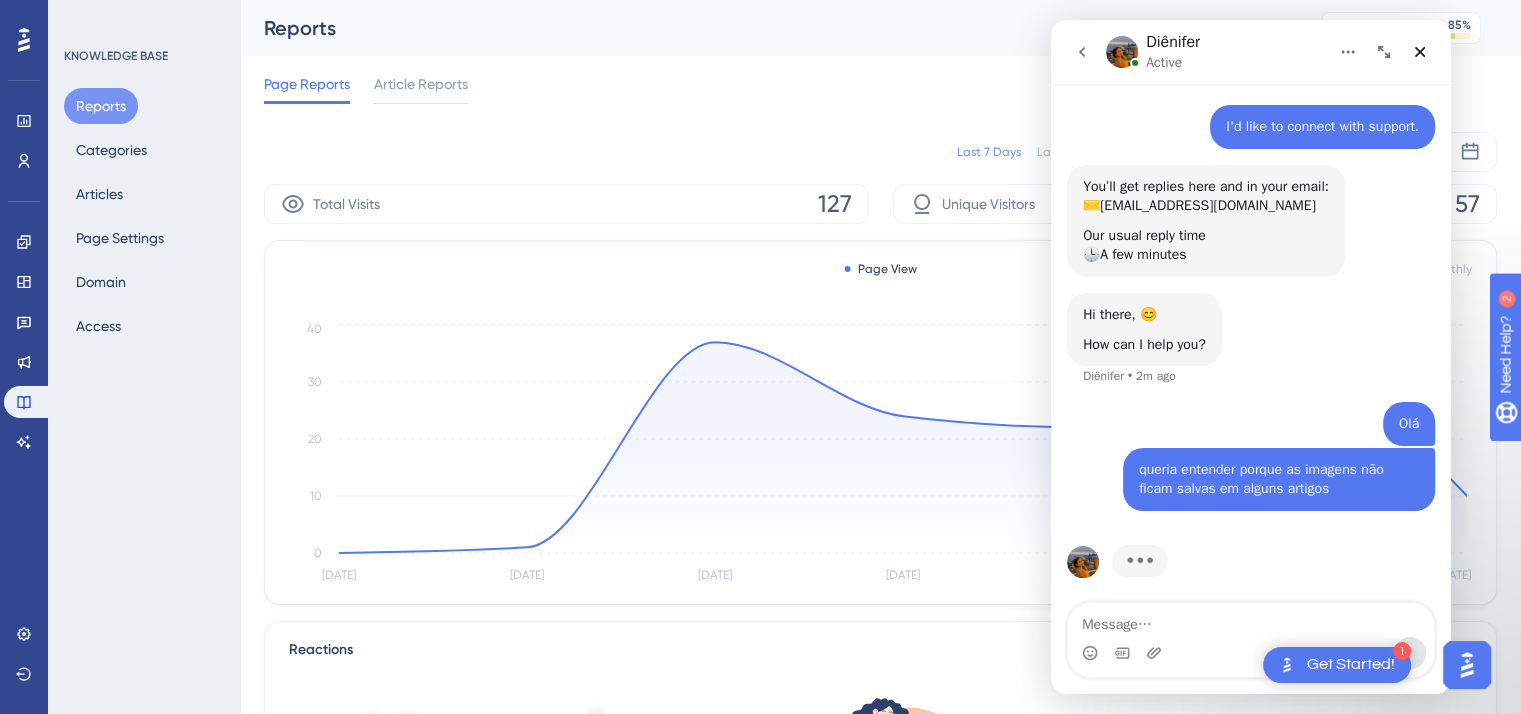 scroll, scrollTop: 88, scrollLeft: 0, axis: vertical 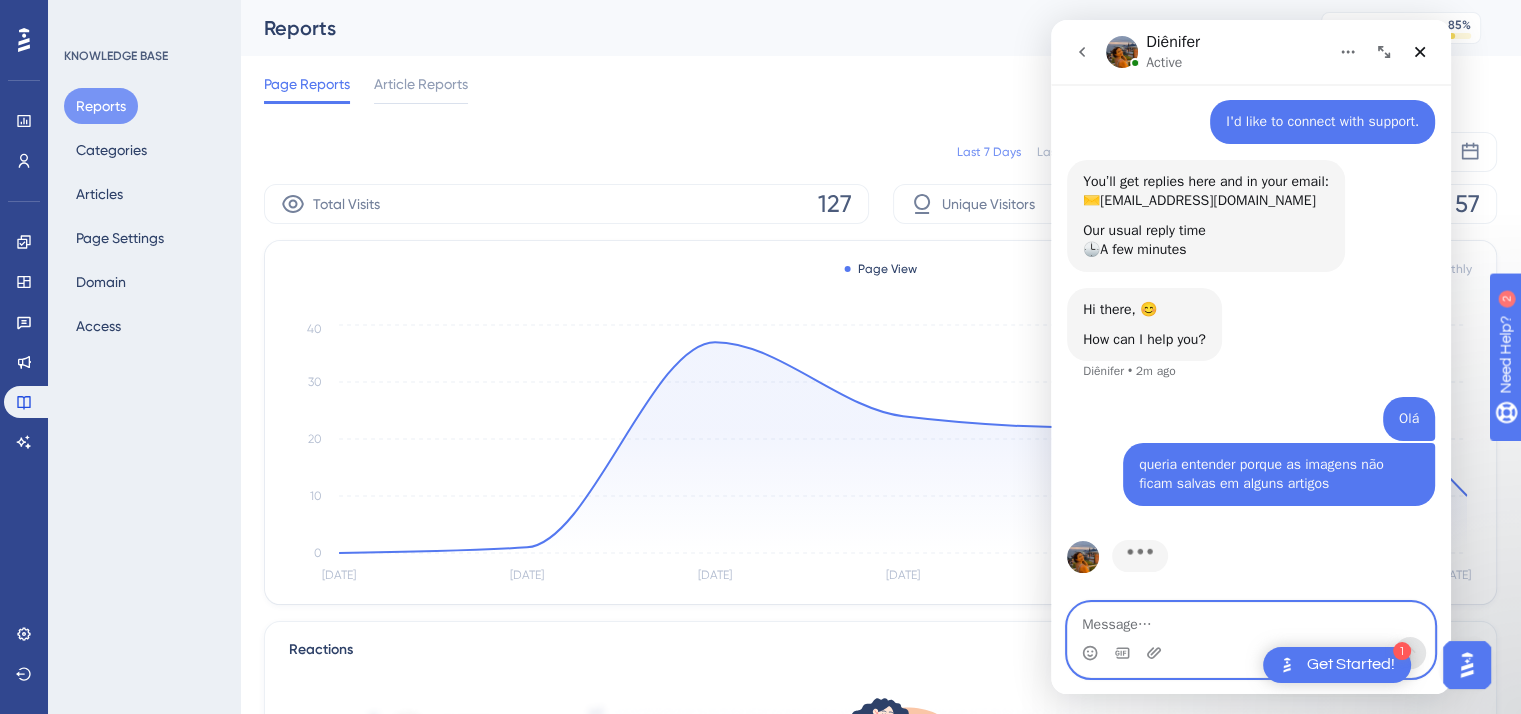 click at bounding box center (1251, 620) 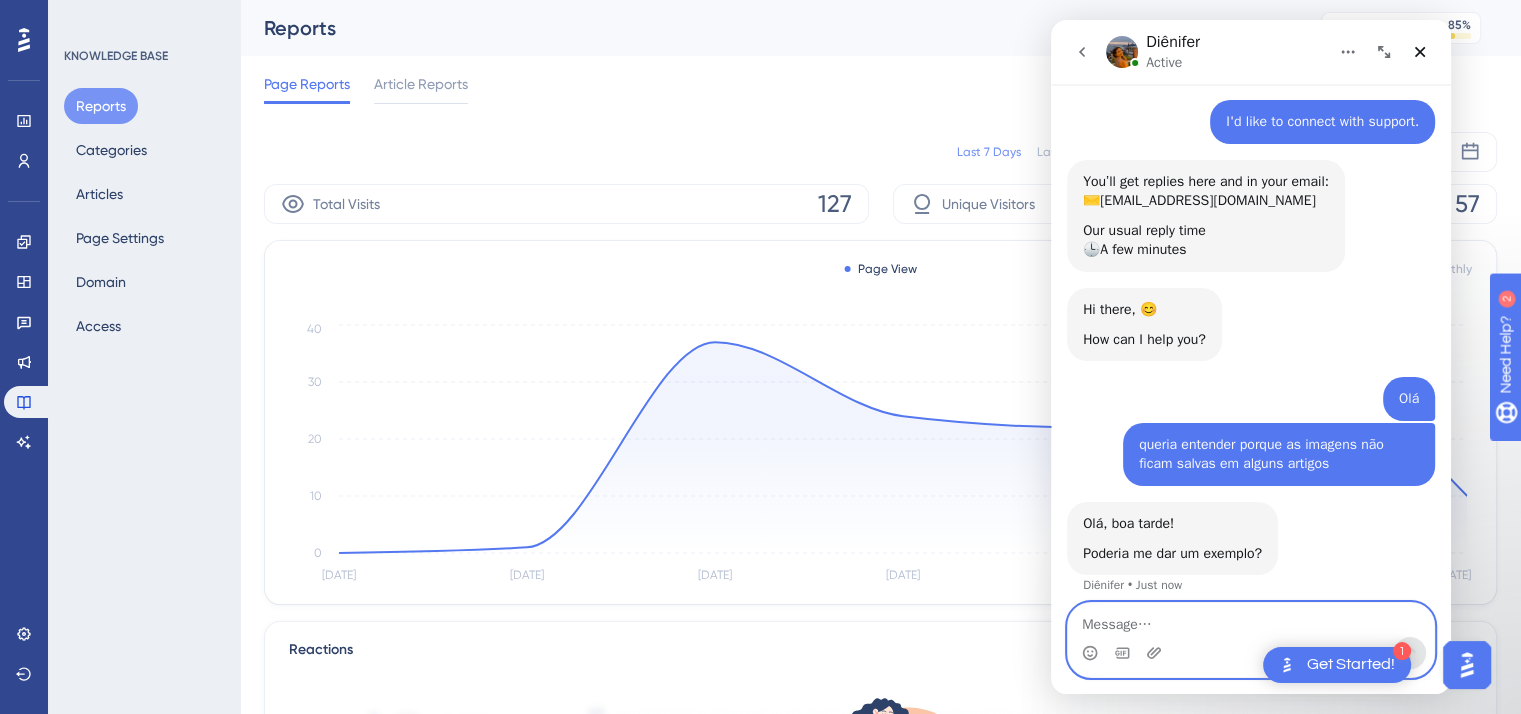 scroll, scrollTop: 100, scrollLeft: 0, axis: vertical 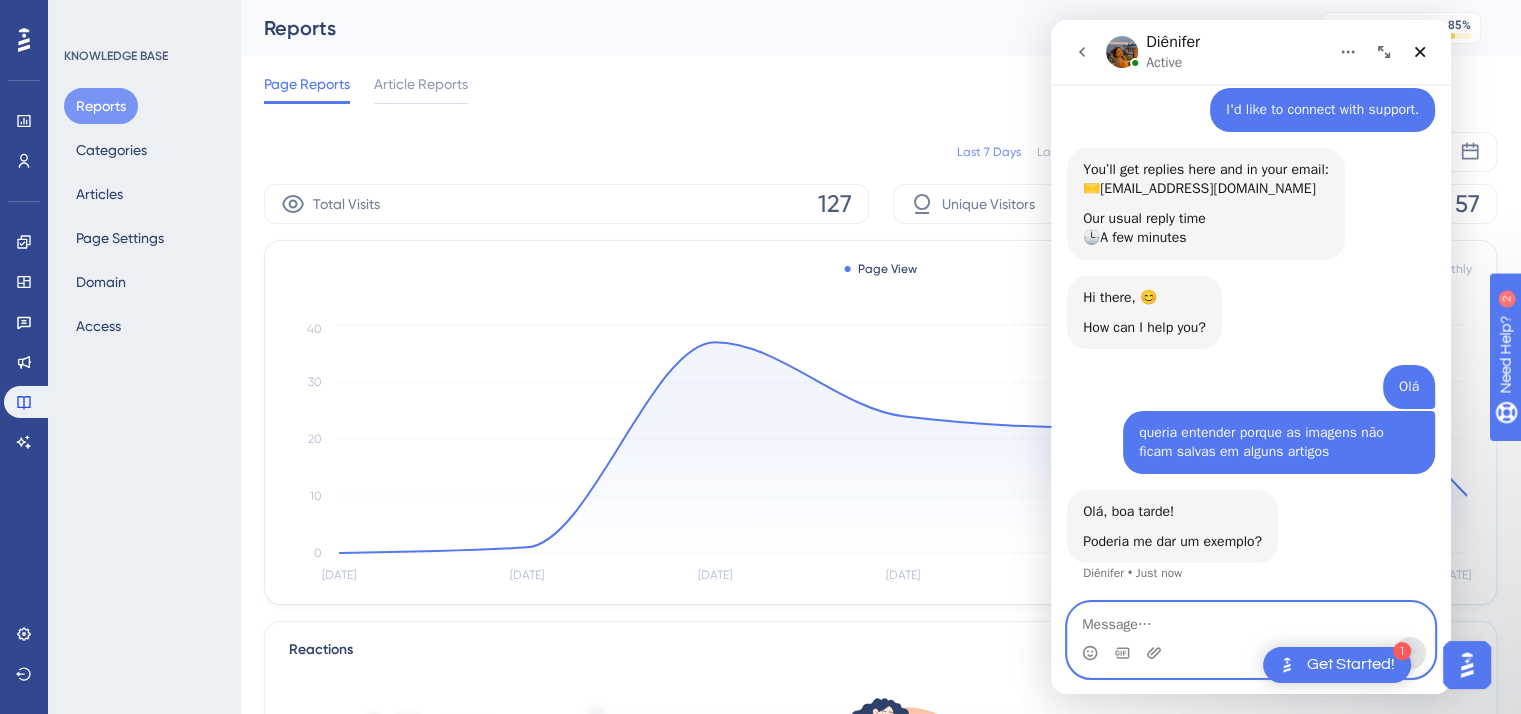 click at bounding box center (1251, 620) 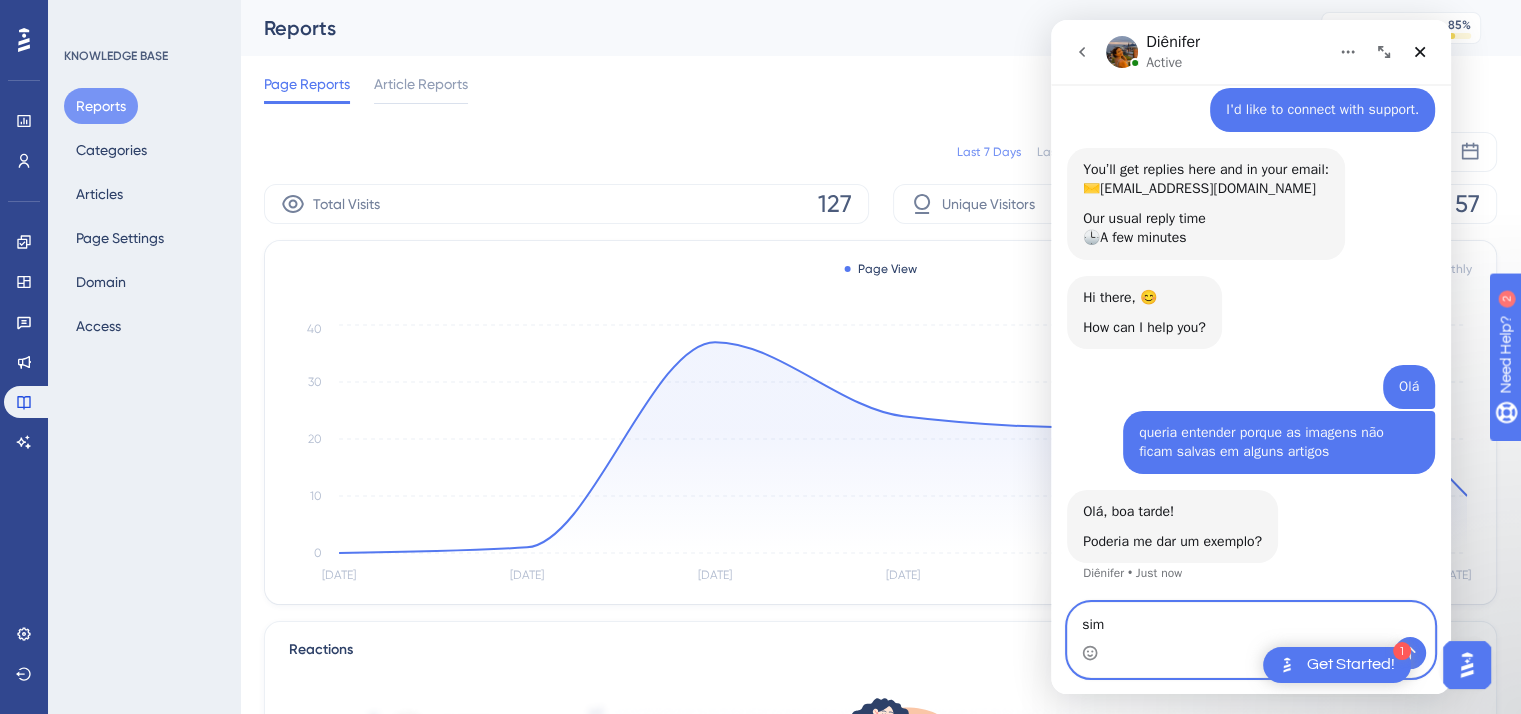 type on "simm" 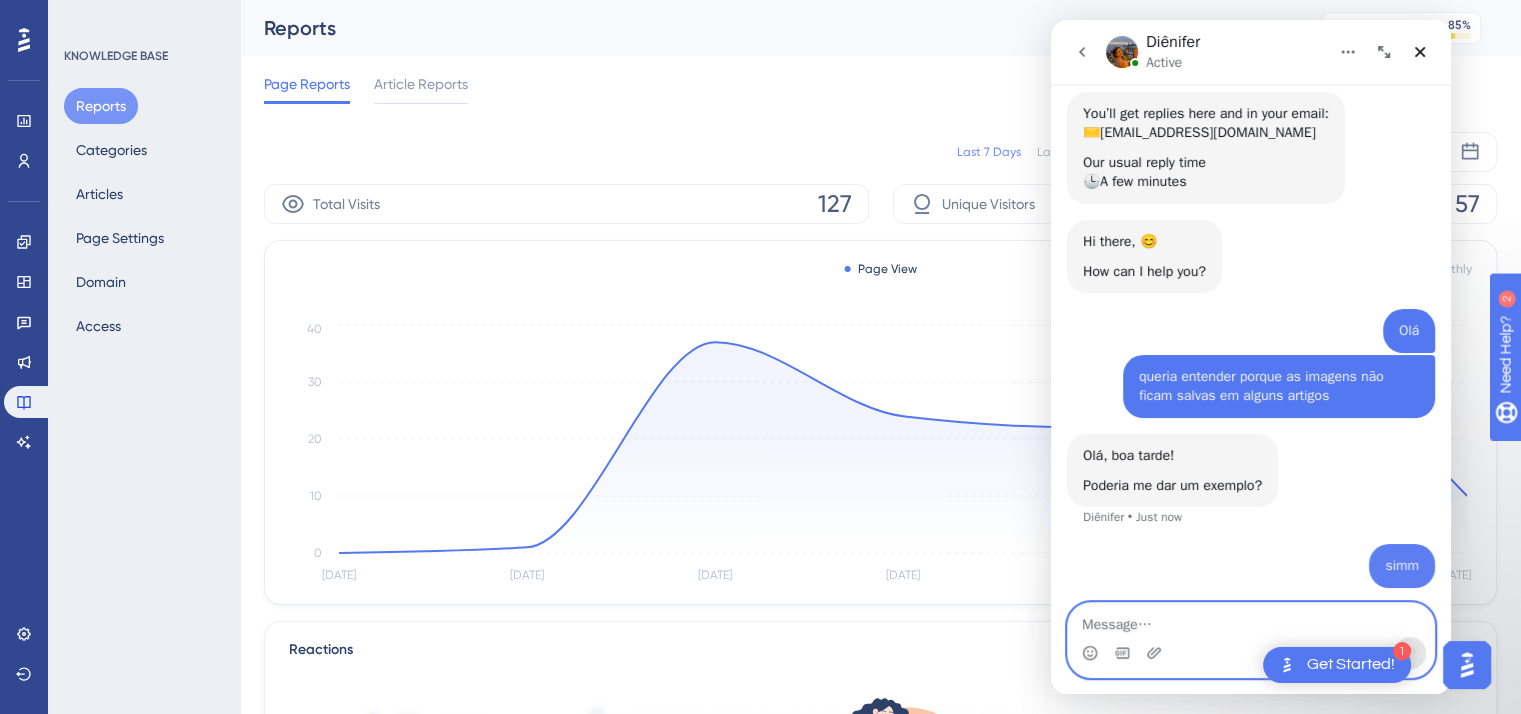 scroll, scrollTop: 160, scrollLeft: 0, axis: vertical 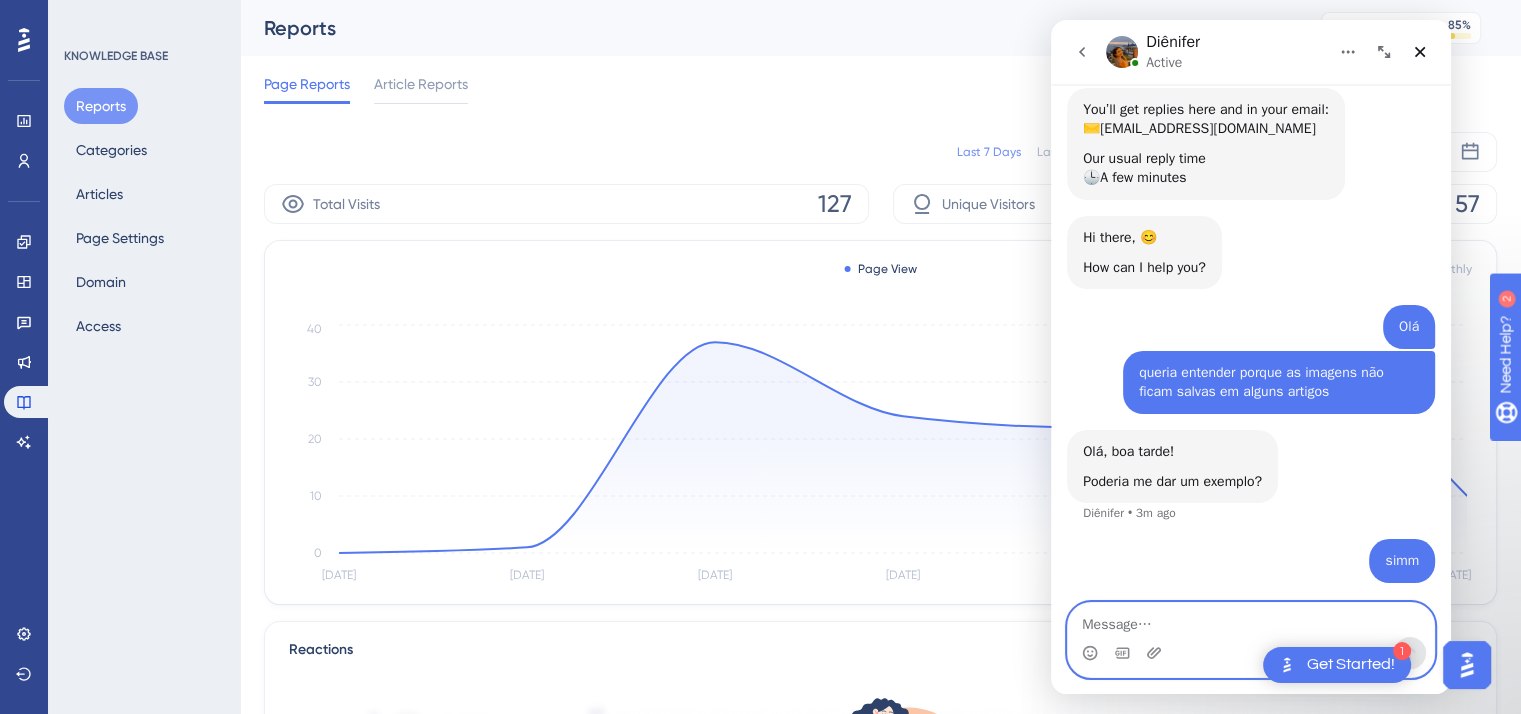click at bounding box center [1251, 620] 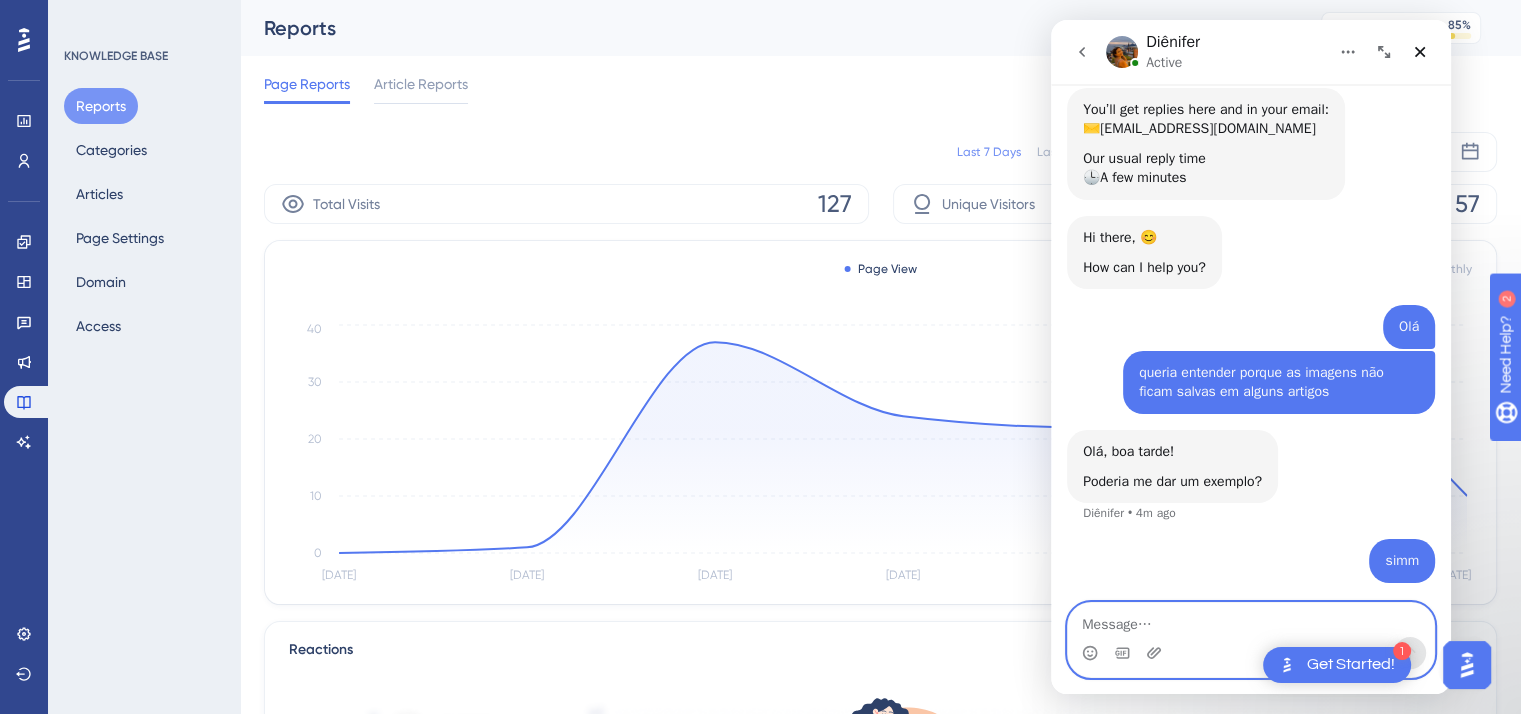 click at bounding box center [1251, 620] 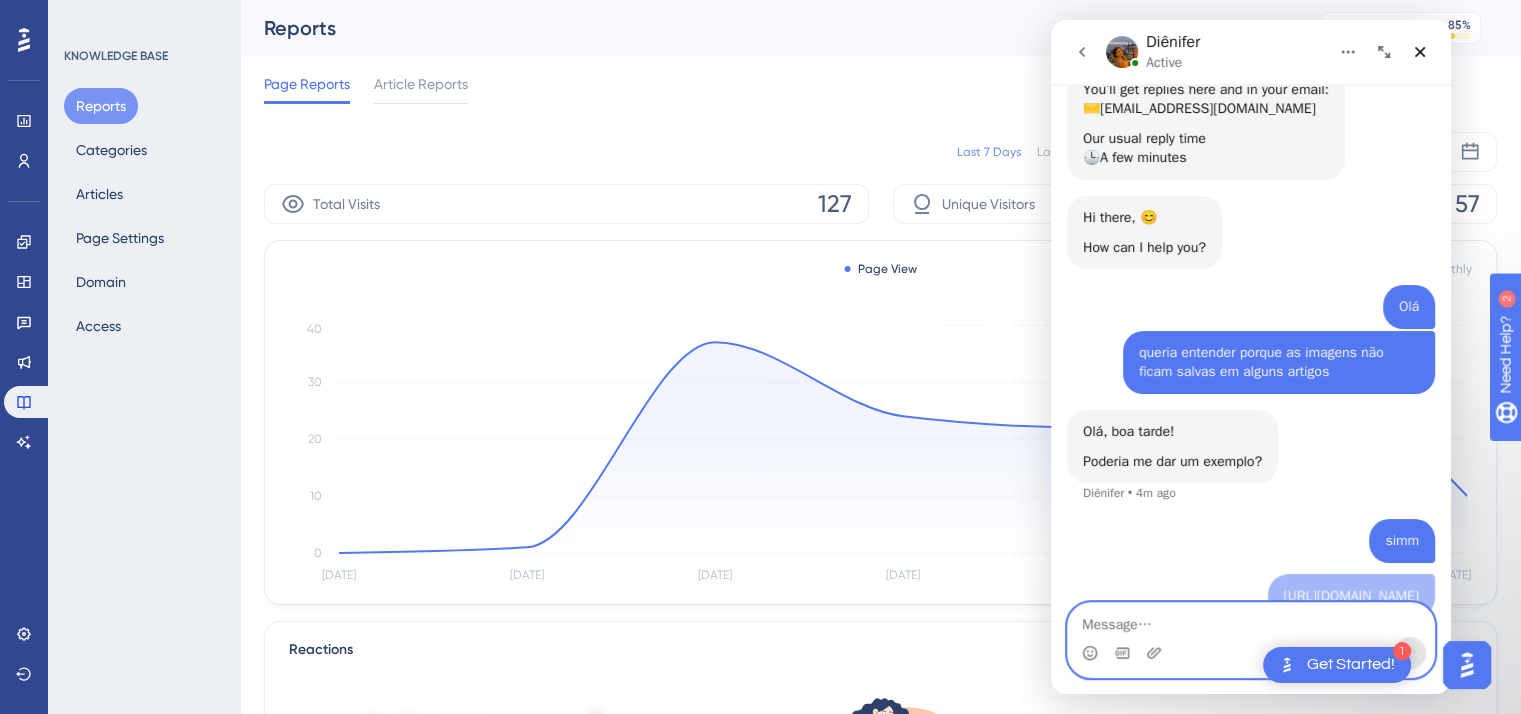 scroll, scrollTop: 225, scrollLeft: 0, axis: vertical 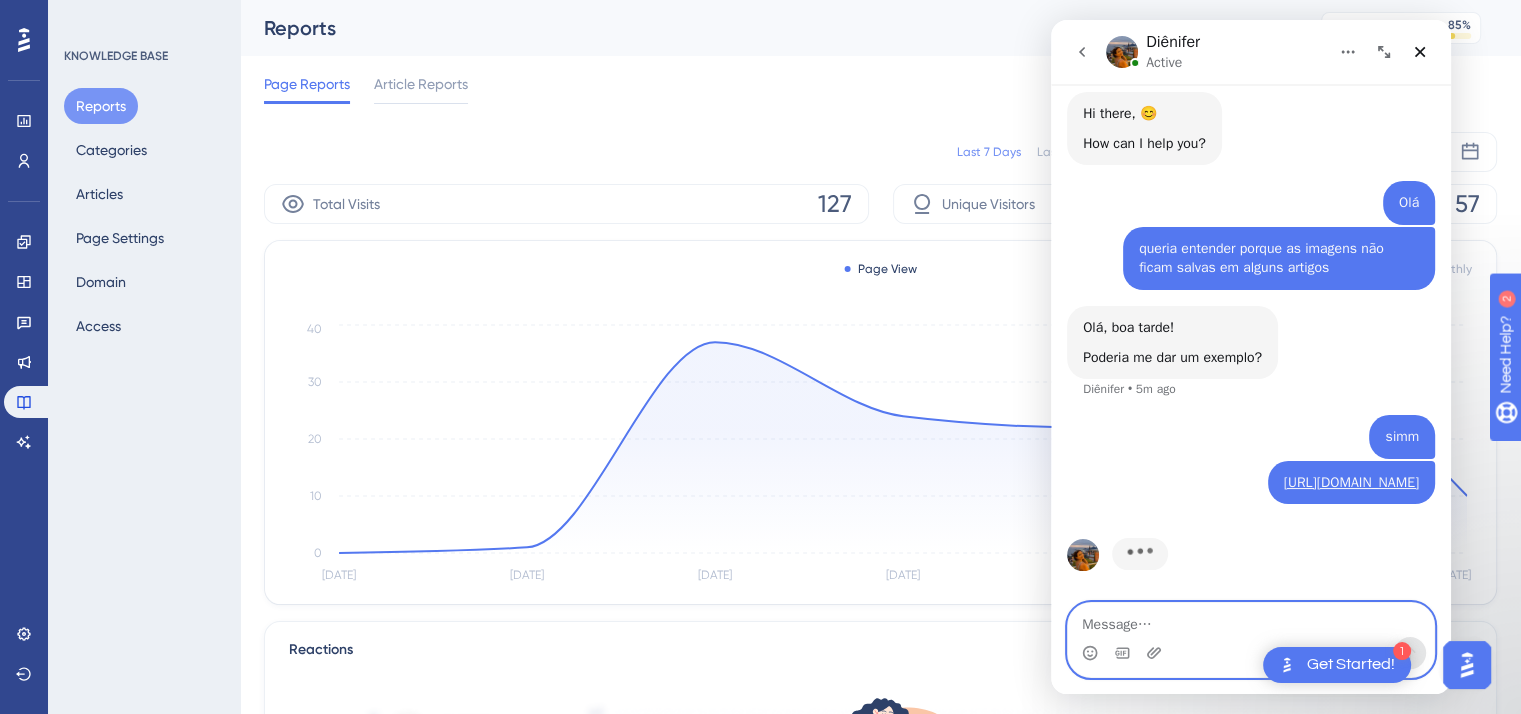 click at bounding box center [1251, 620] 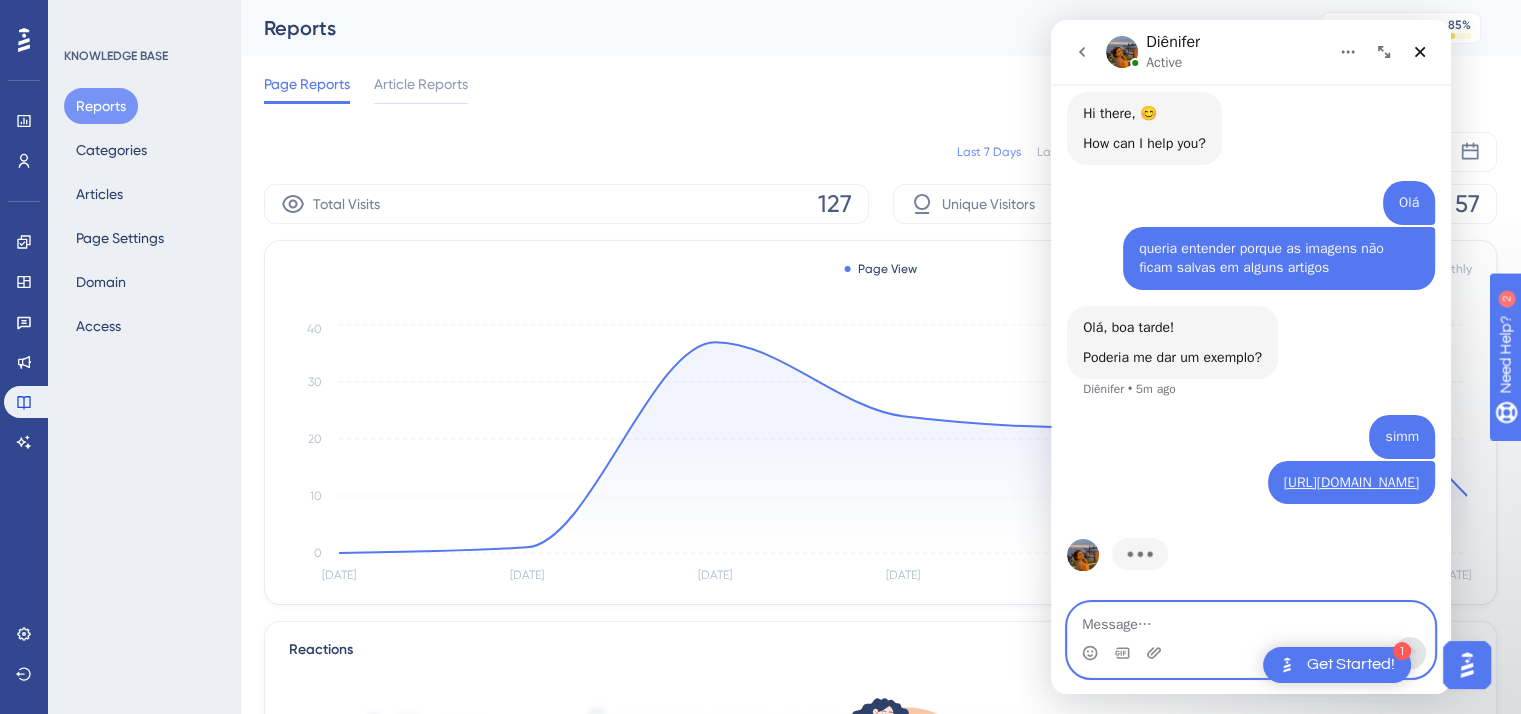 paste on "https://ajuda.artia.com/pt/articles/12482-configuraes-de-usurio" 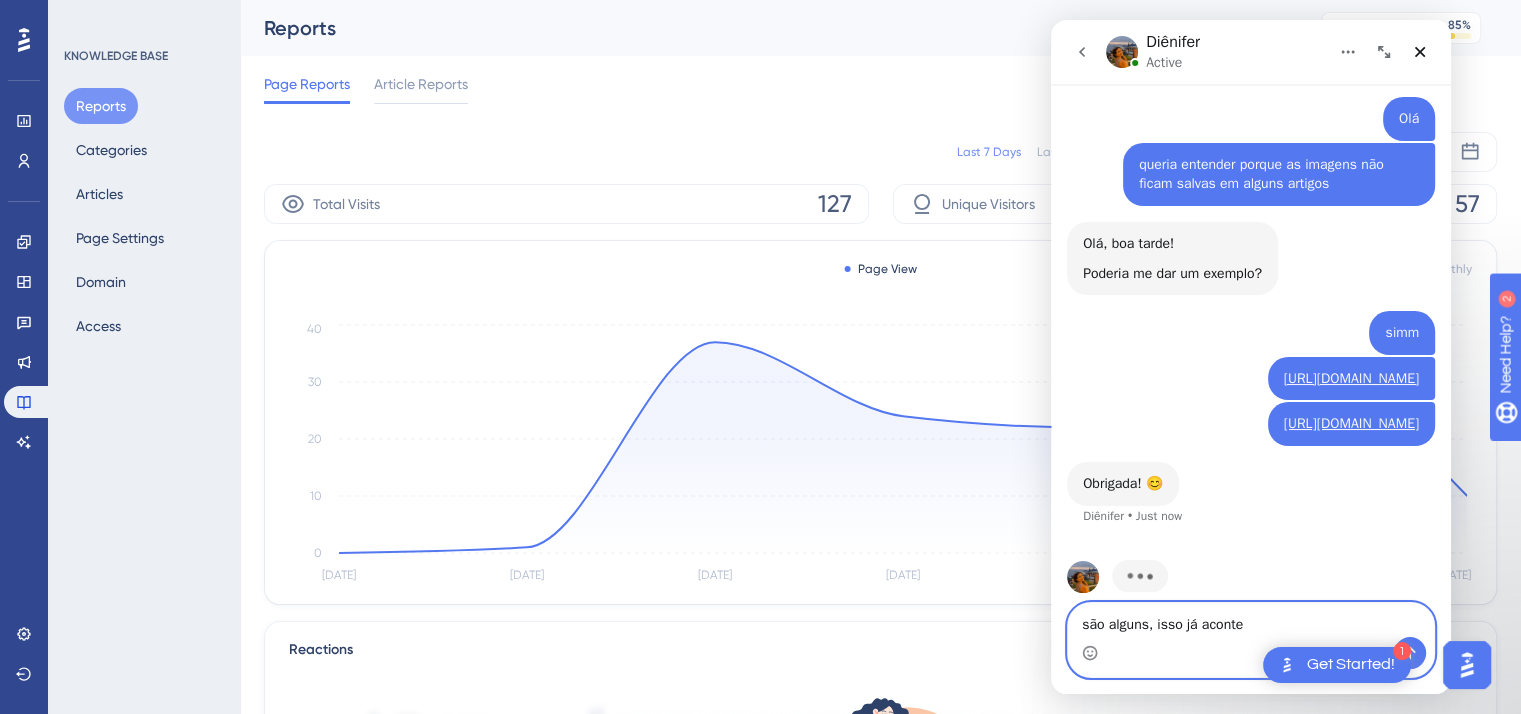 scroll, scrollTop: 427, scrollLeft: 0, axis: vertical 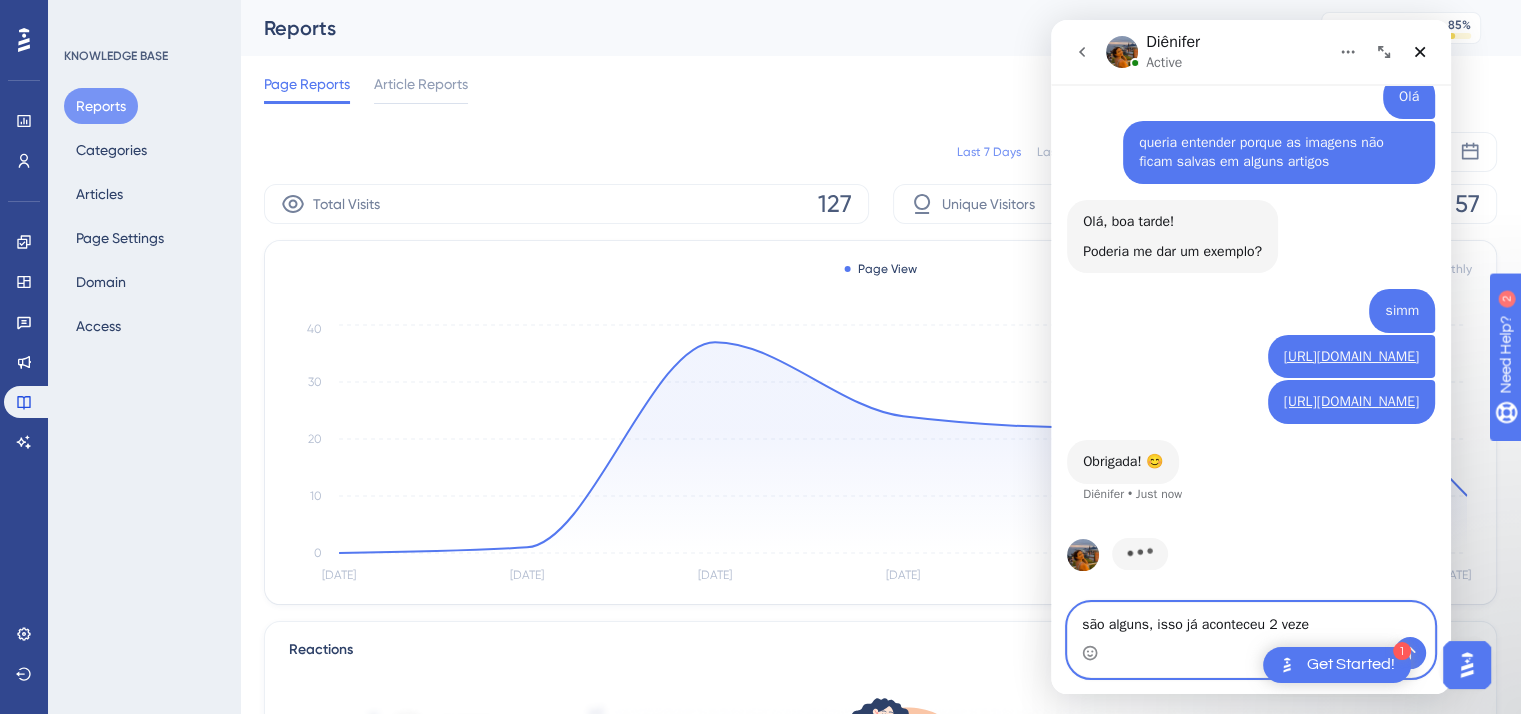type on "são alguns, isso já aconteceu 2 vezes" 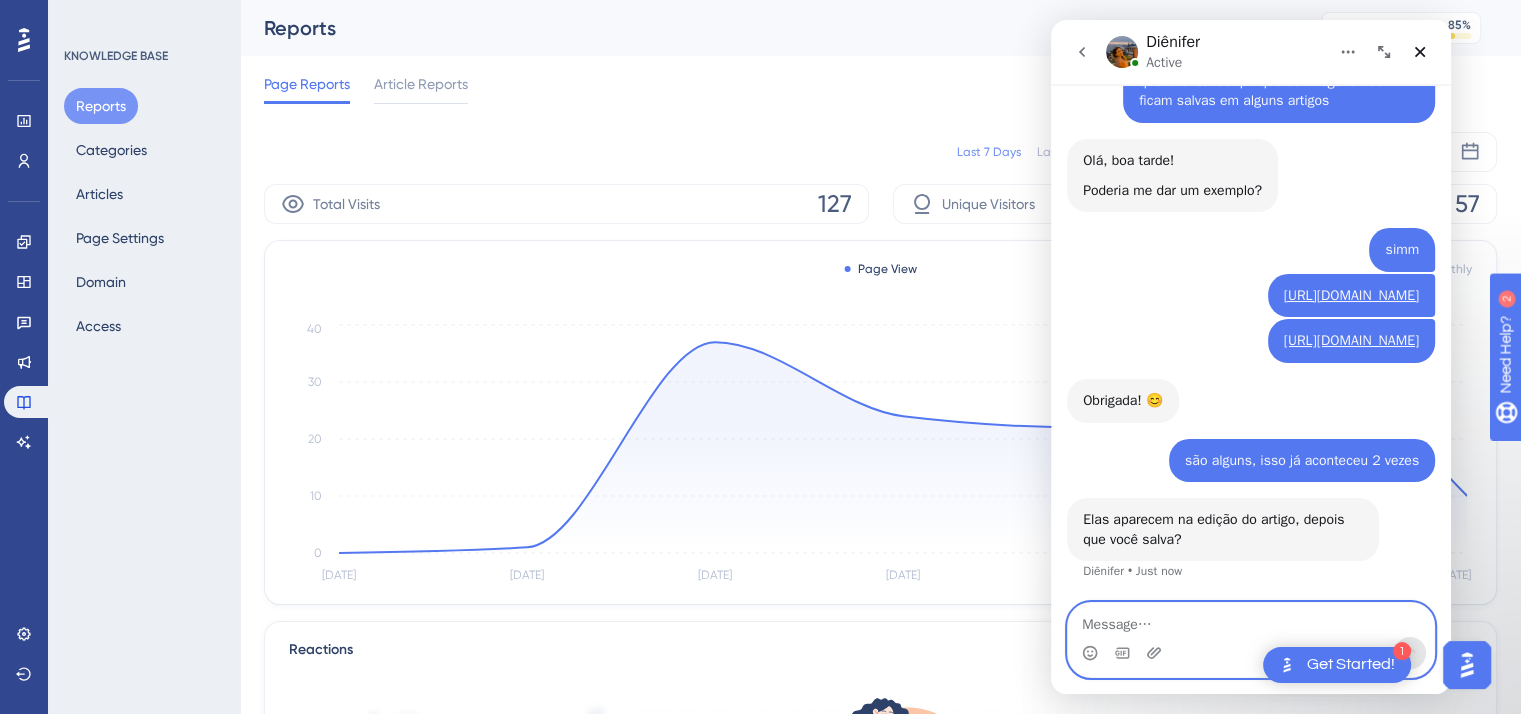 scroll, scrollTop: 489, scrollLeft: 0, axis: vertical 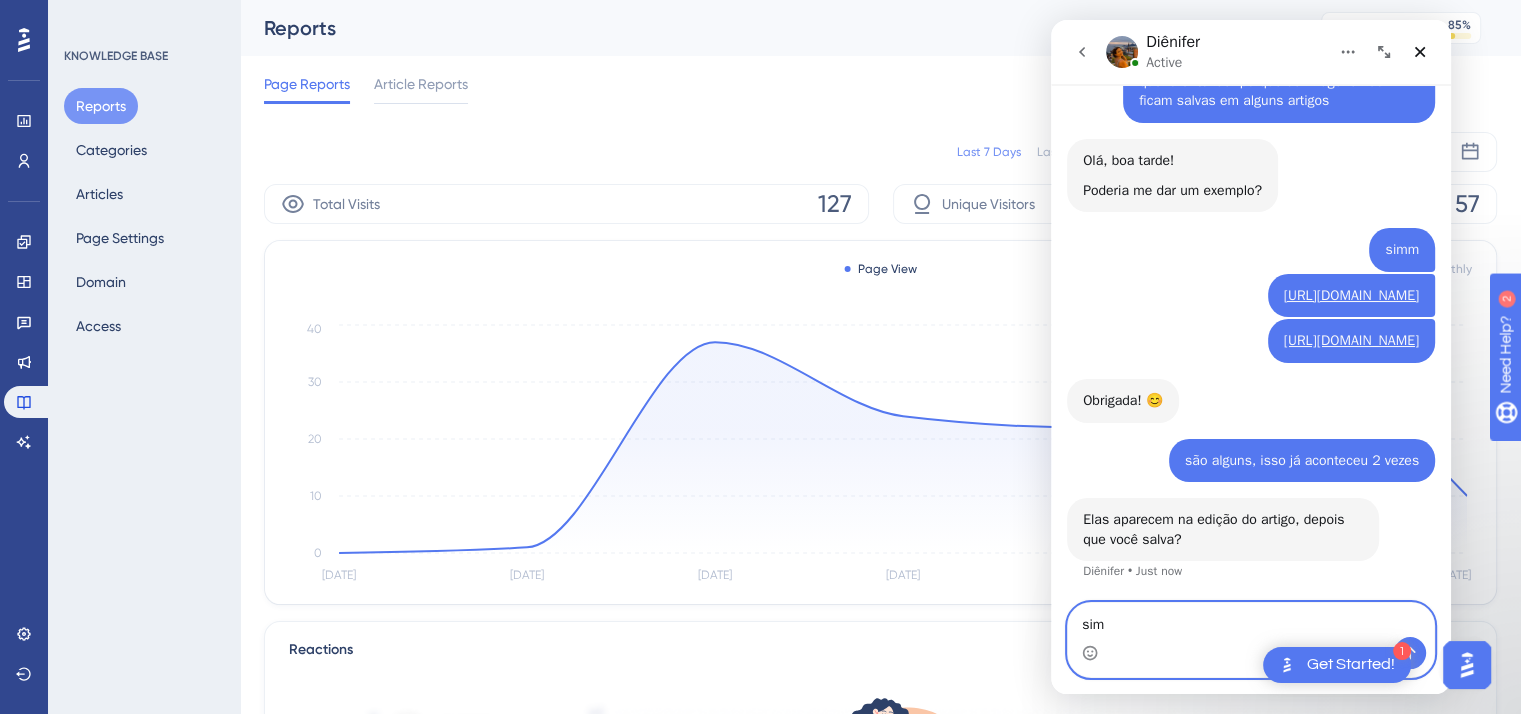 type on "simm" 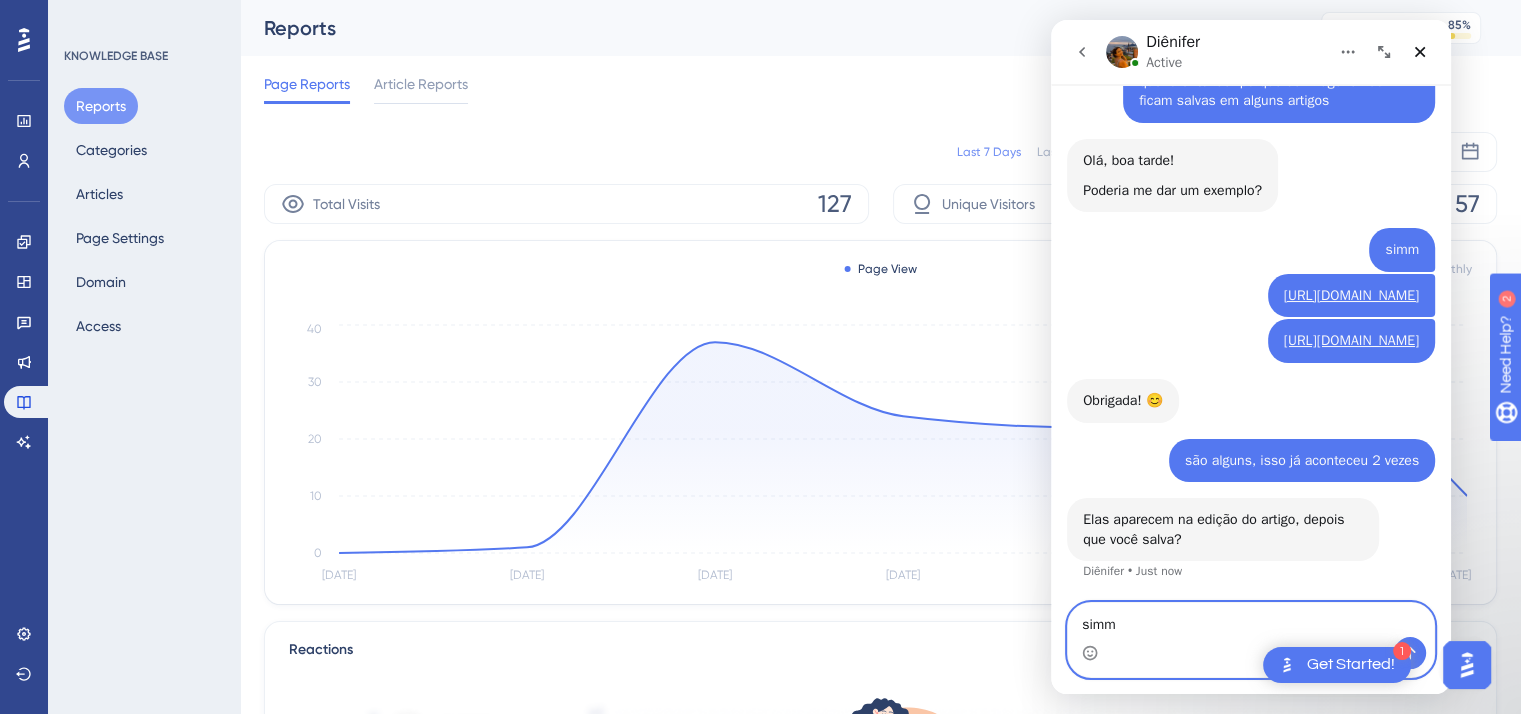 scroll, scrollTop: 548, scrollLeft: 0, axis: vertical 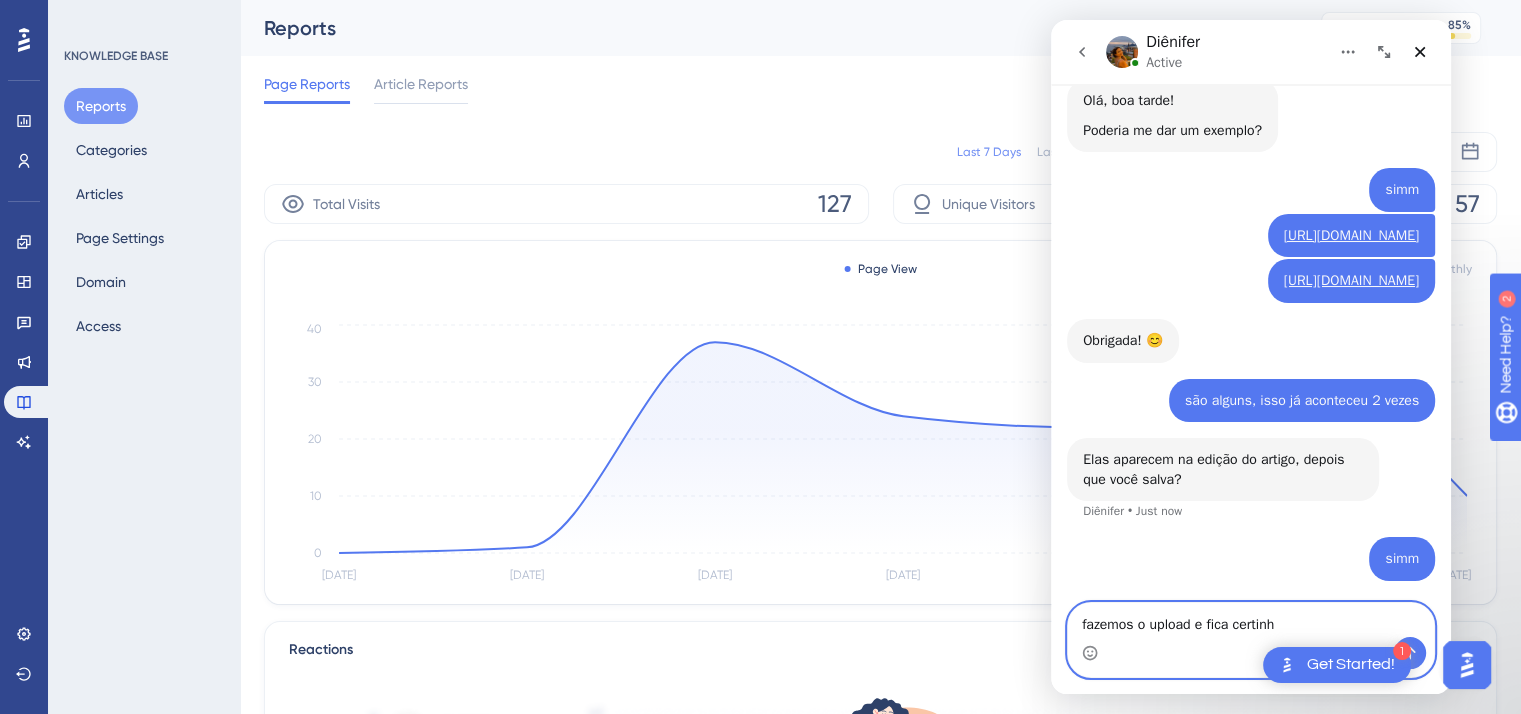 type on "fazemos o upload e fica certinho" 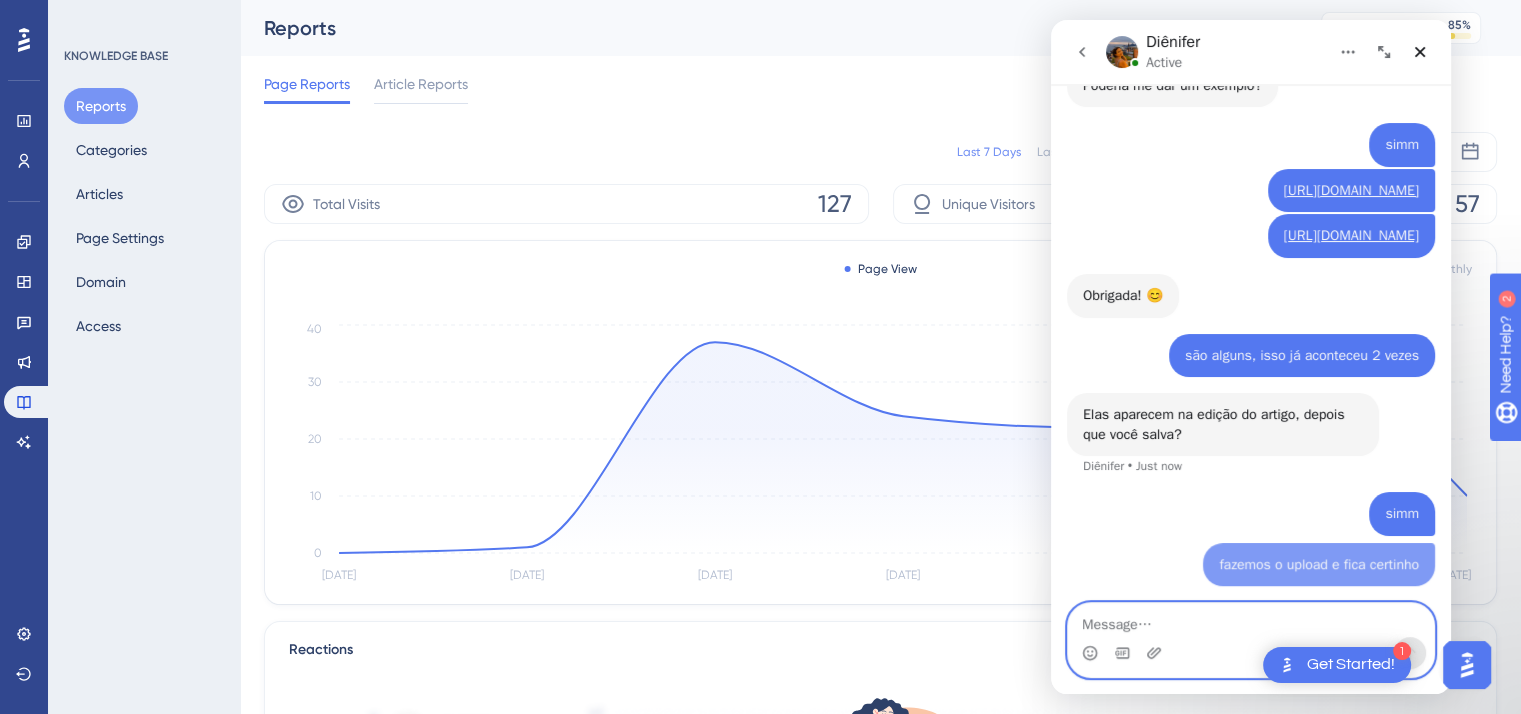 scroll, scrollTop: 594, scrollLeft: 0, axis: vertical 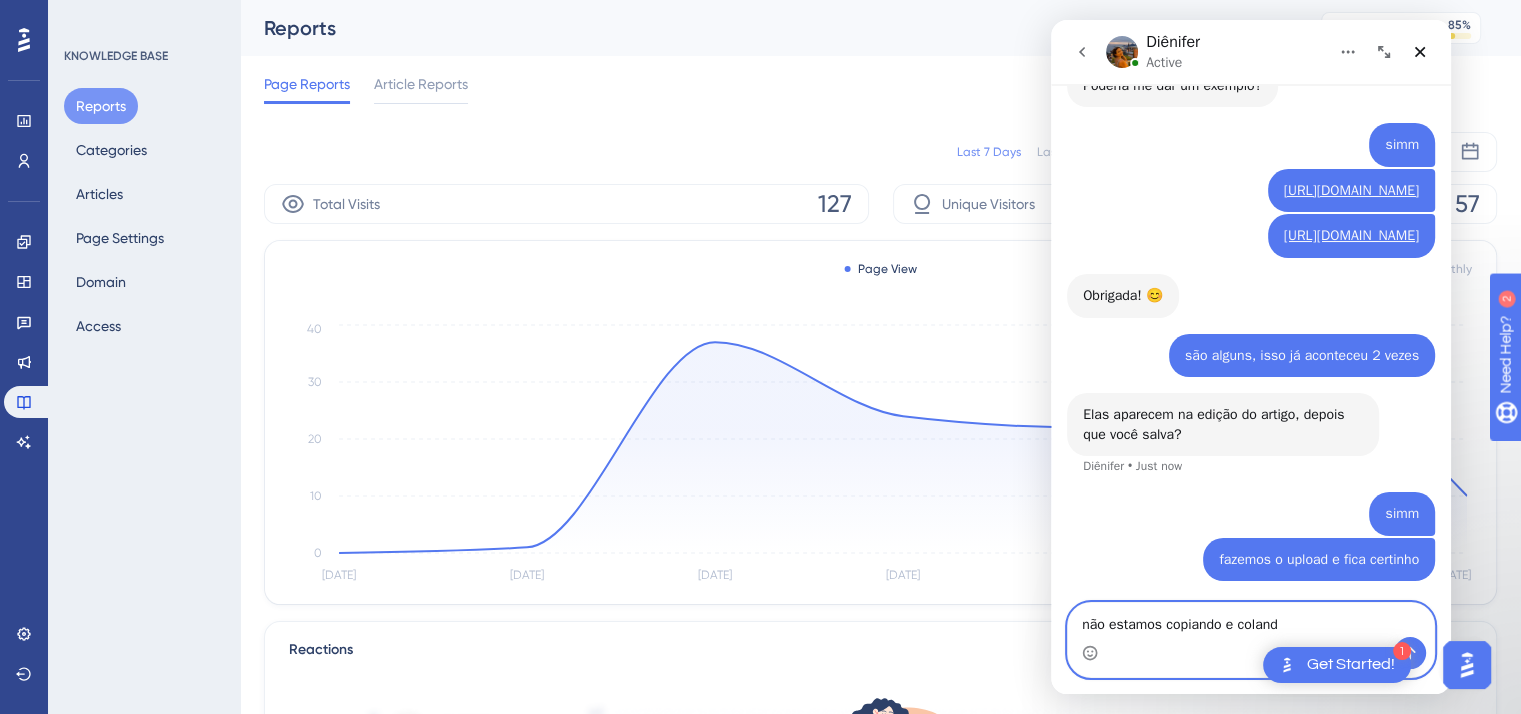 type on "não estamos copiando e colando" 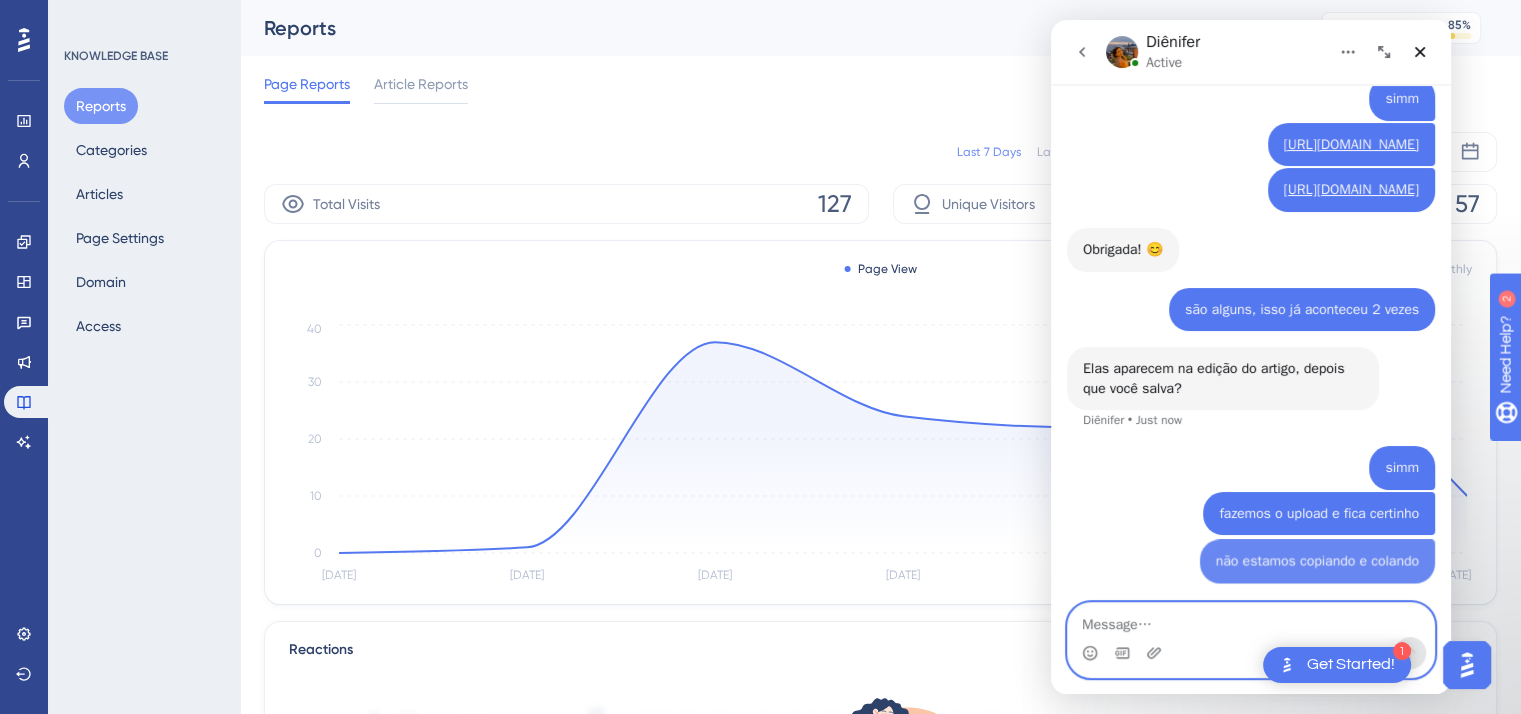 scroll, scrollTop: 640, scrollLeft: 0, axis: vertical 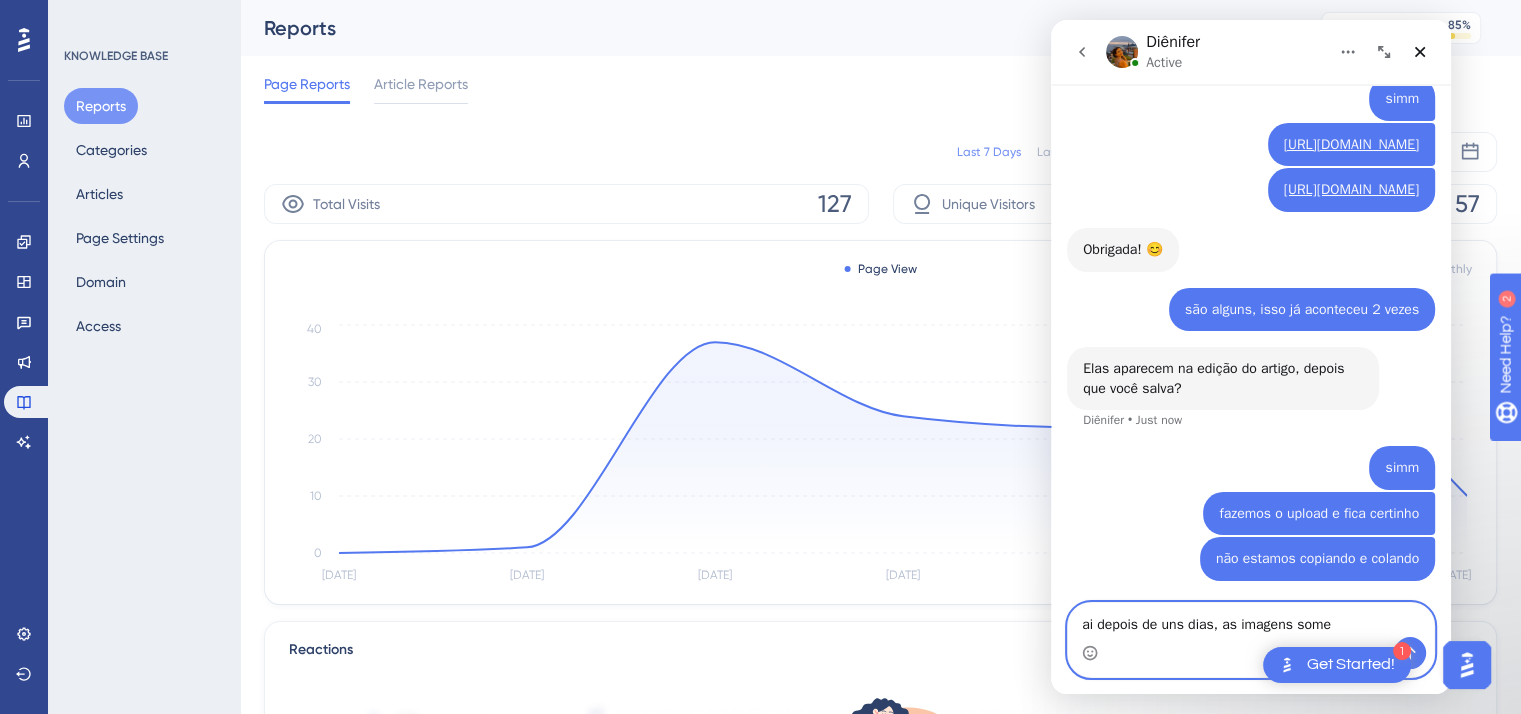 type on "ai depois de uns dias, as imagens somem" 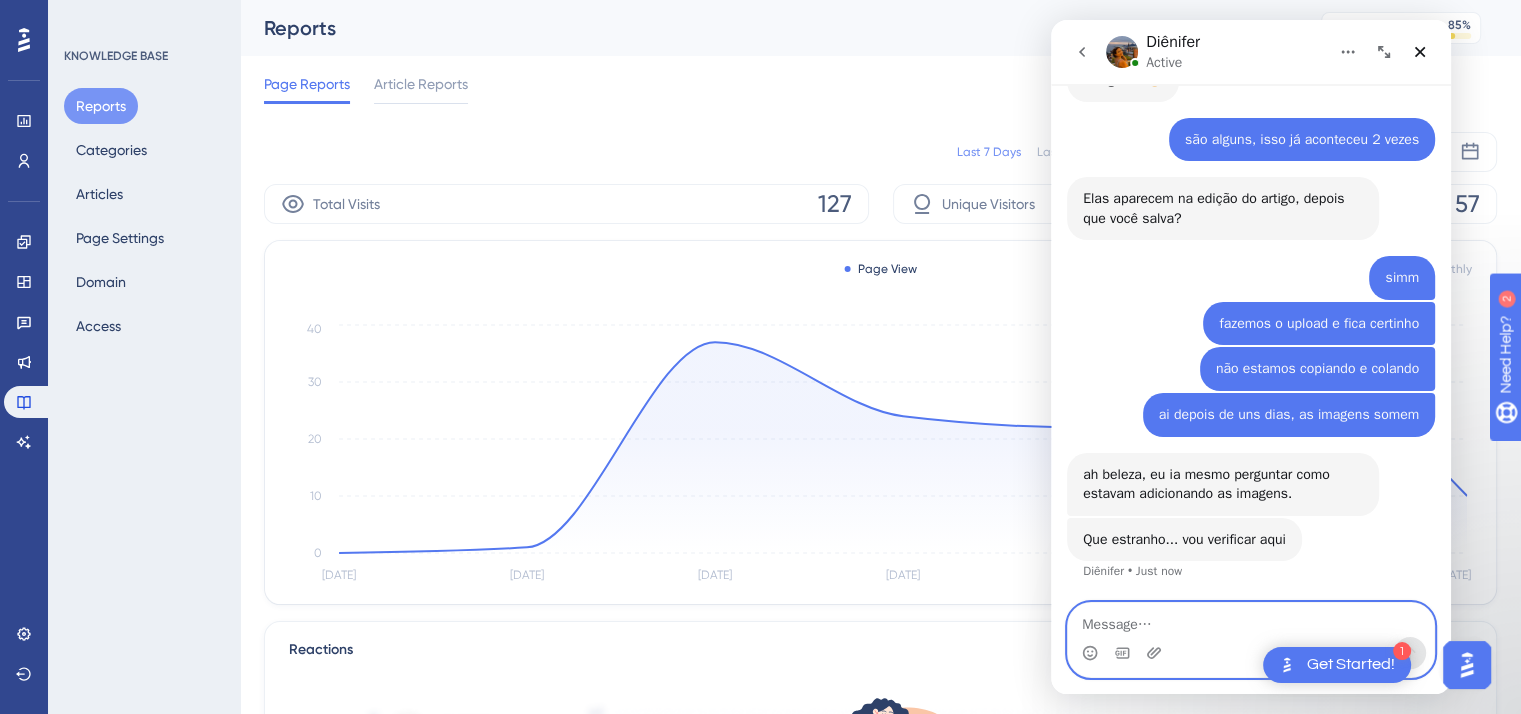 scroll, scrollTop: 810, scrollLeft: 0, axis: vertical 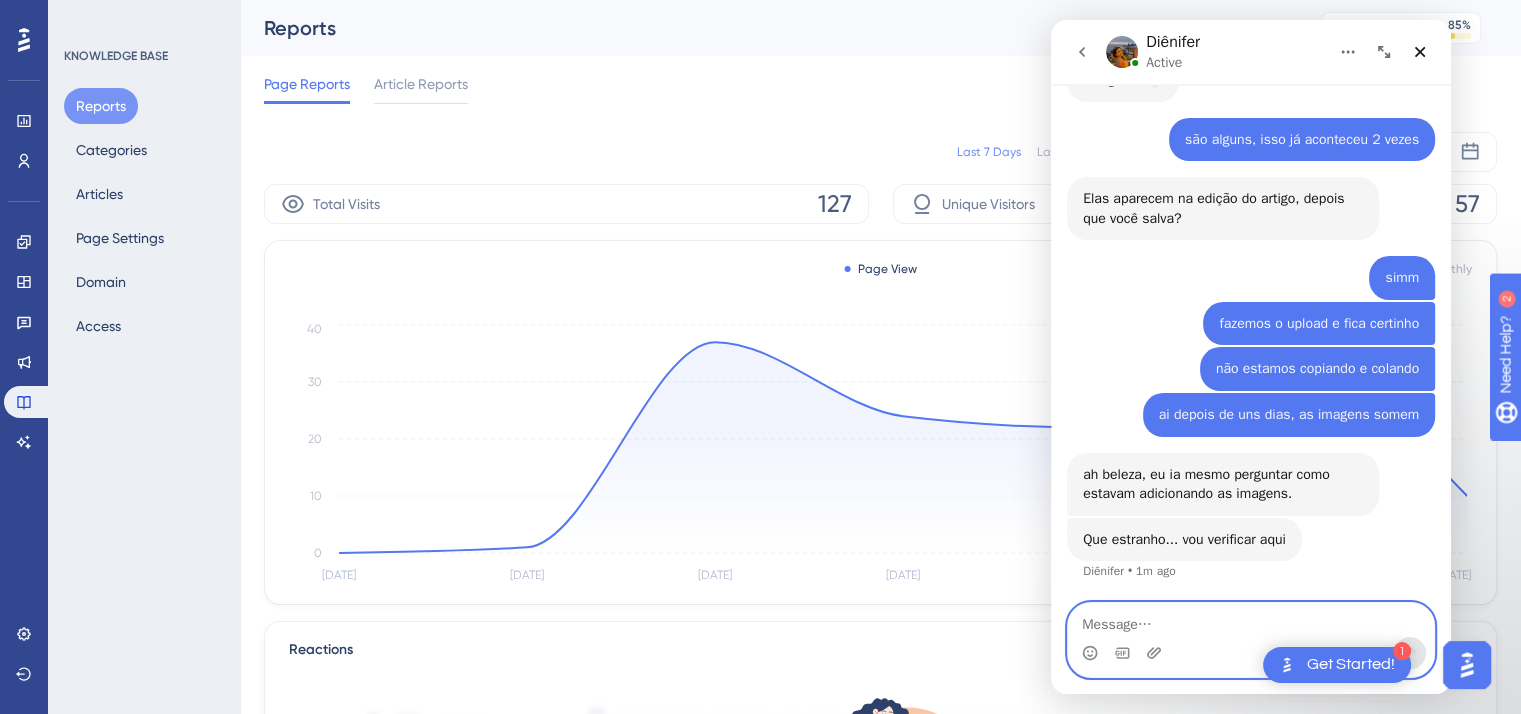 click at bounding box center [1251, 620] 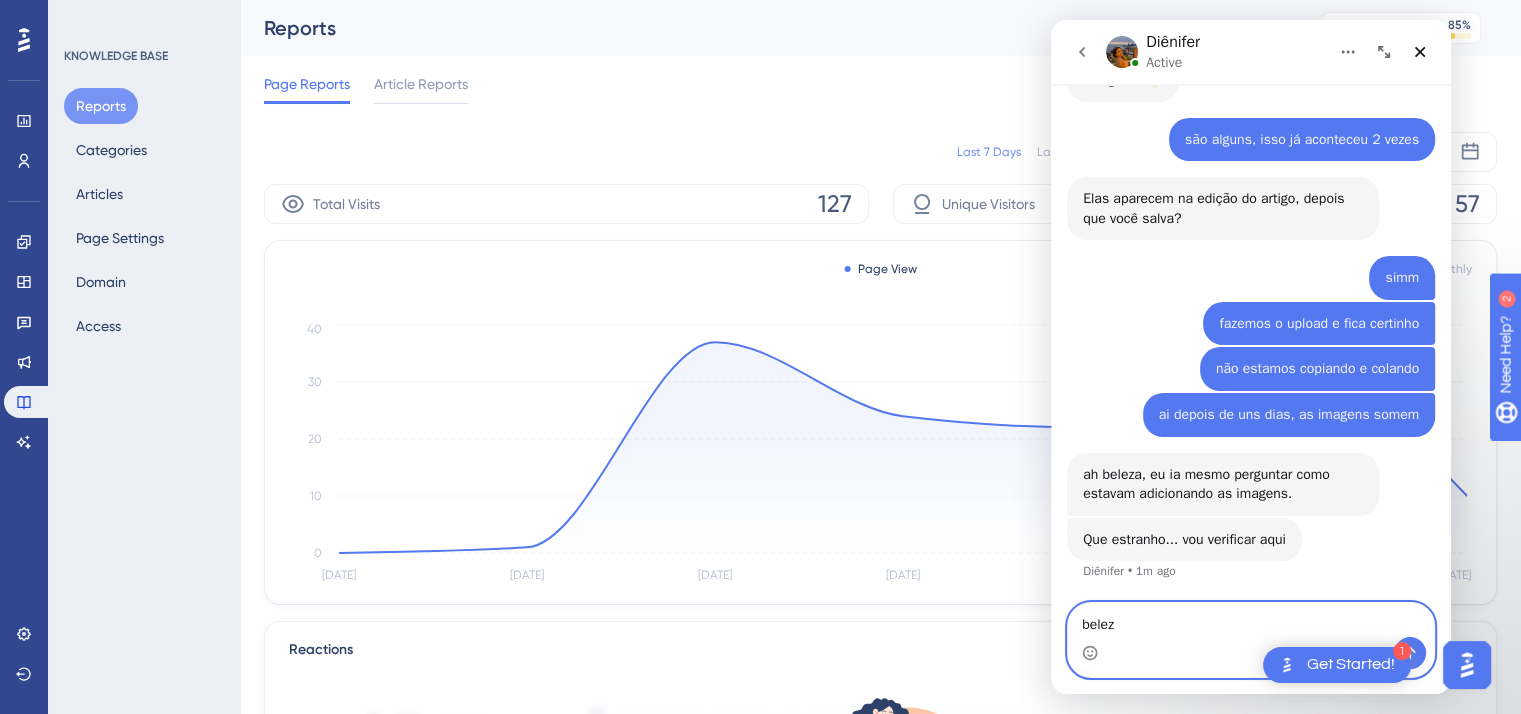 type on "bele" 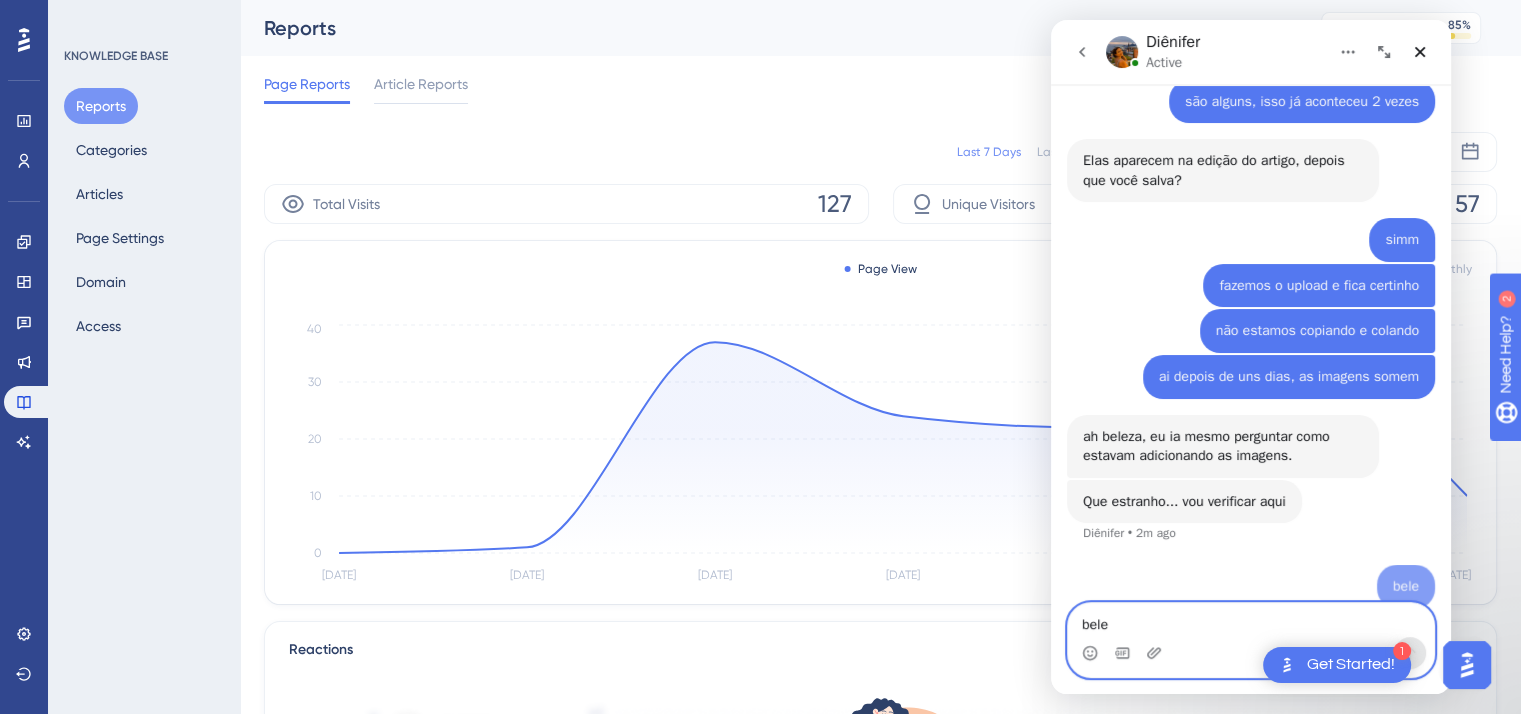 scroll, scrollTop: 870, scrollLeft: 0, axis: vertical 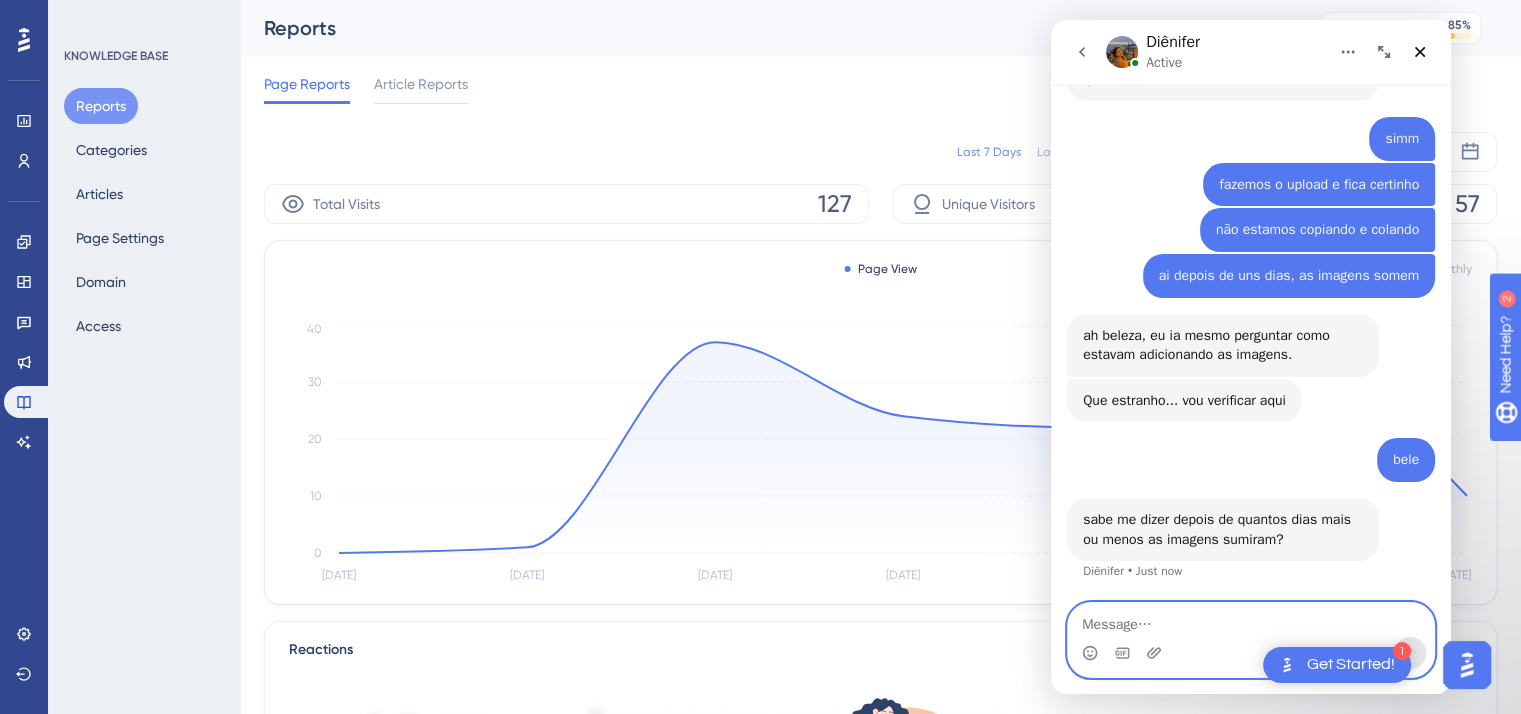 click at bounding box center (1251, 620) 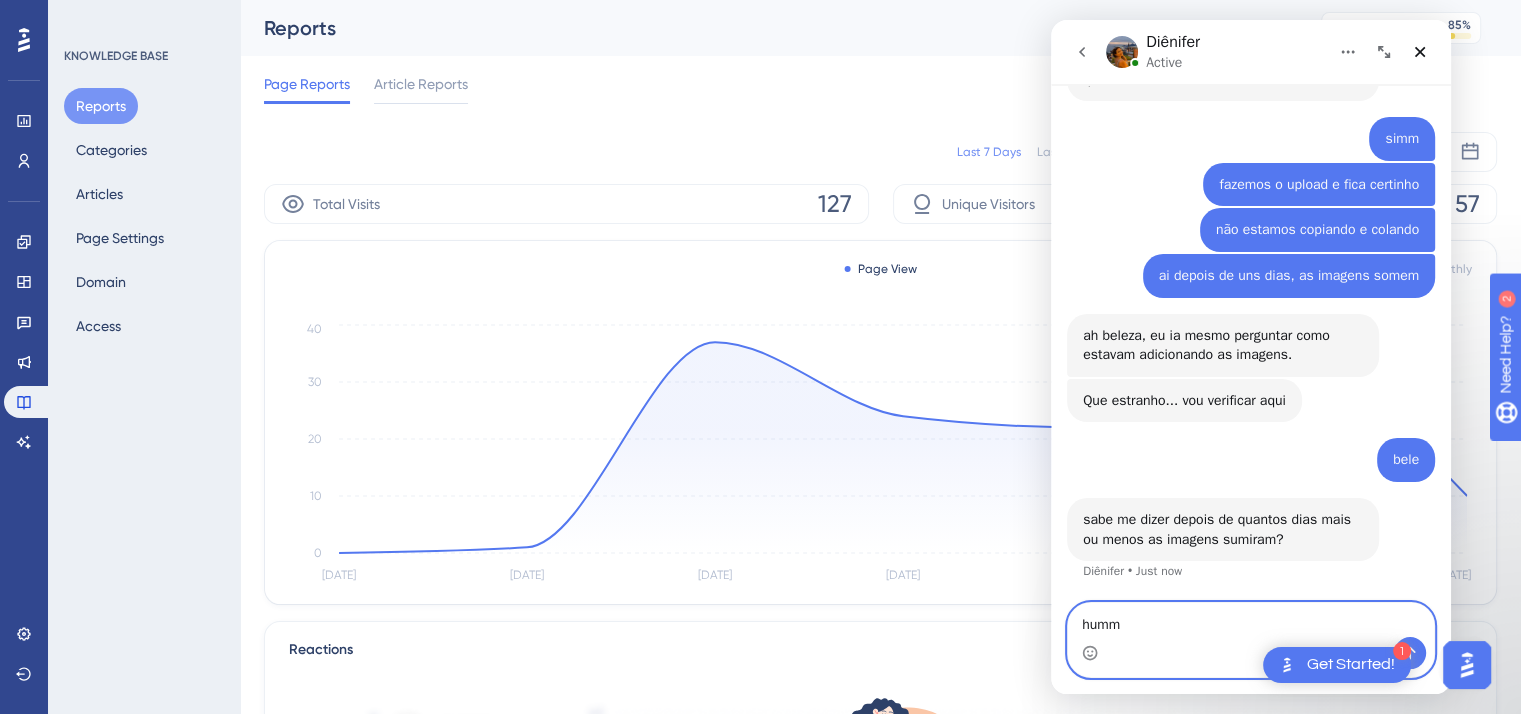 type on "hummm" 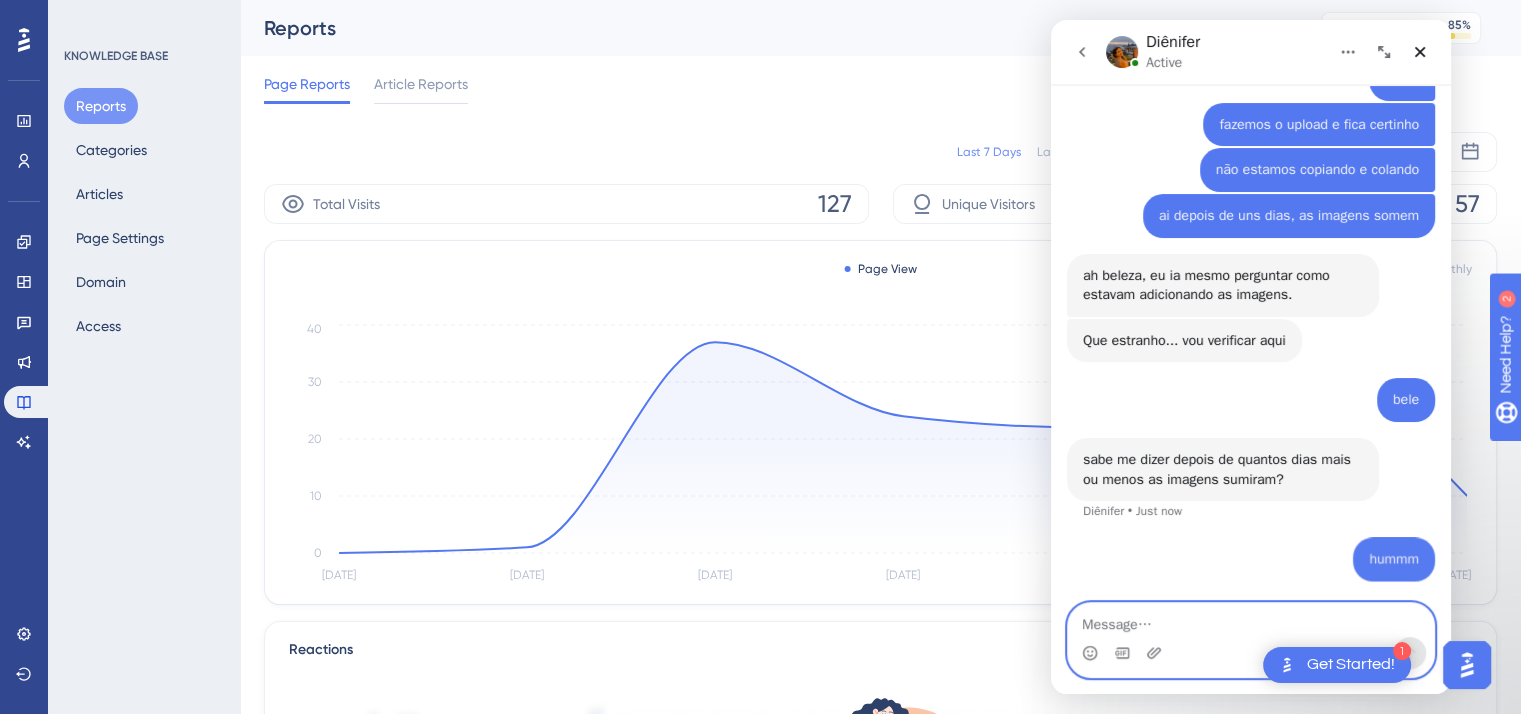 scroll, scrollTop: 1008, scrollLeft: 0, axis: vertical 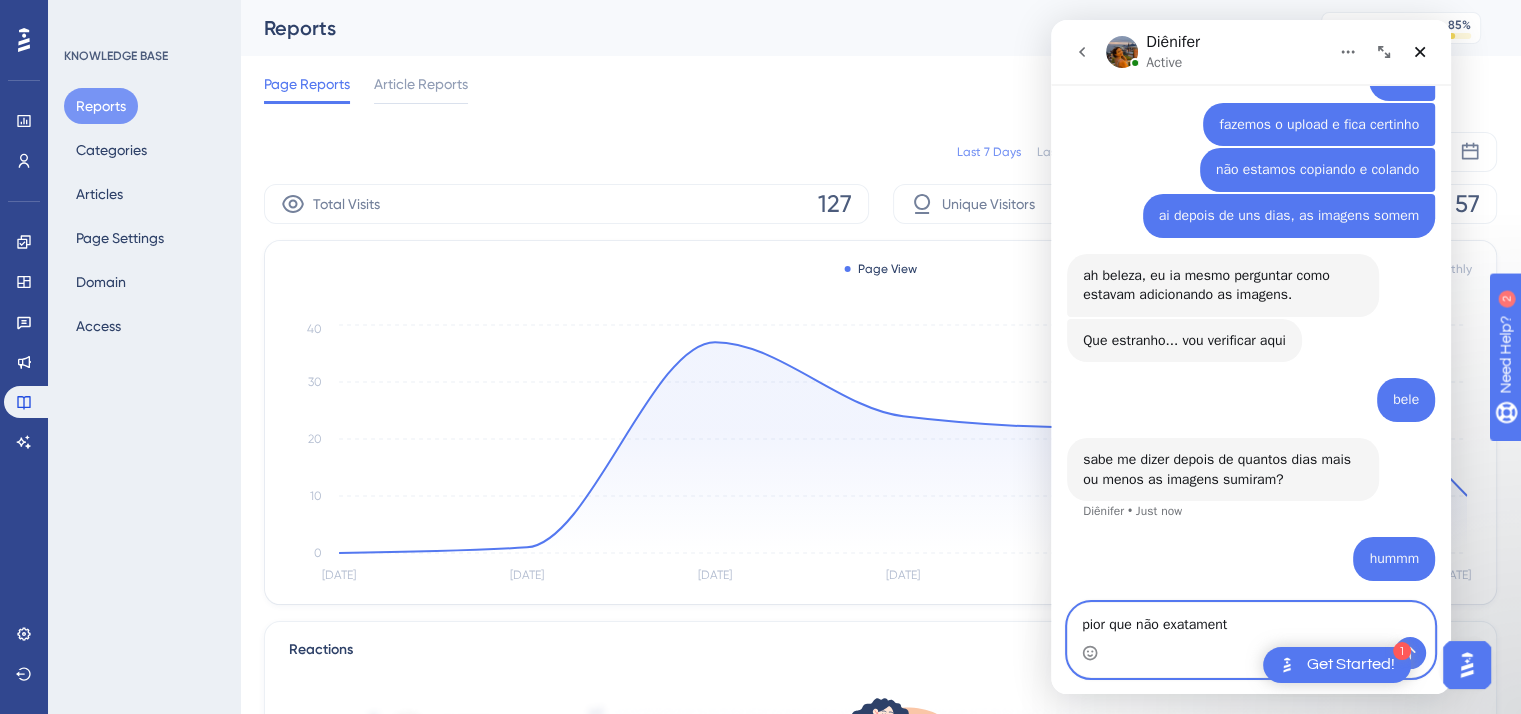type on "pior que não exatamente" 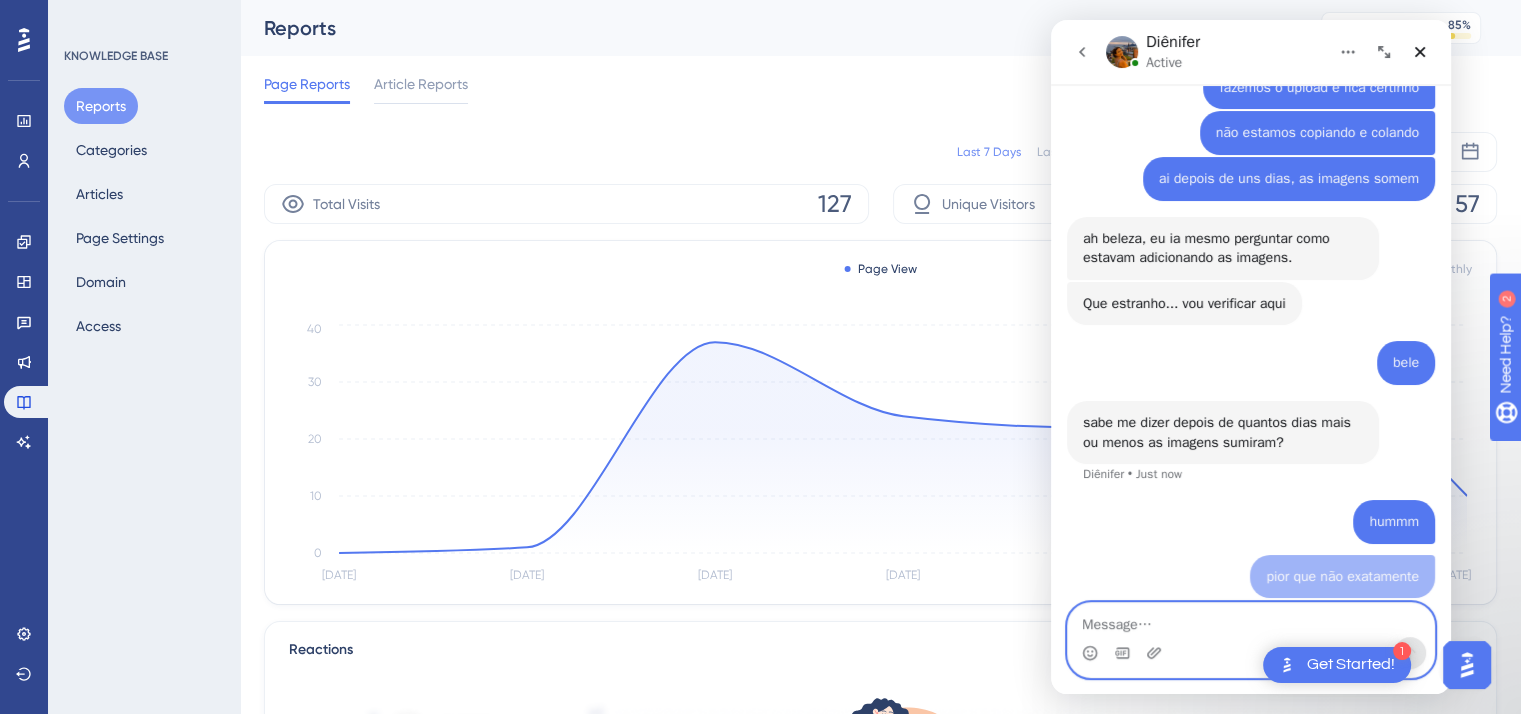 scroll, scrollTop: 1054, scrollLeft: 0, axis: vertical 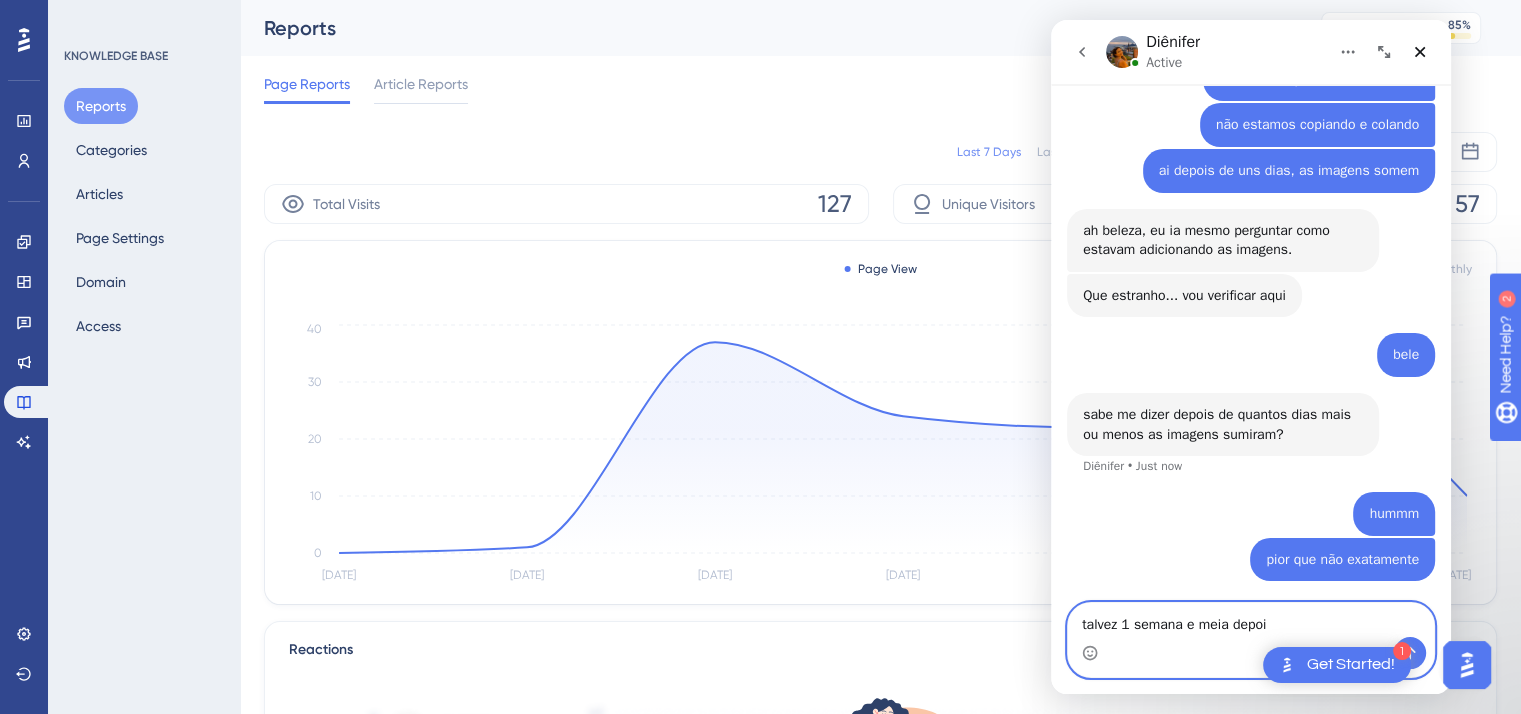 type on "talvez 1 semana e meia depois" 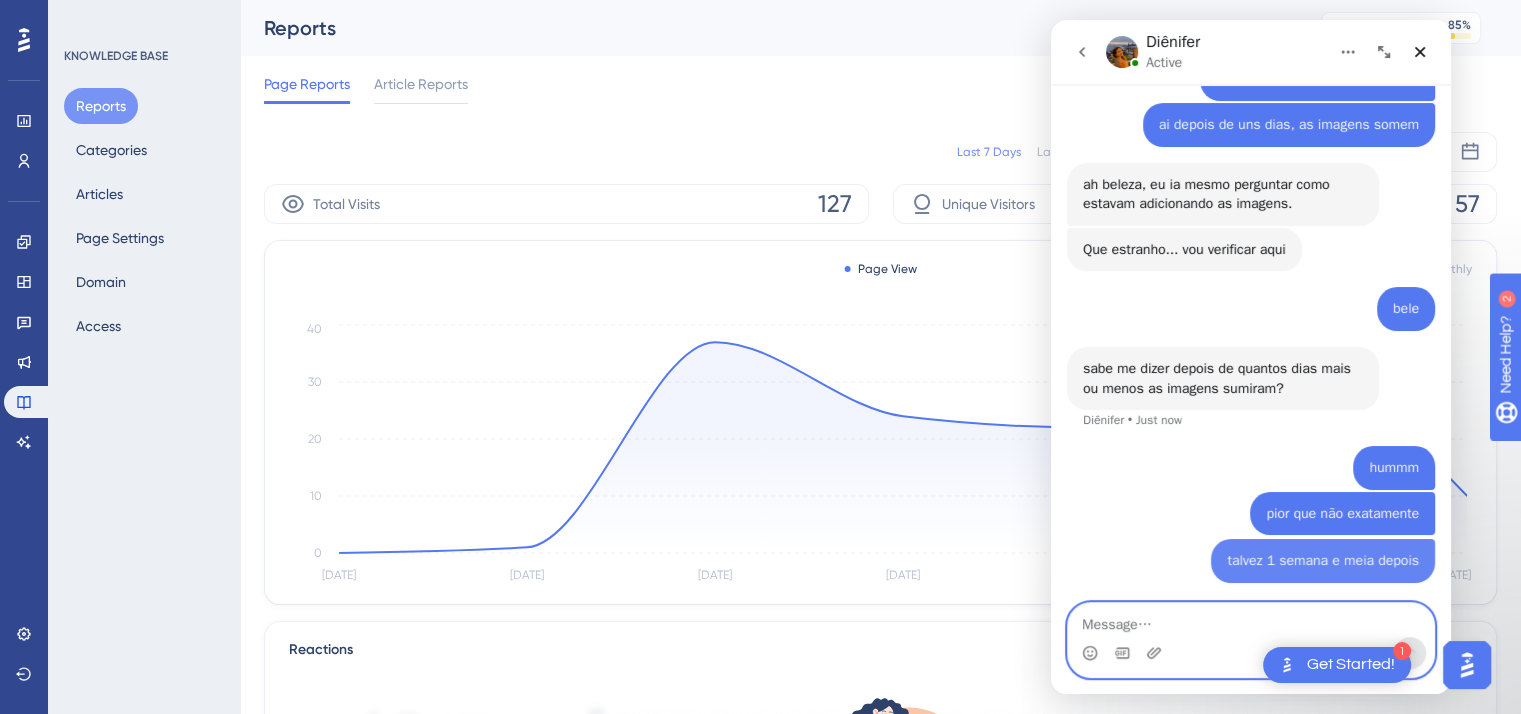 scroll, scrollTop: 1100, scrollLeft: 0, axis: vertical 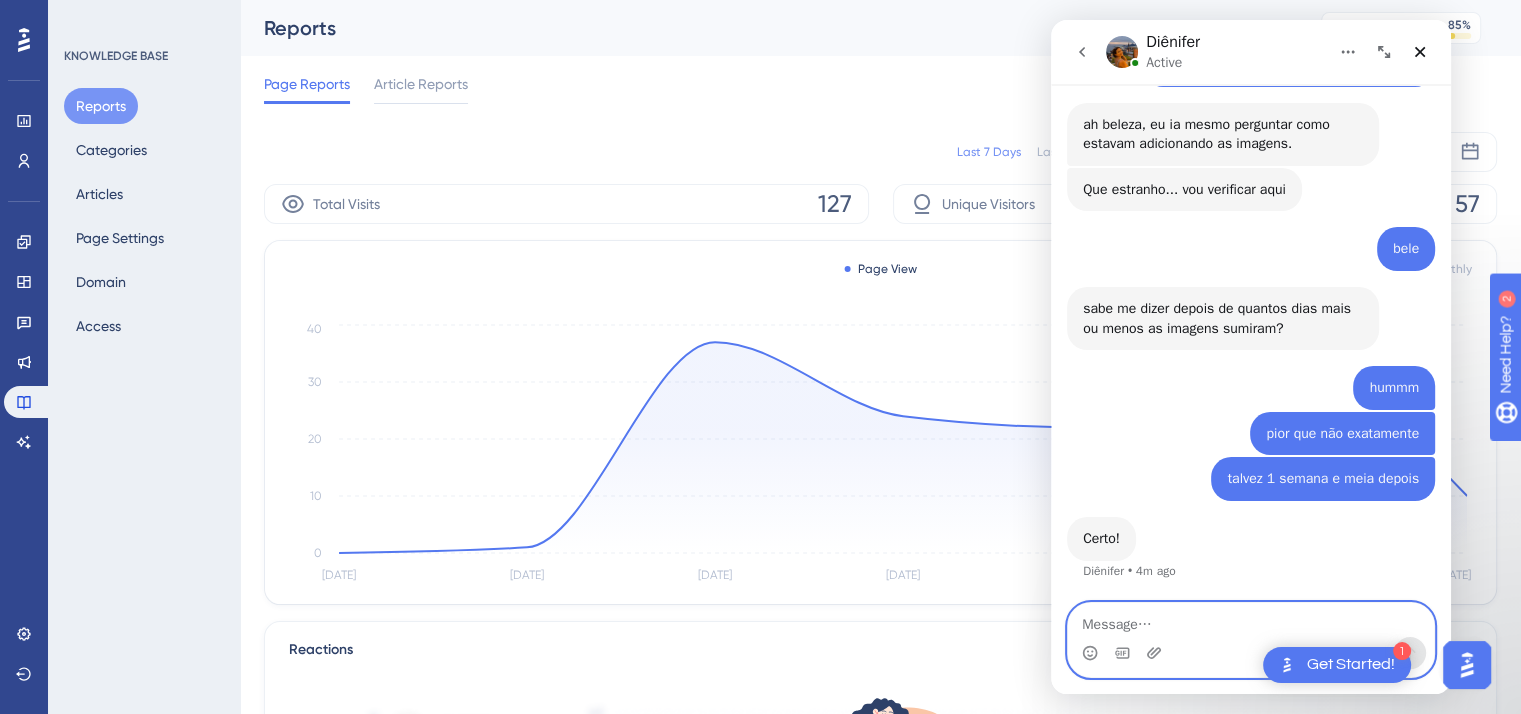 click at bounding box center [1251, 620] 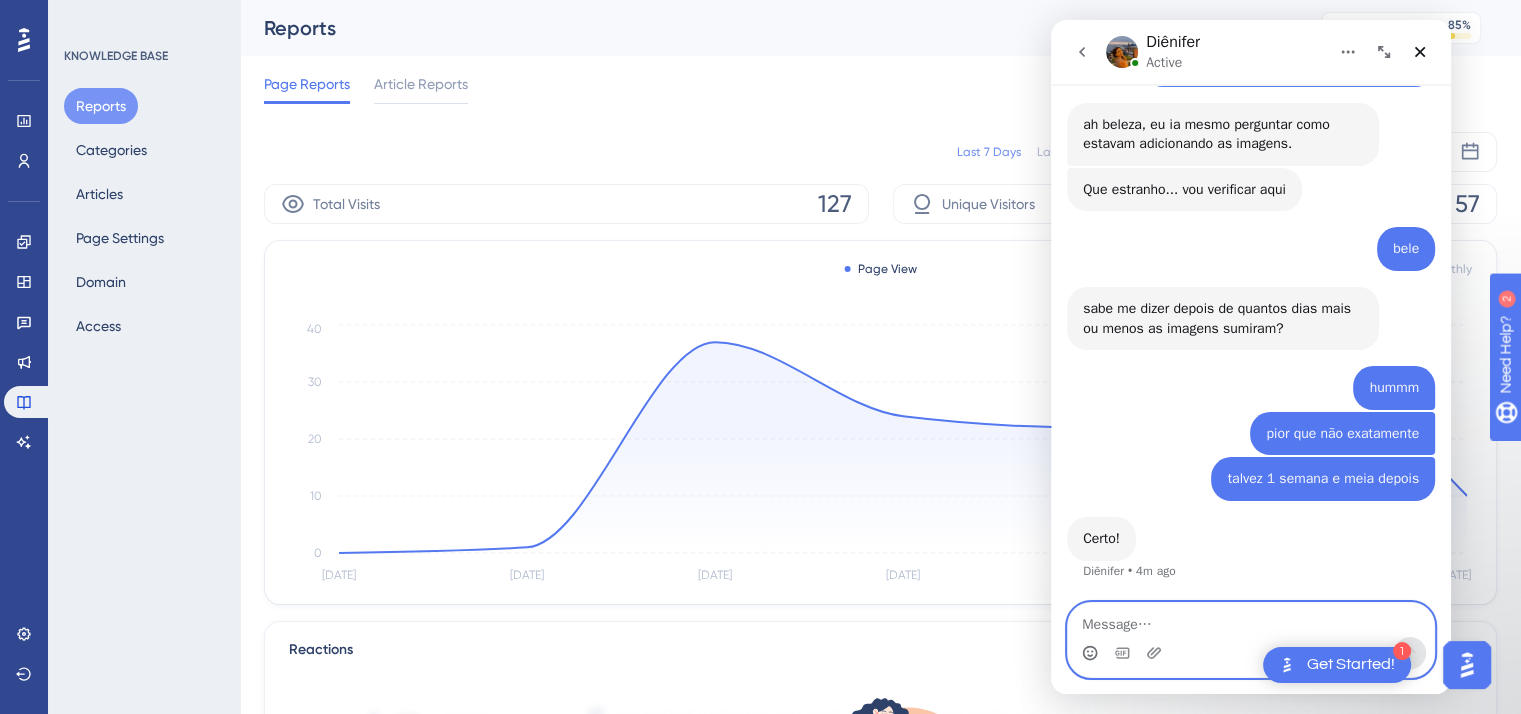 click 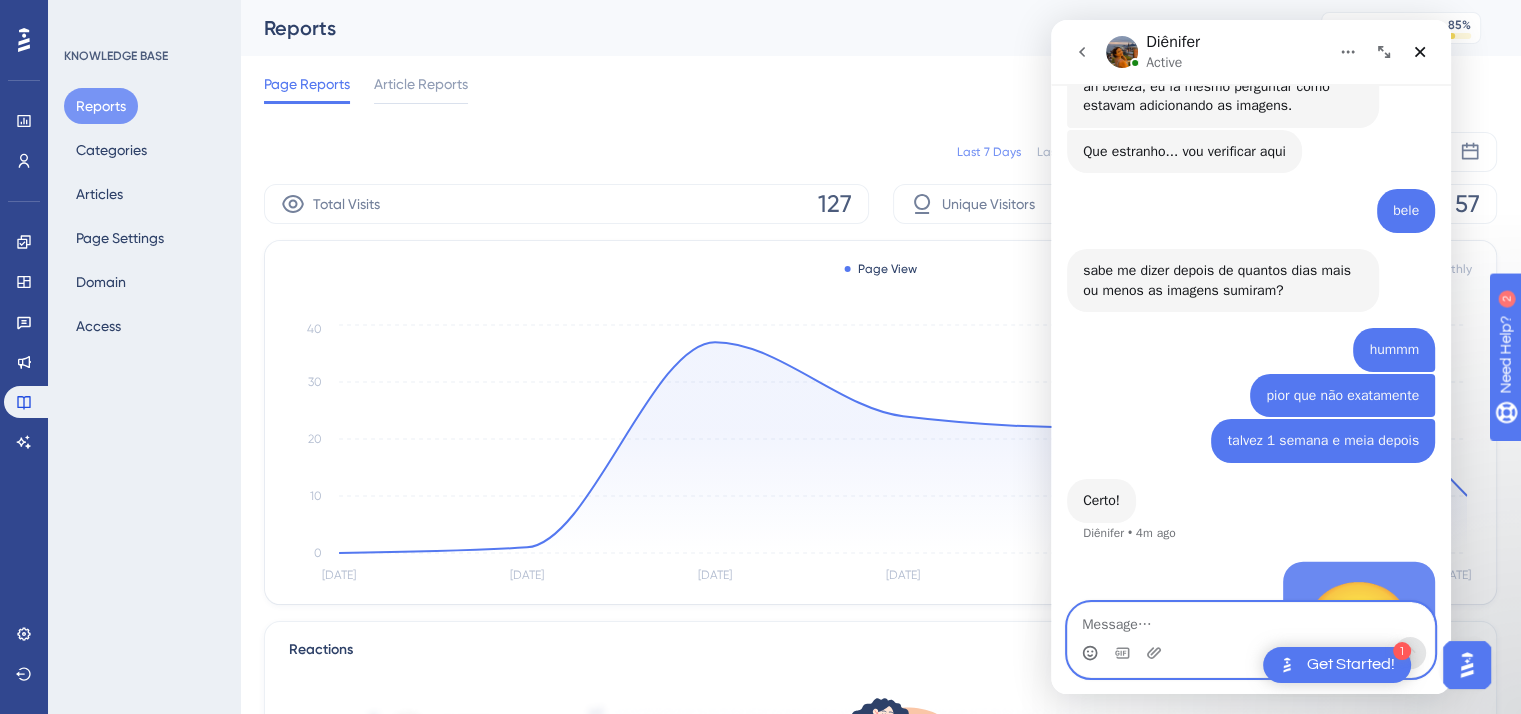 scroll, scrollTop: 1308, scrollLeft: 0, axis: vertical 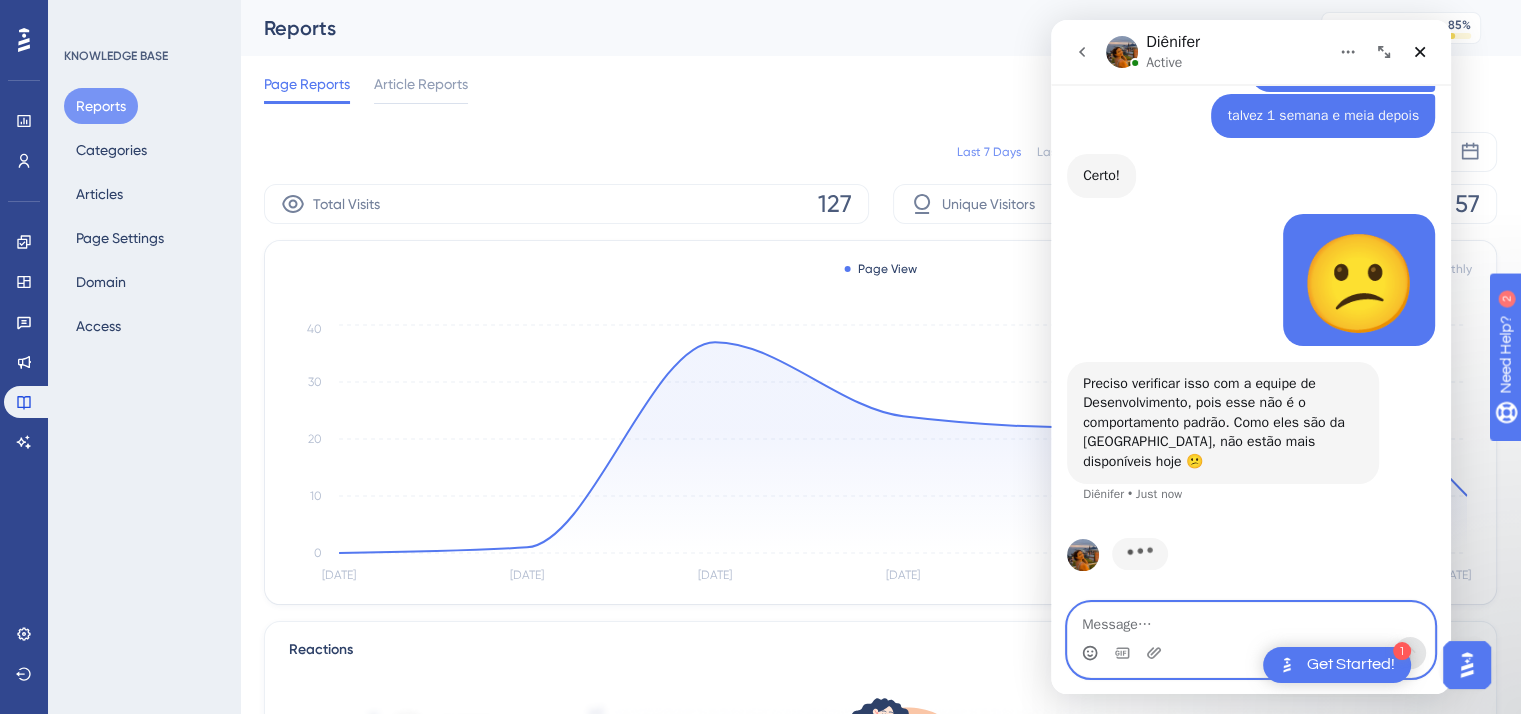 click at bounding box center (1251, 620) 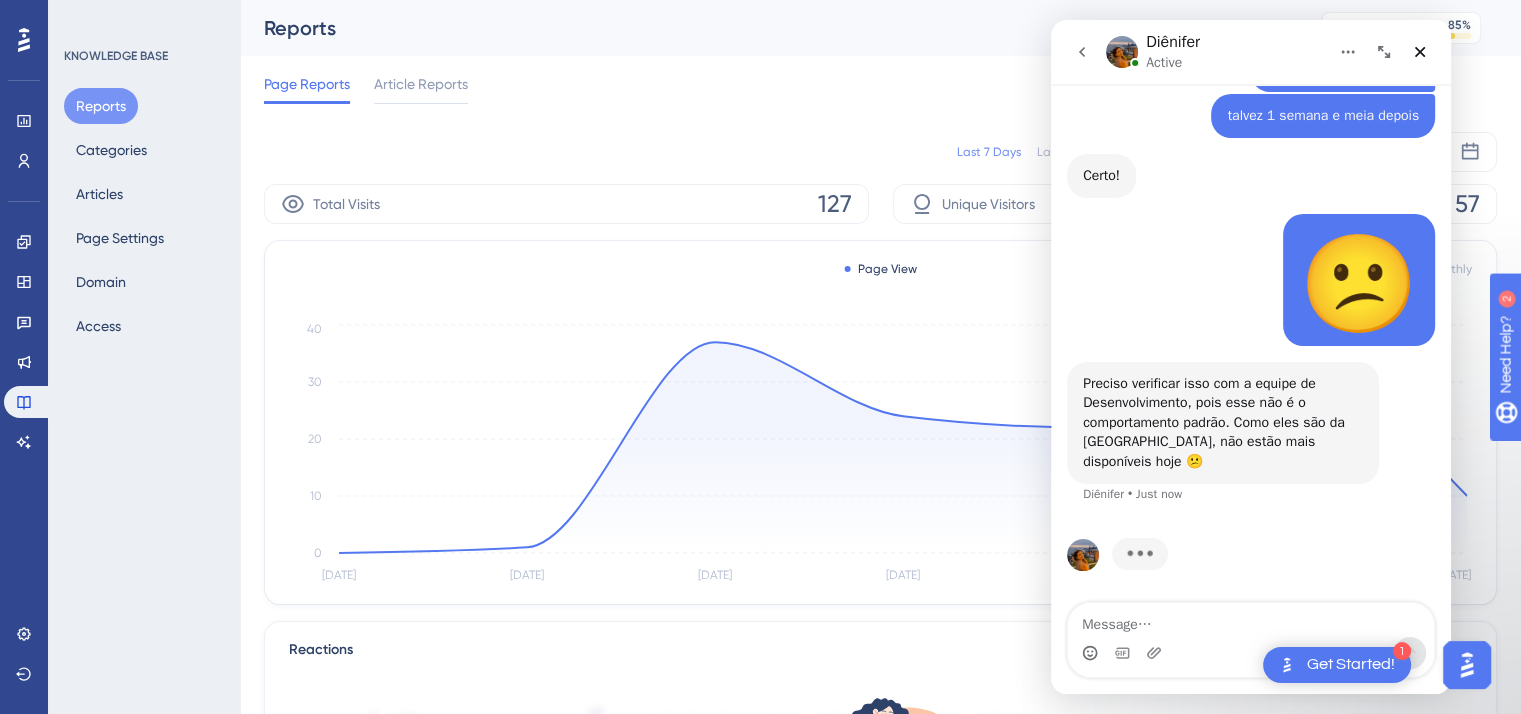 click 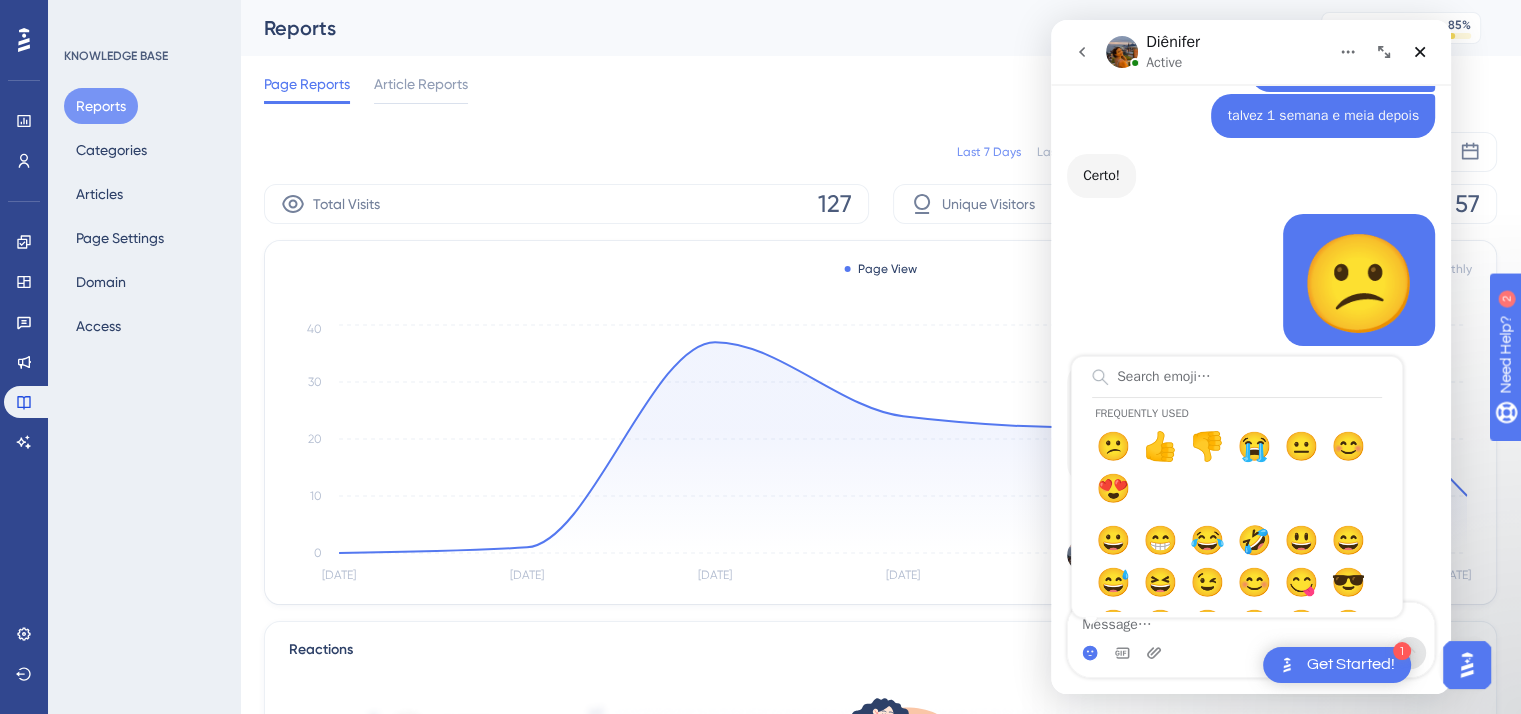 click on "Certo! Diênifer    •   6m ago" at bounding box center [1251, 184] 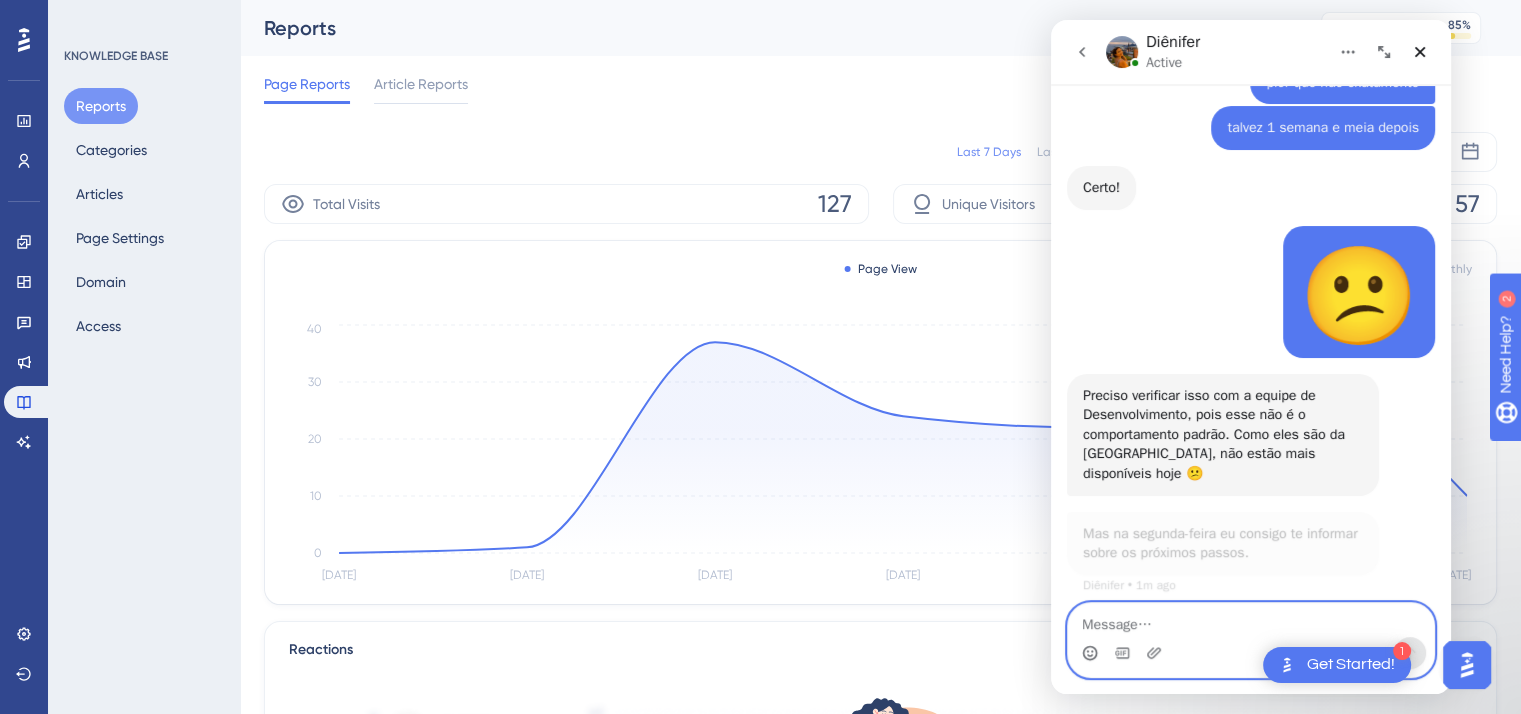 scroll, scrollTop: 1491, scrollLeft: 0, axis: vertical 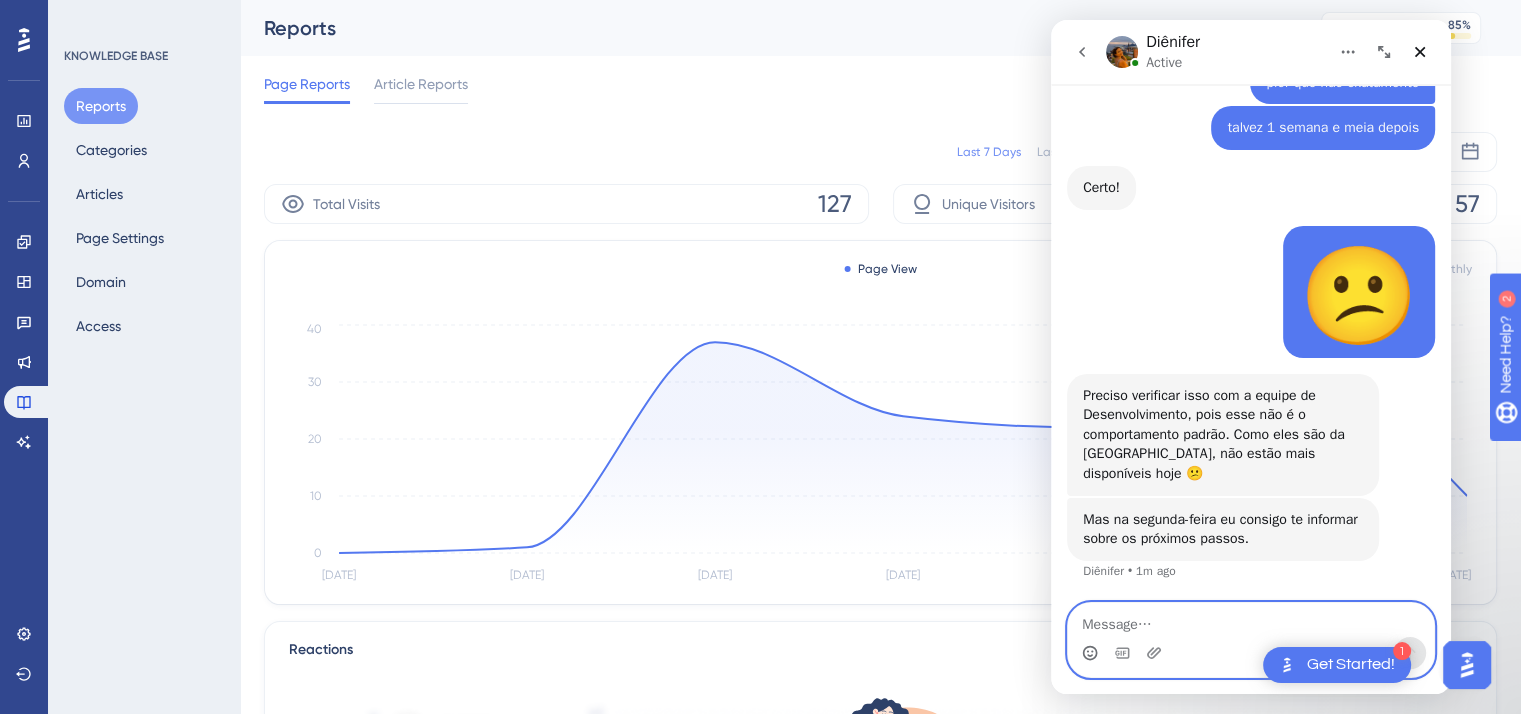 click at bounding box center [1251, 620] 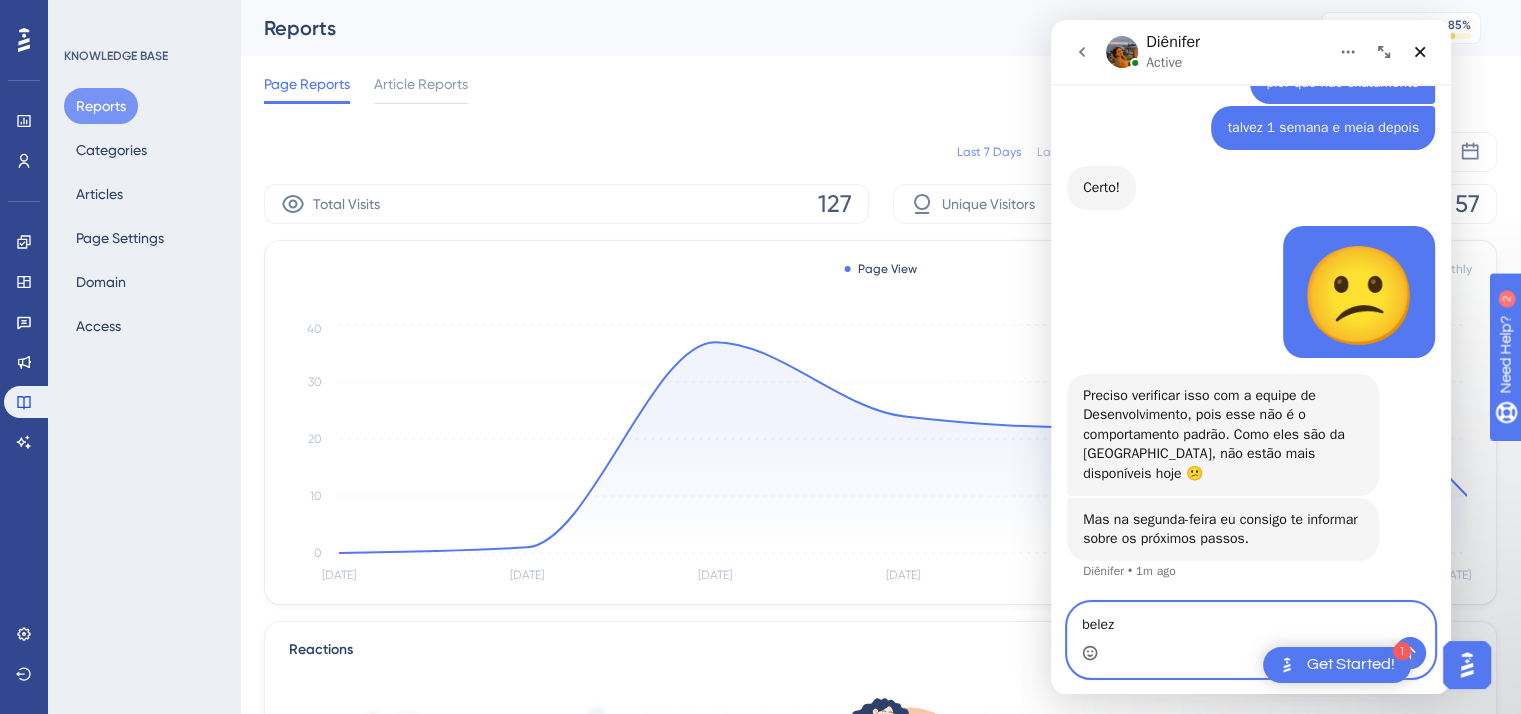 type on "beleza" 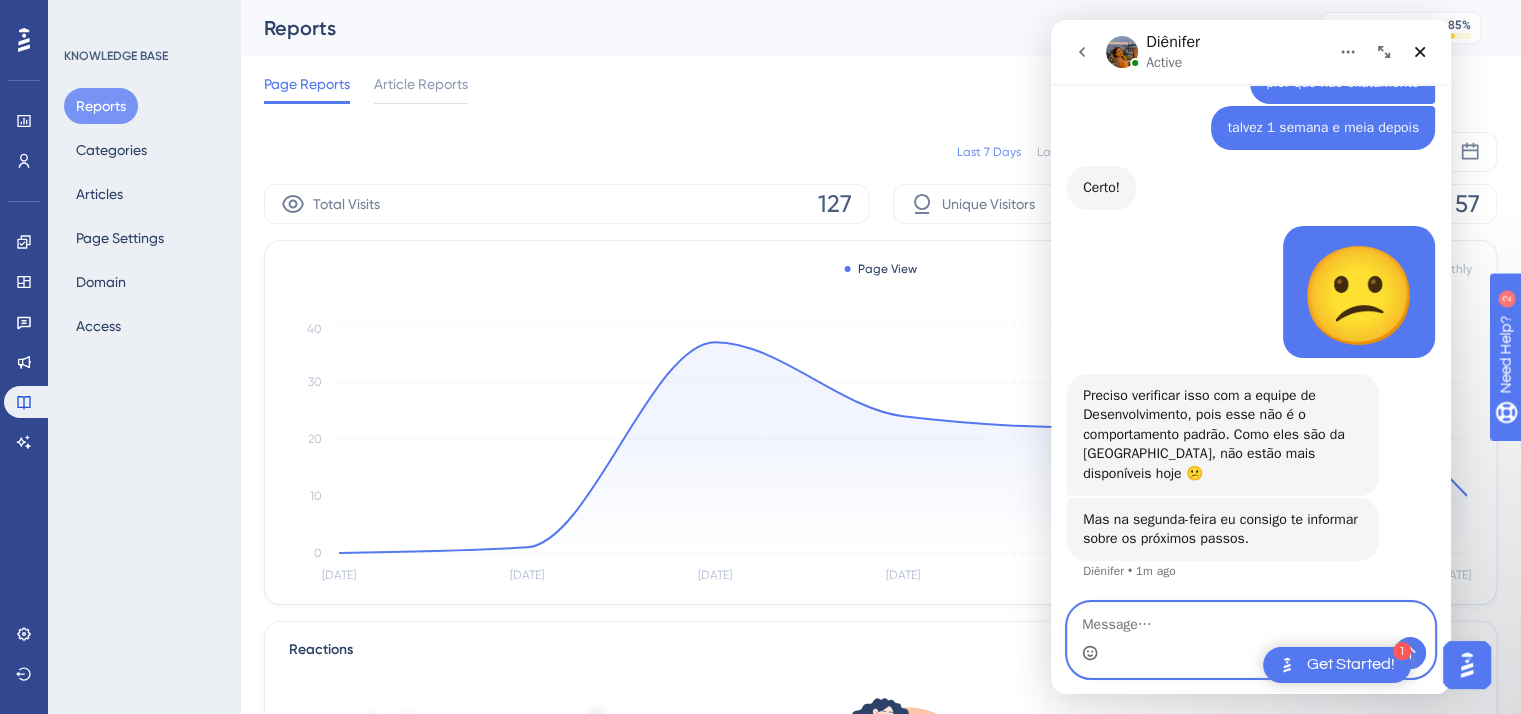 scroll, scrollTop: 1551, scrollLeft: 0, axis: vertical 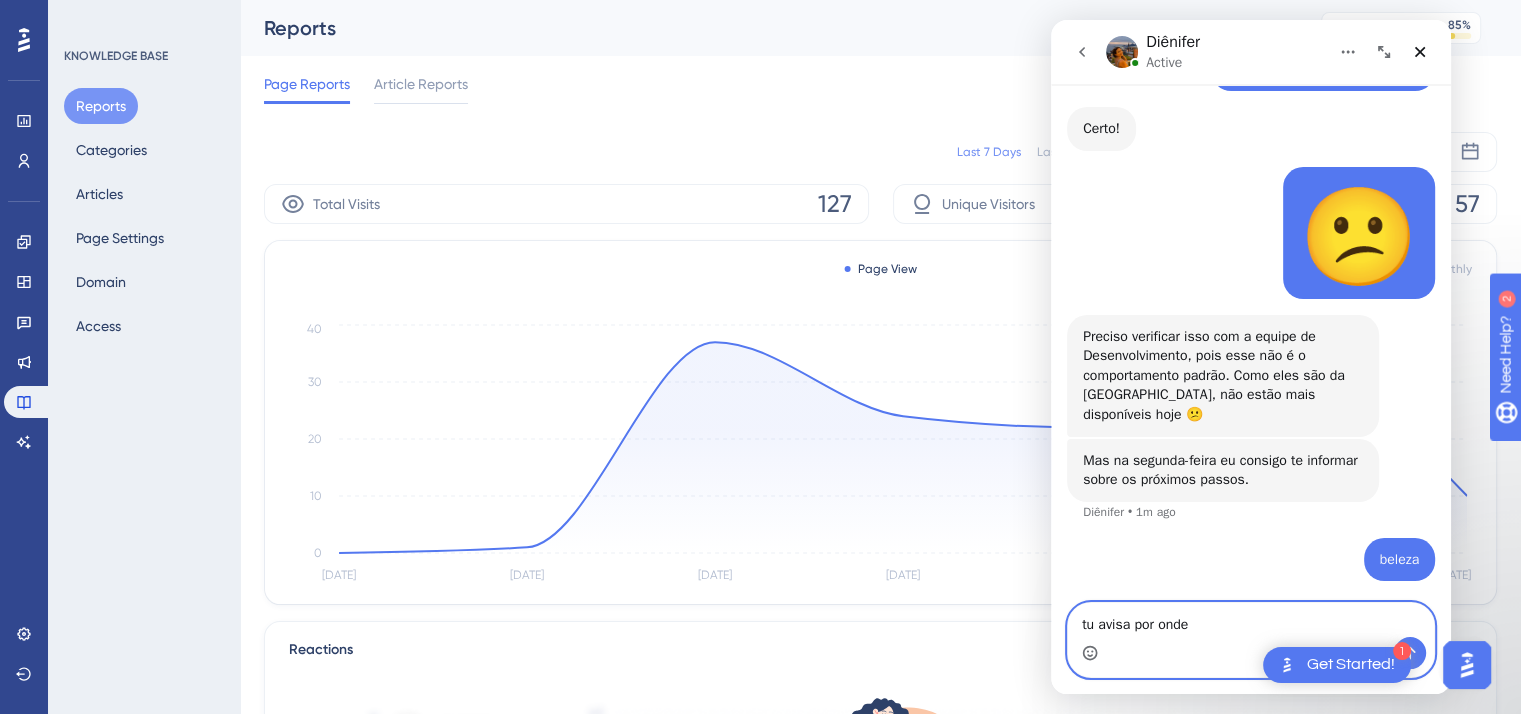 type on "tu avisa por onde?" 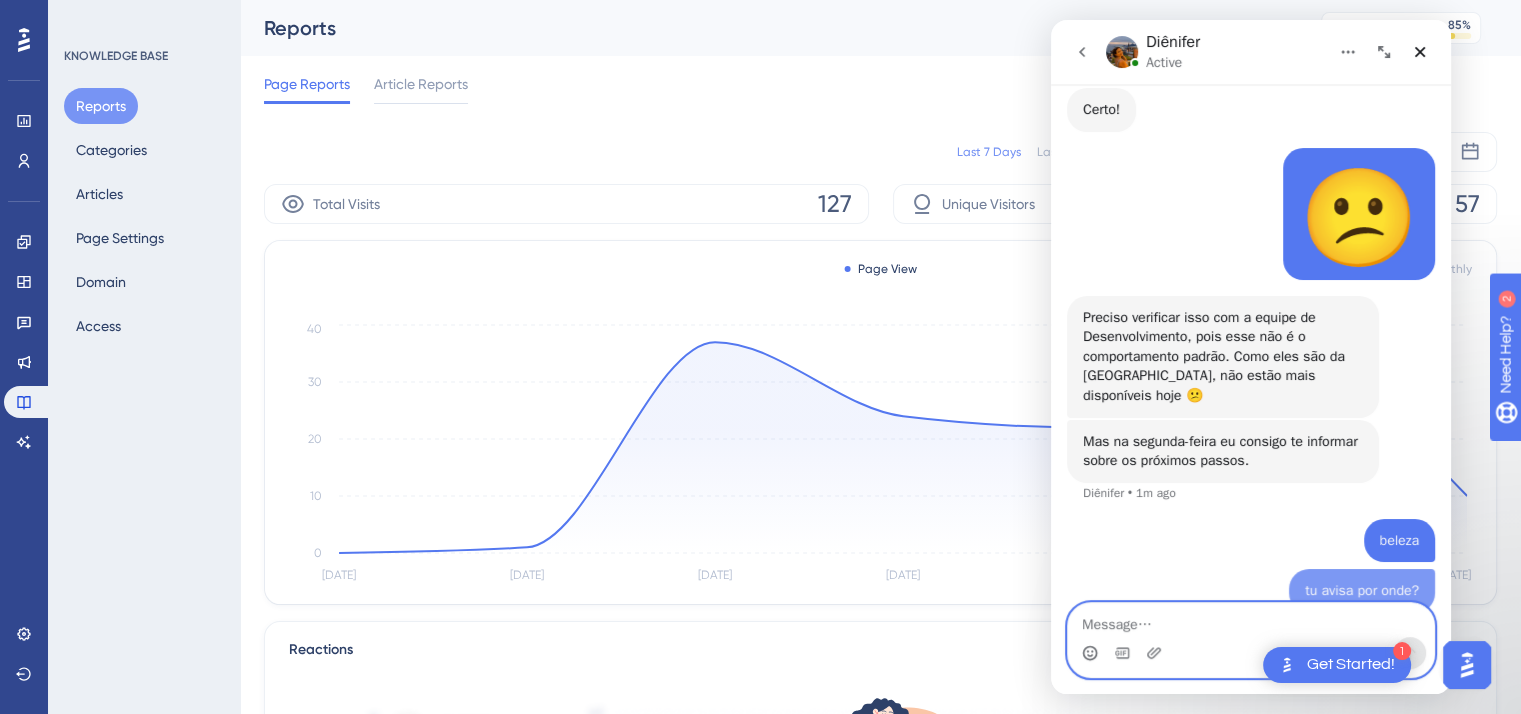 scroll, scrollTop: 1596, scrollLeft: 0, axis: vertical 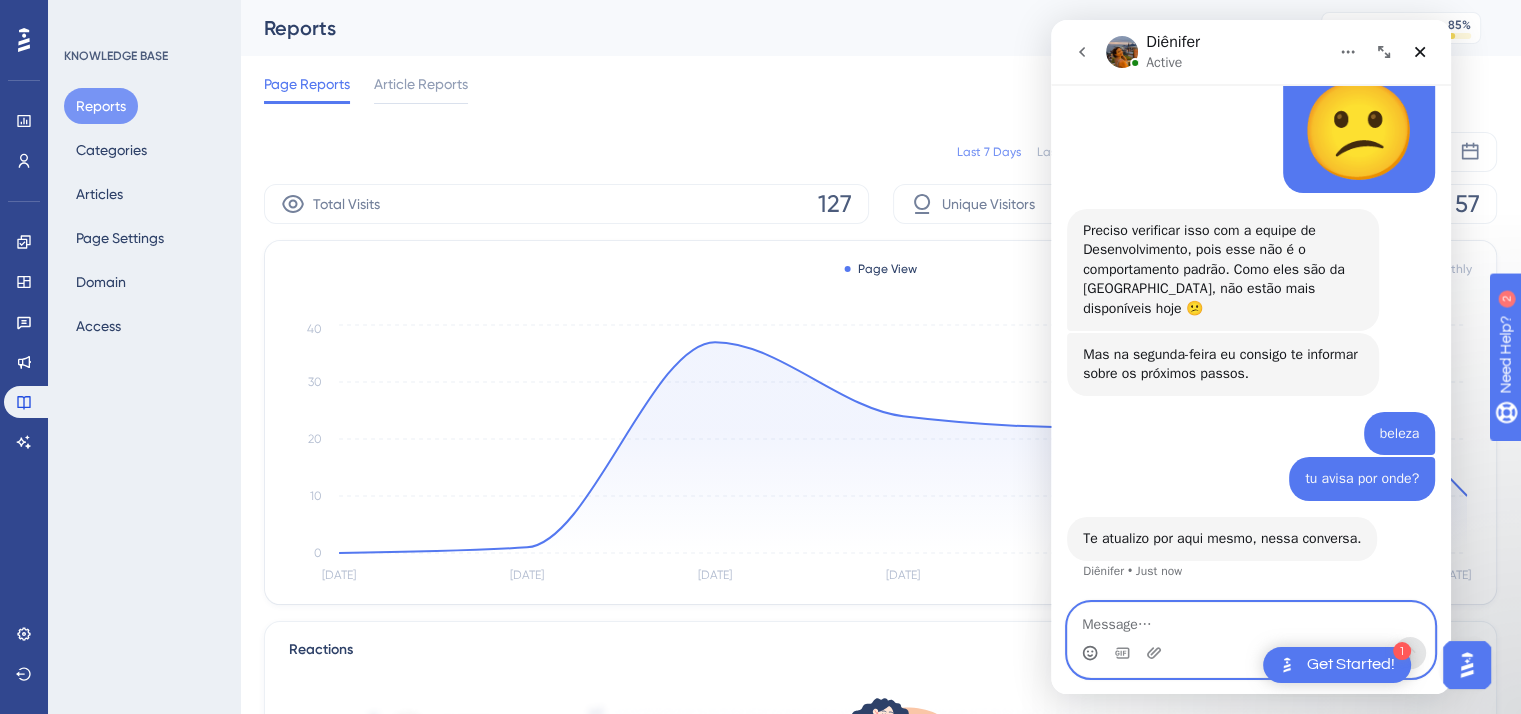 click at bounding box center (1251, 620) 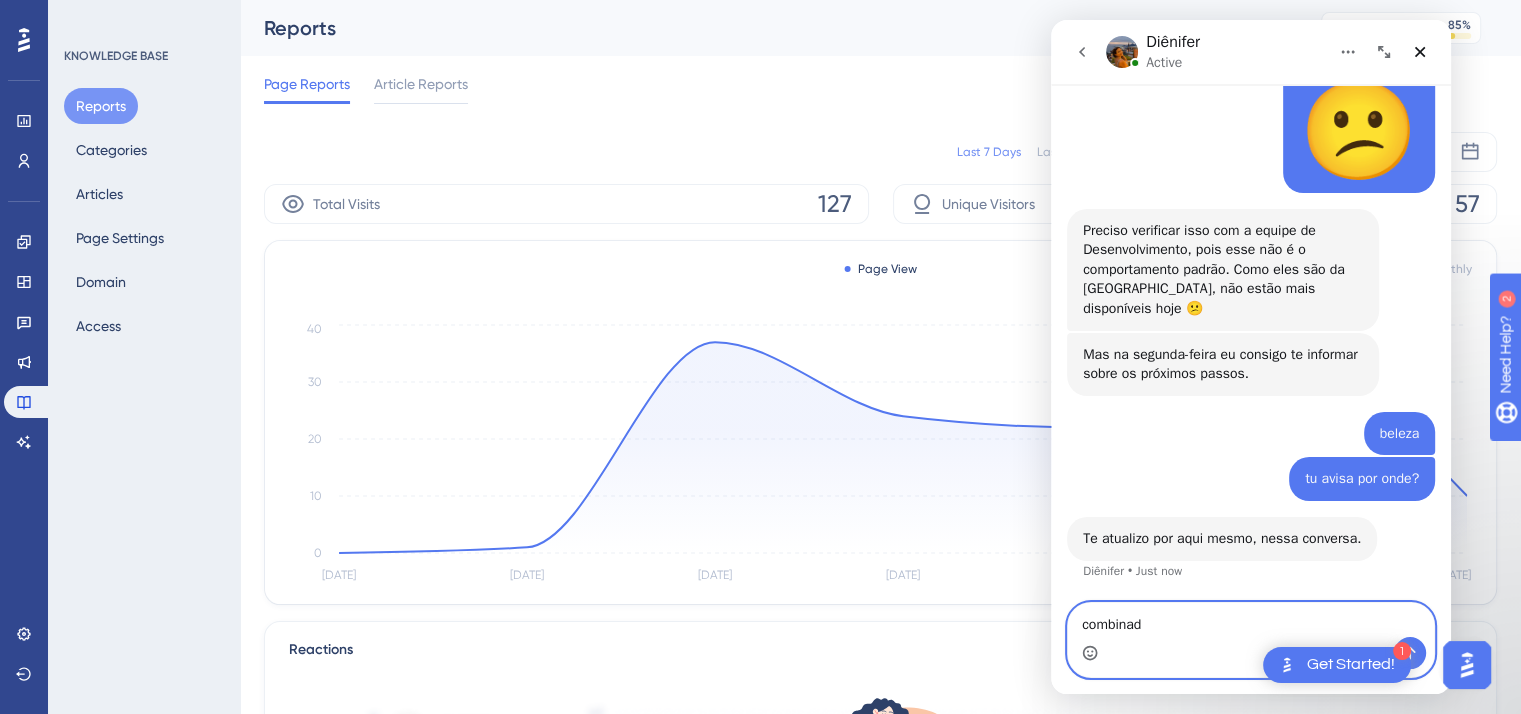 type on "combinado" 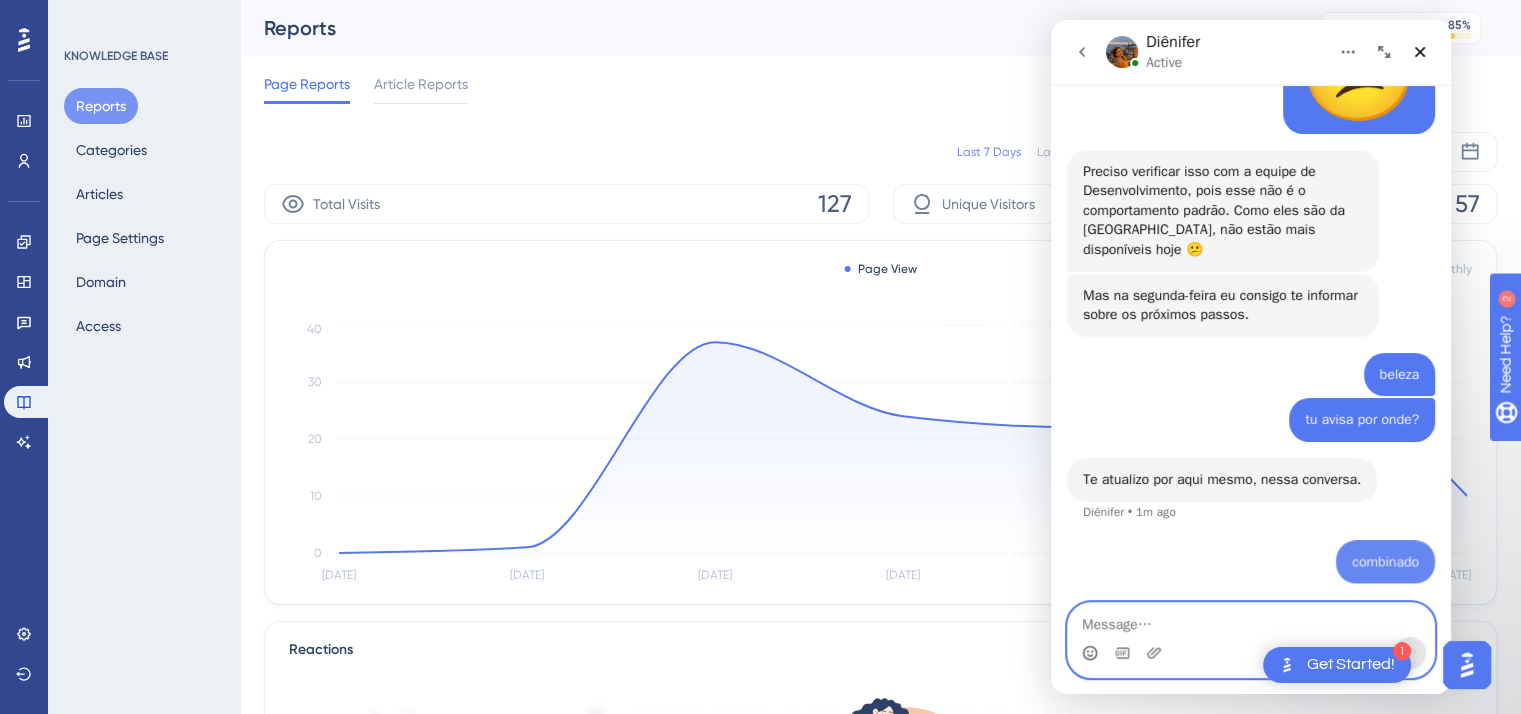 scroll, scrollTop: 1716, scrollLeft: 0, axis: vertical 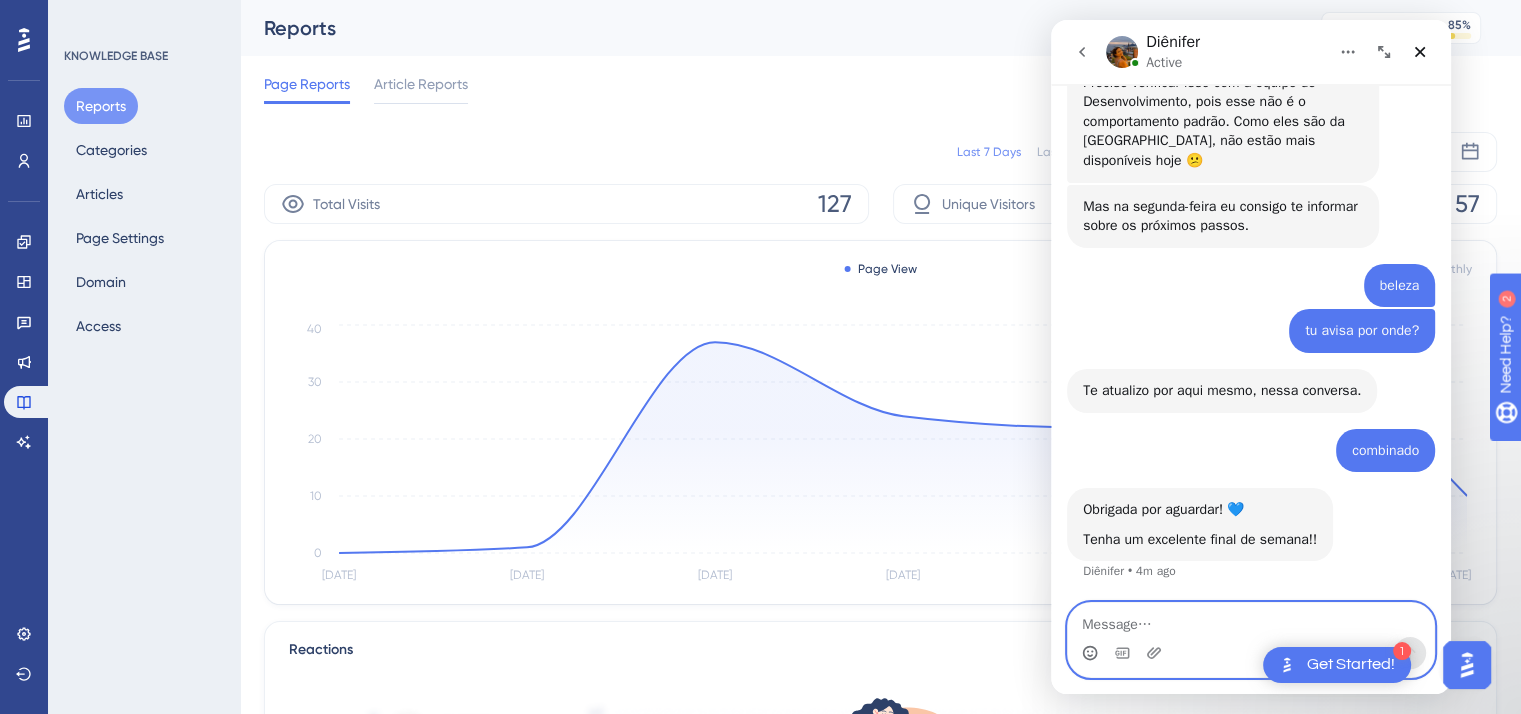 click at bounding box center [1251, 620] 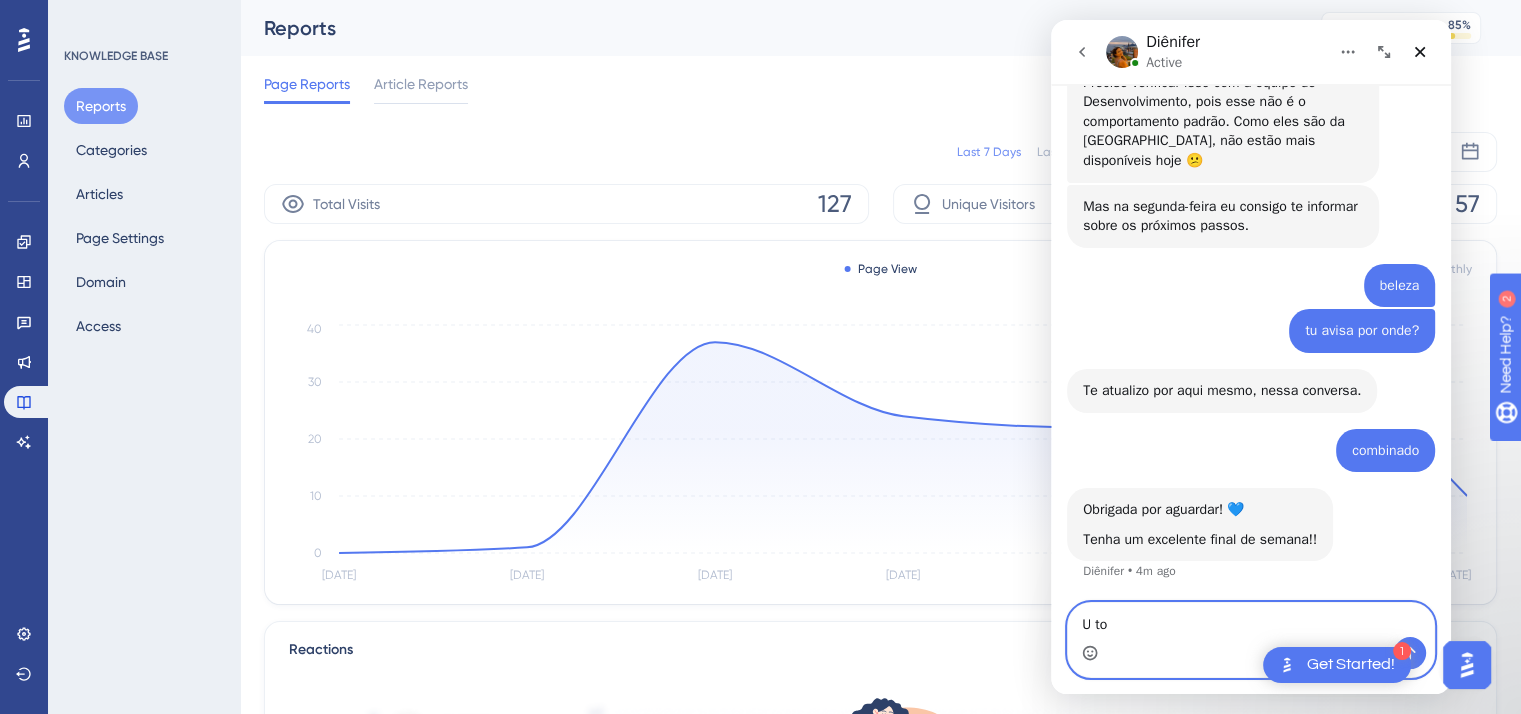 type on "U too" 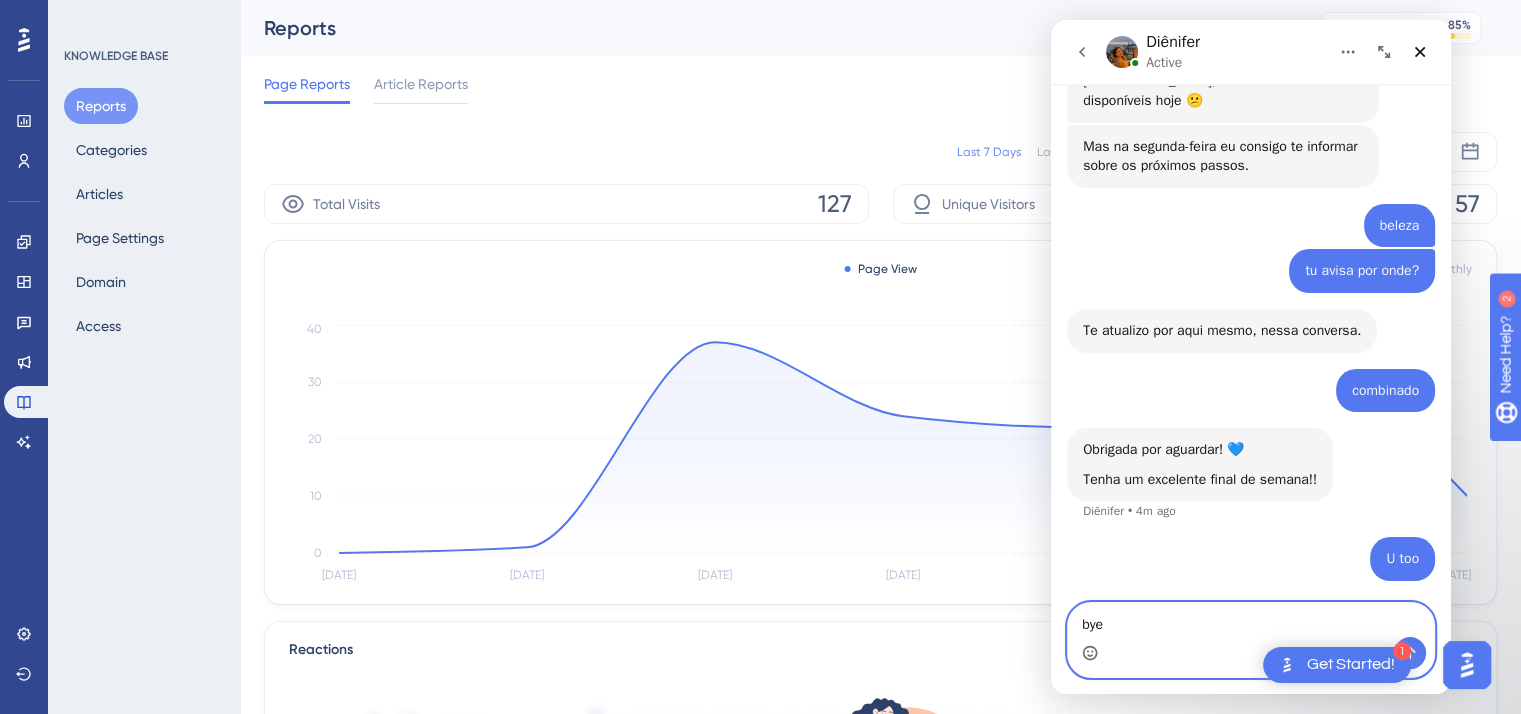 type on "byee" 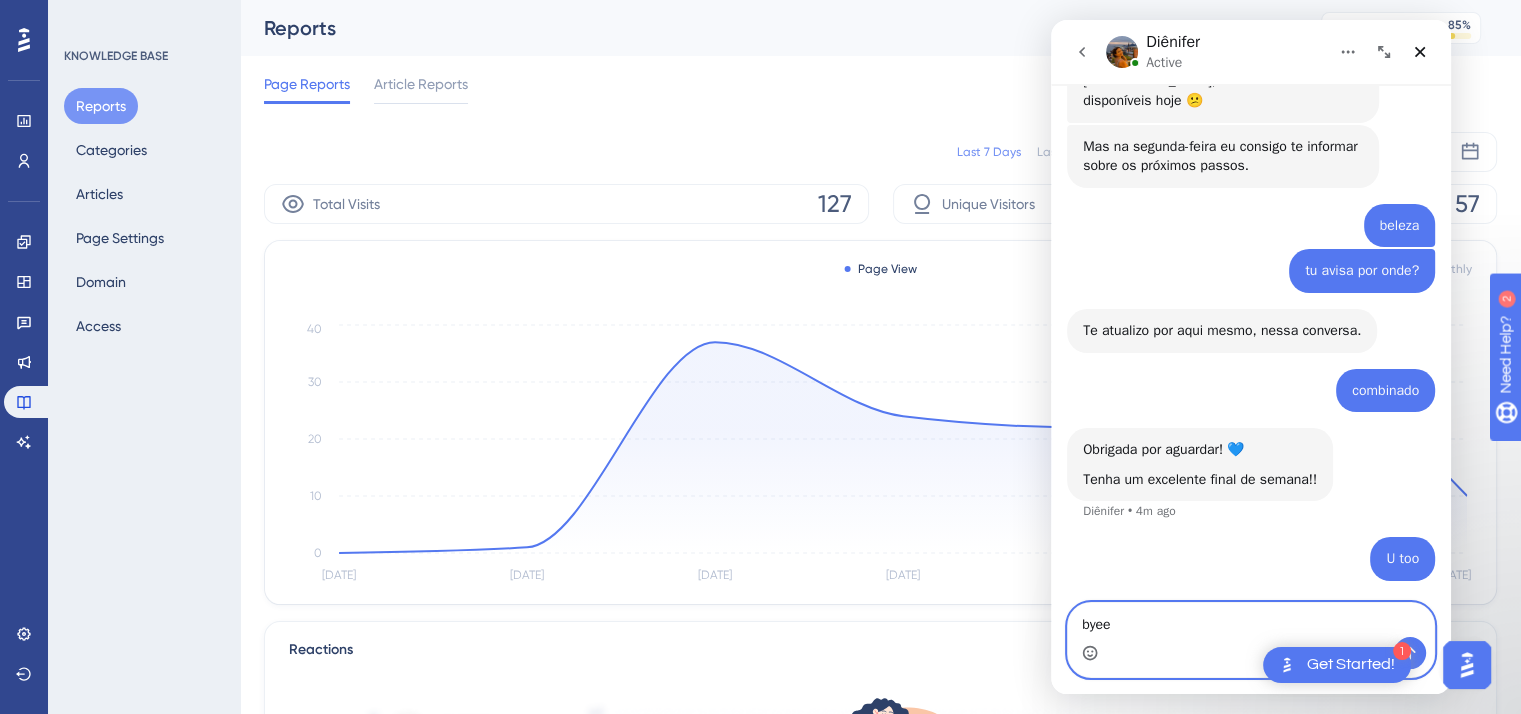 type 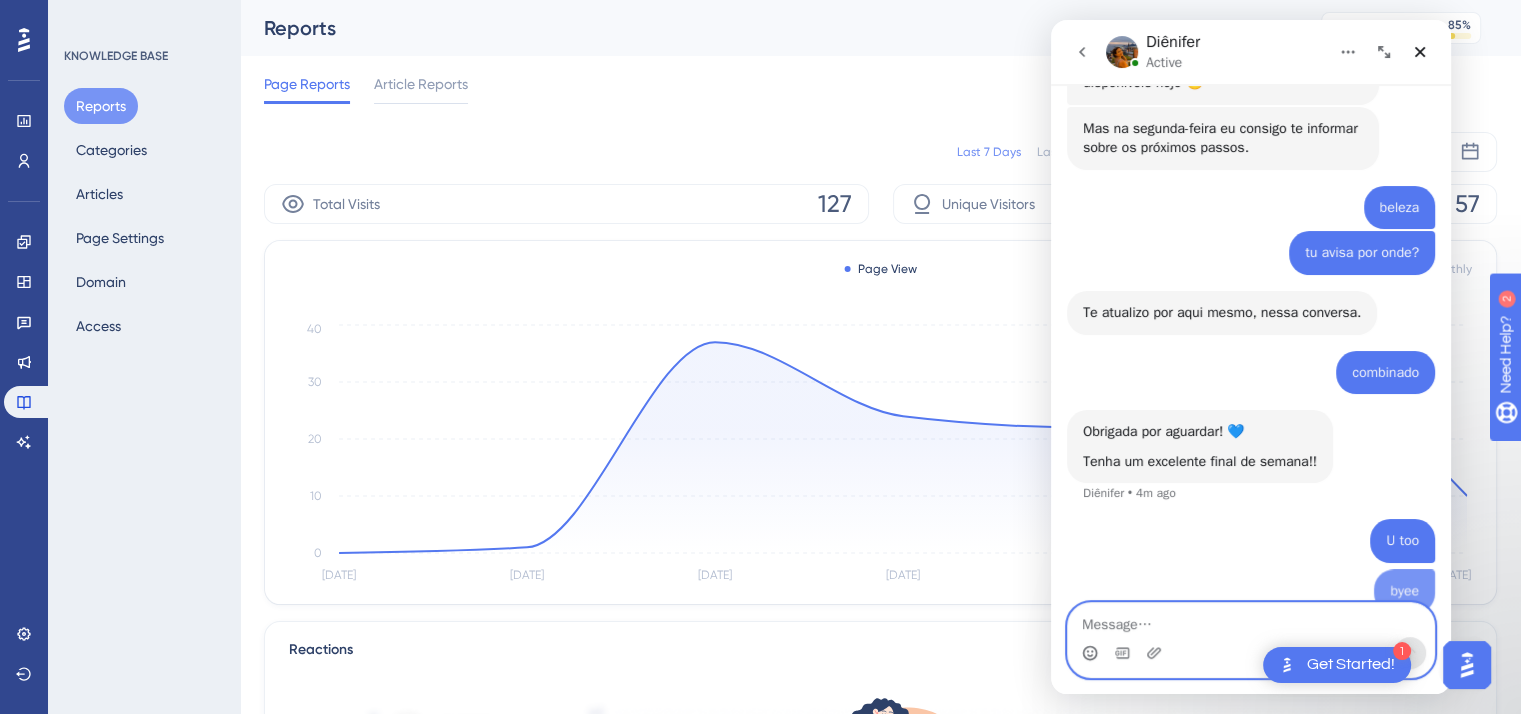 scroll, scrollTop: 1910, scrollLeft: 0, axis: vertical 